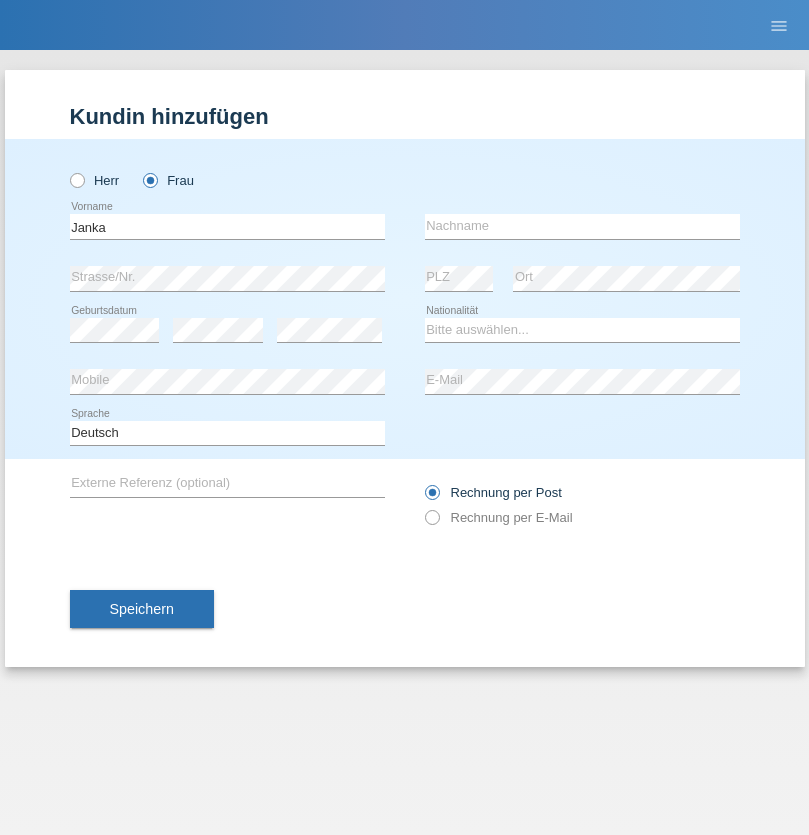 scroll, scrollTop: 0, scrollLeft: 0, axis: both 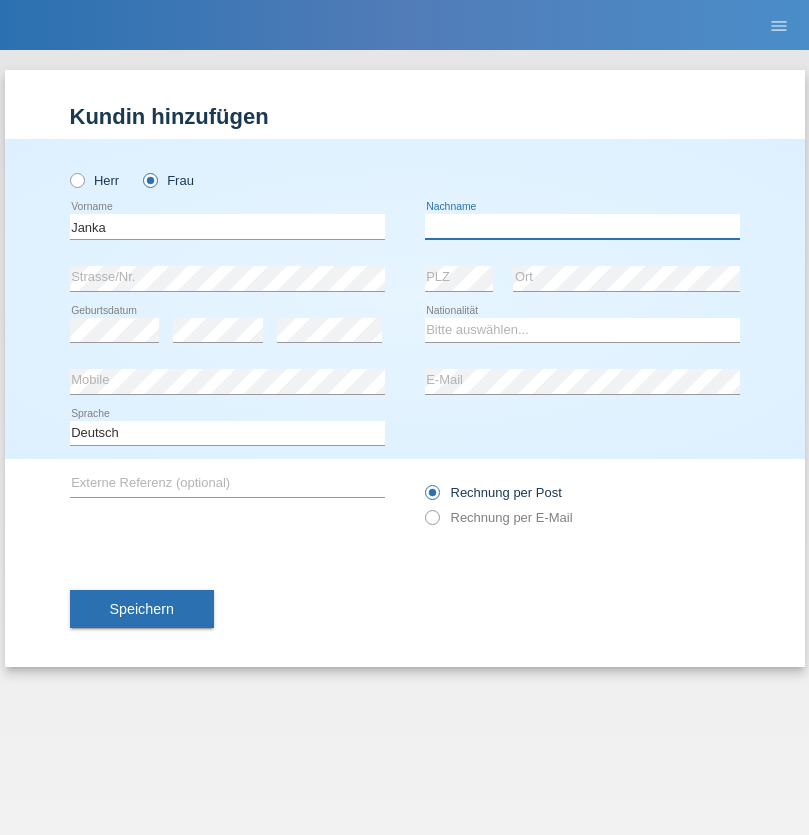 click at bounding box center [582, 226] 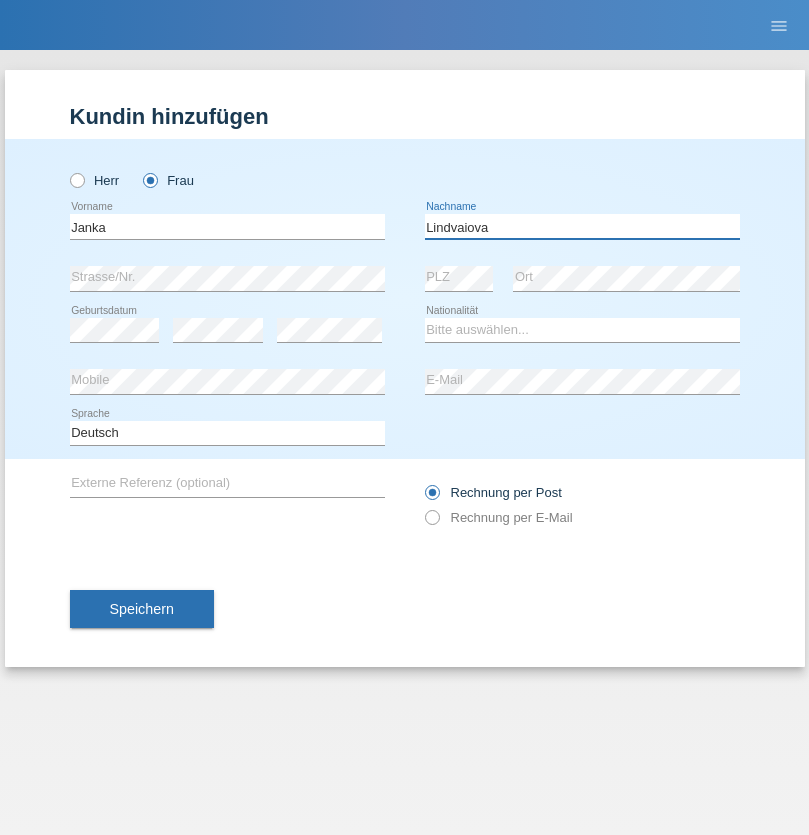 type on "Lindvaiova" 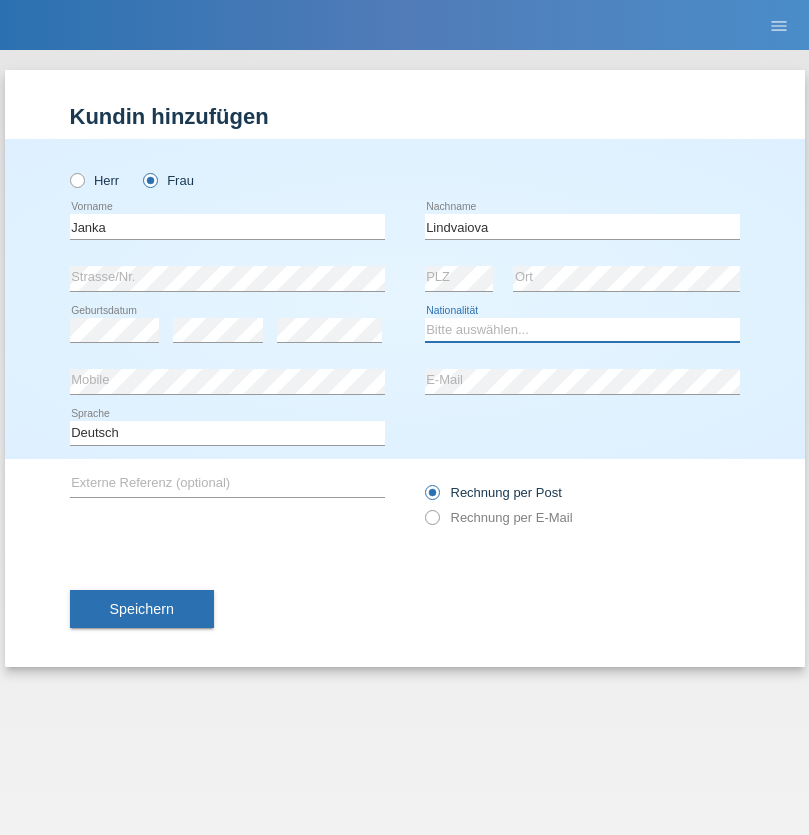 select on "SK" 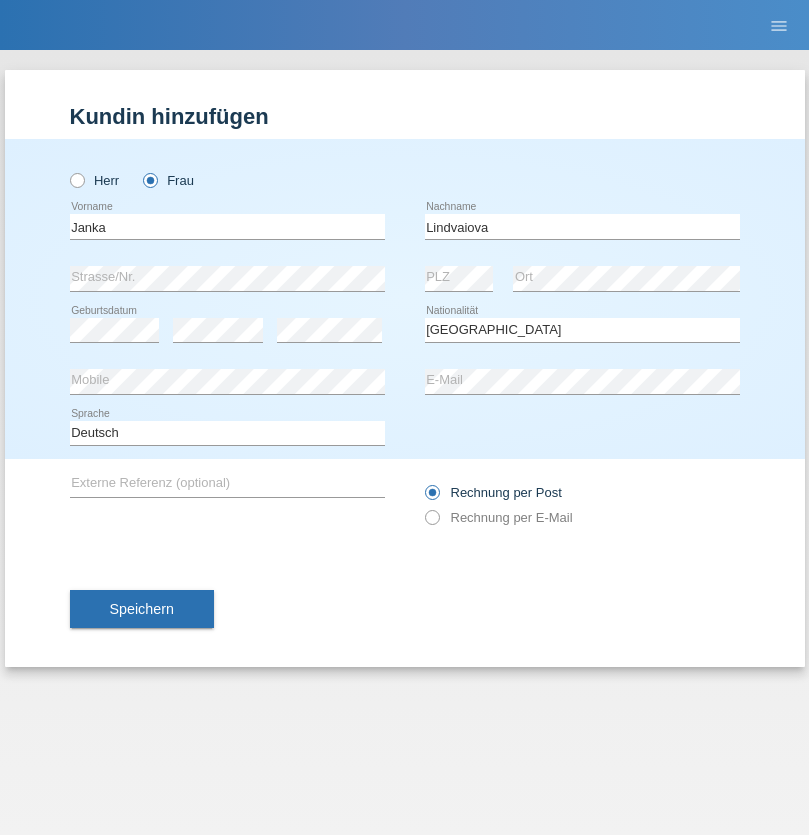 select on "C" 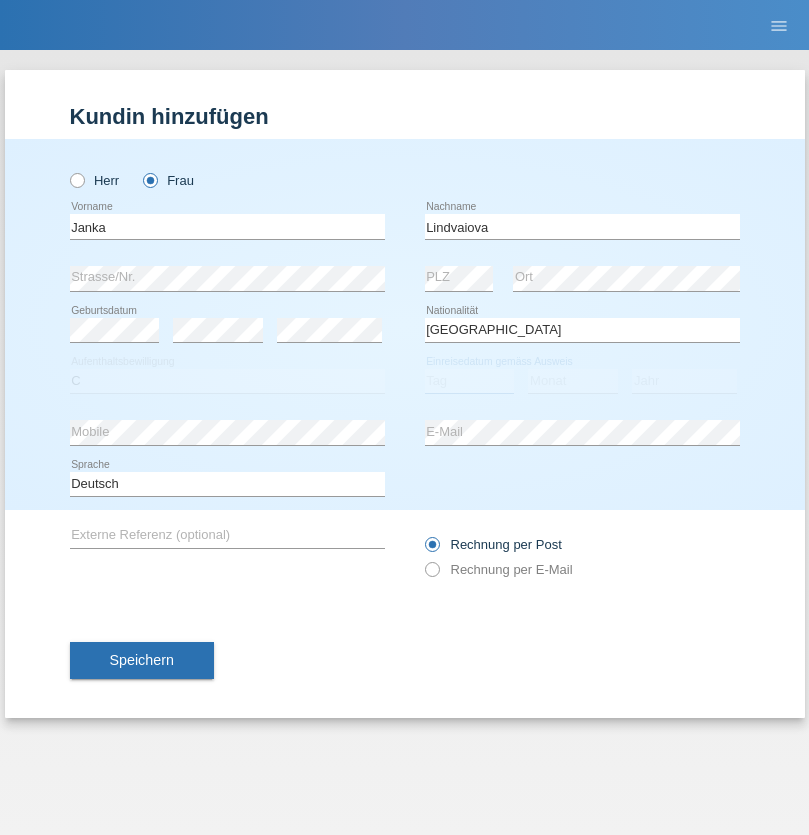 select on "25" 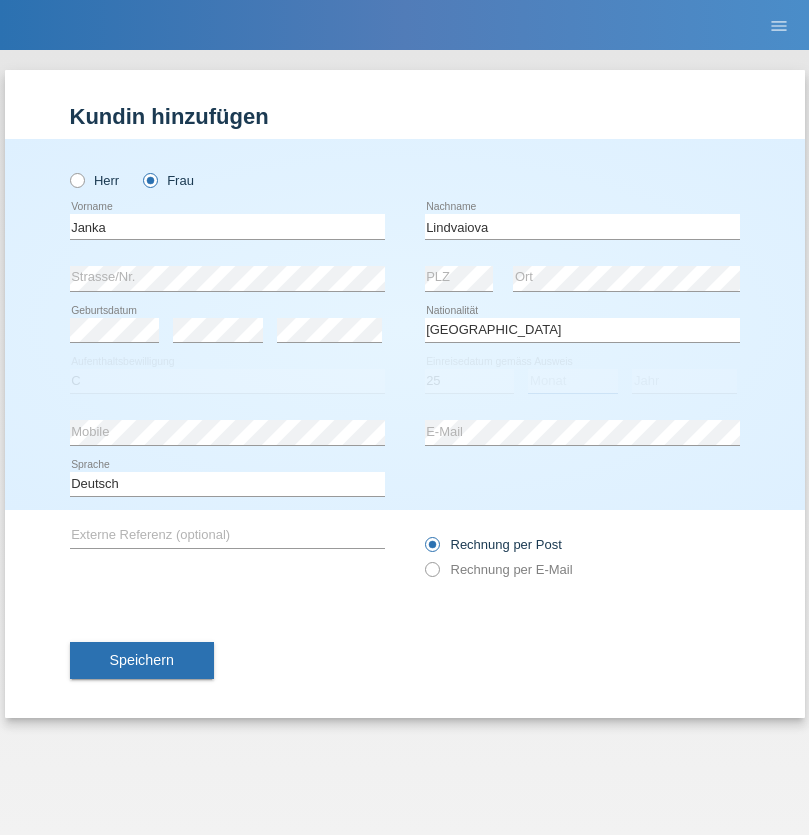select on "12" 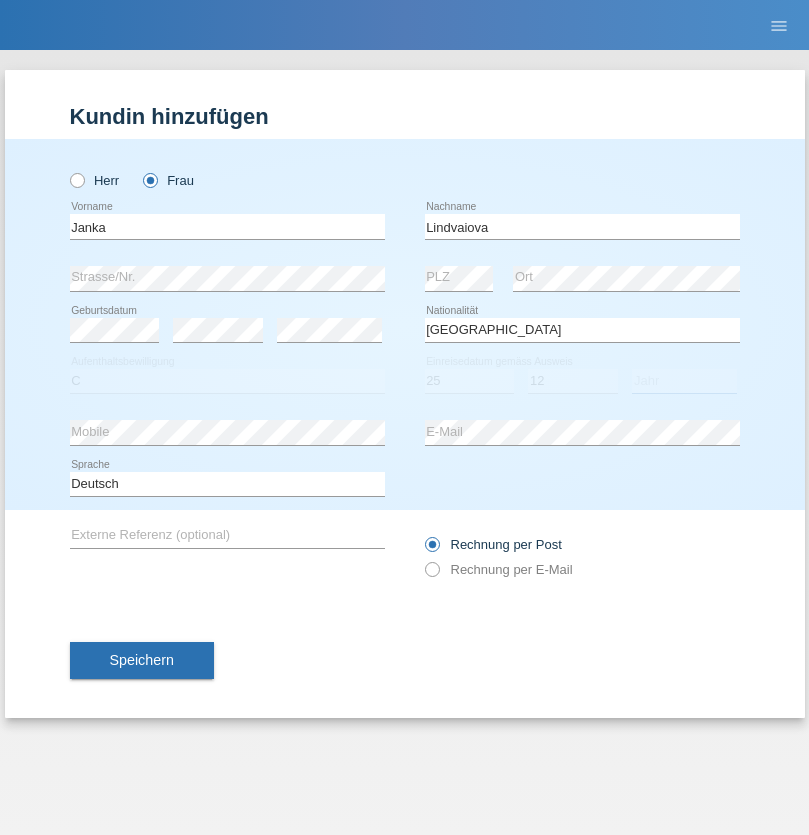 select on "1979" 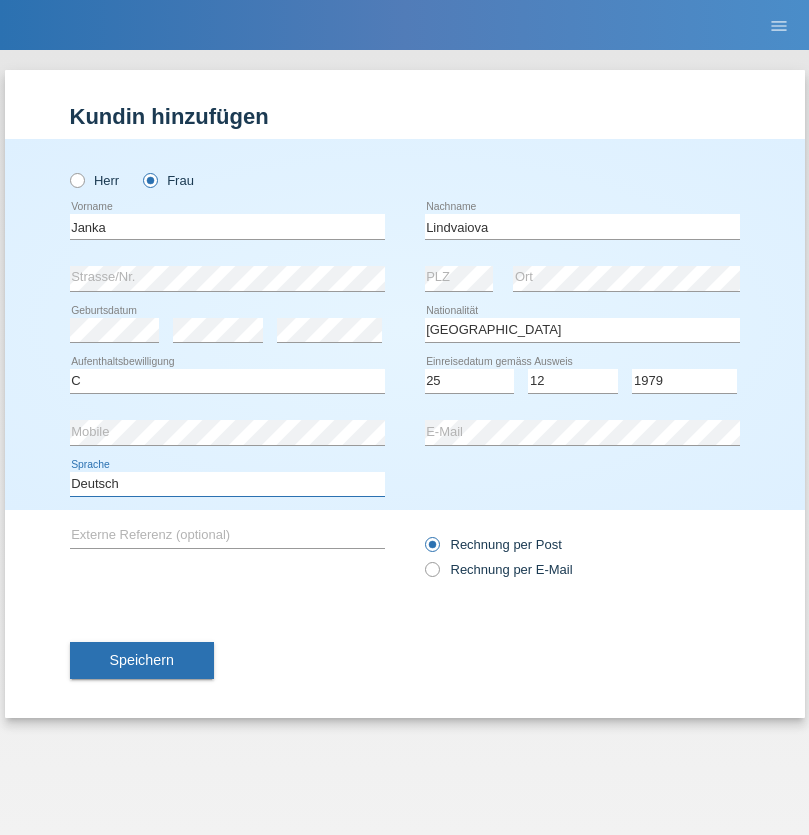 select on "en" 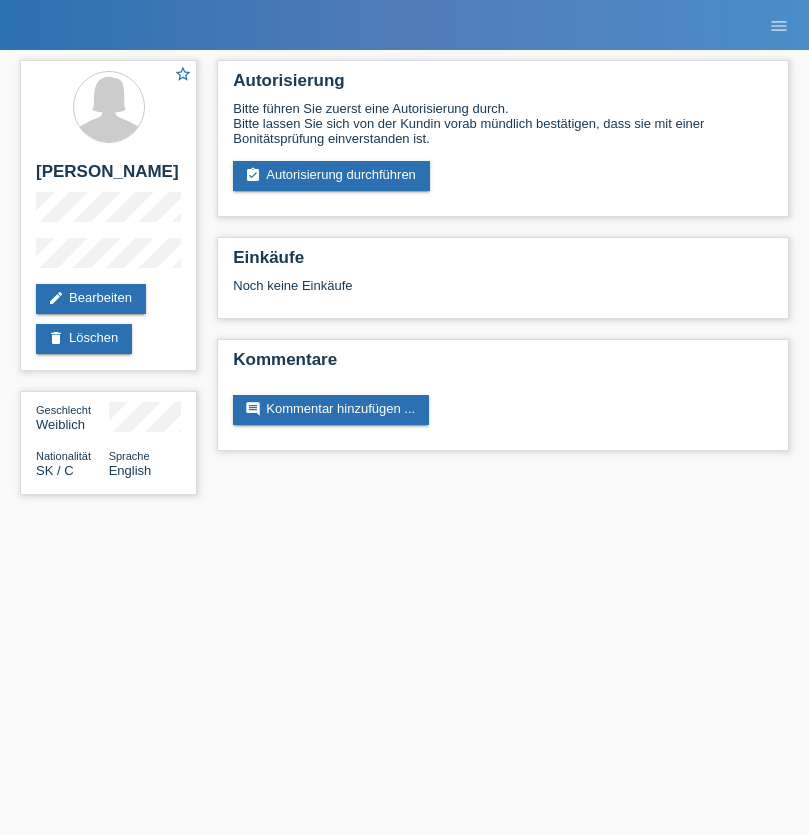scroll, scrollTop: 0, scrollLeft: 0, axis: both 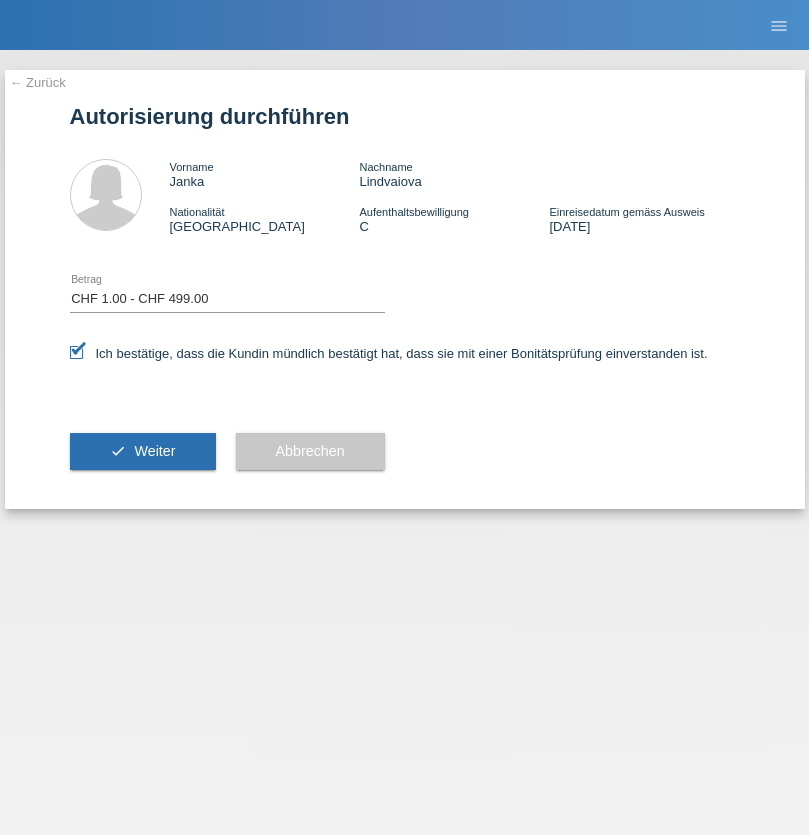 select on "1" 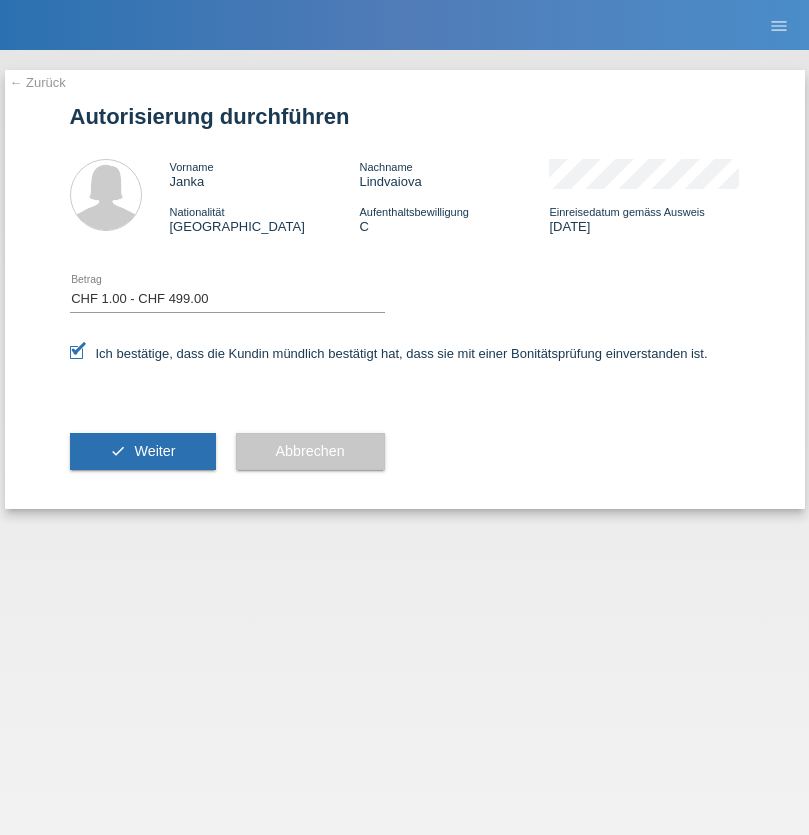 scroll, scrollTop: 0, scrollLeft: 0, axis: both 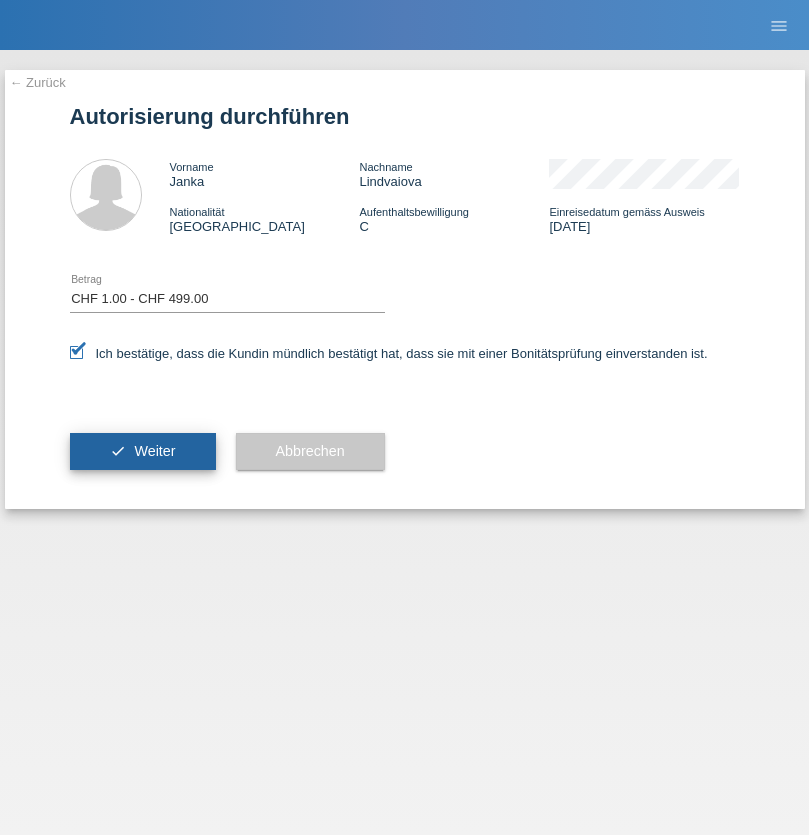 click on "Weiter" at bounding box center (154, 451) 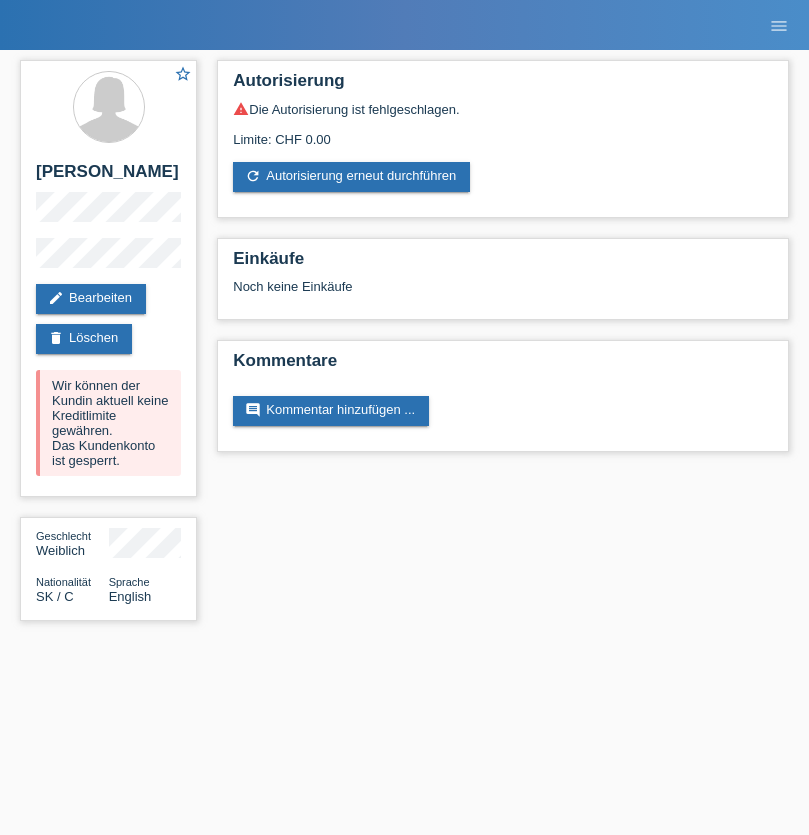 scroll, scrollTop: 0, scrollLeft: 0, axis: both 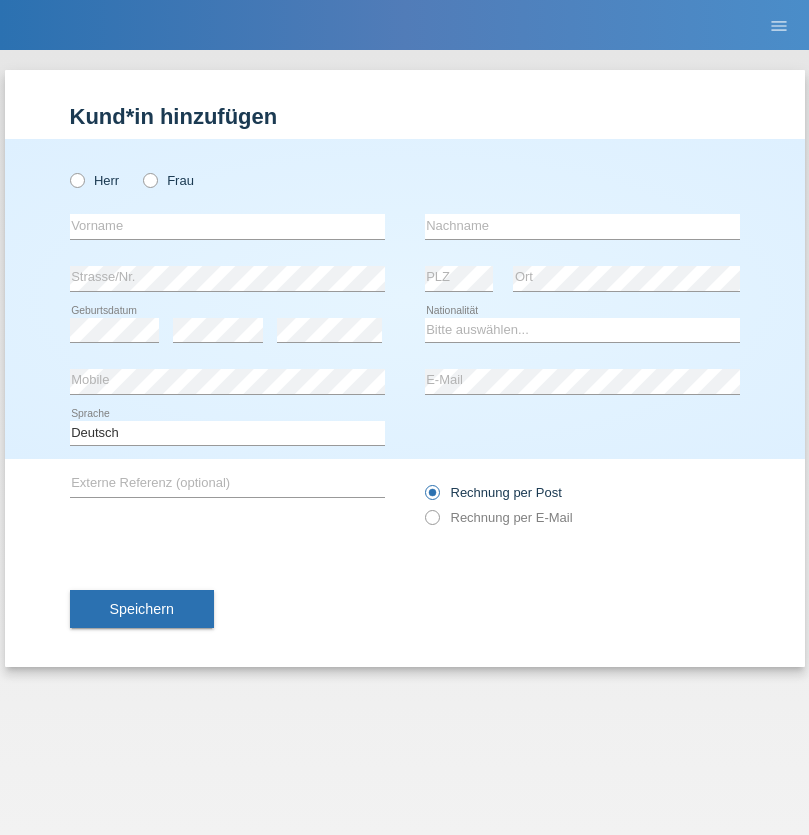 radio on "true" 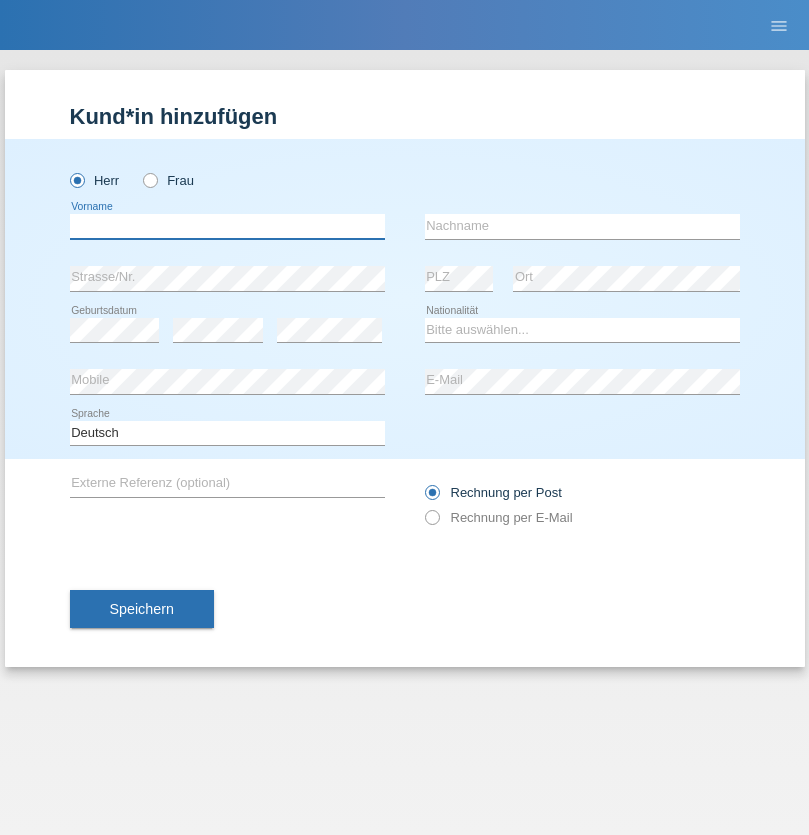 click at bounding box center (227, 226) 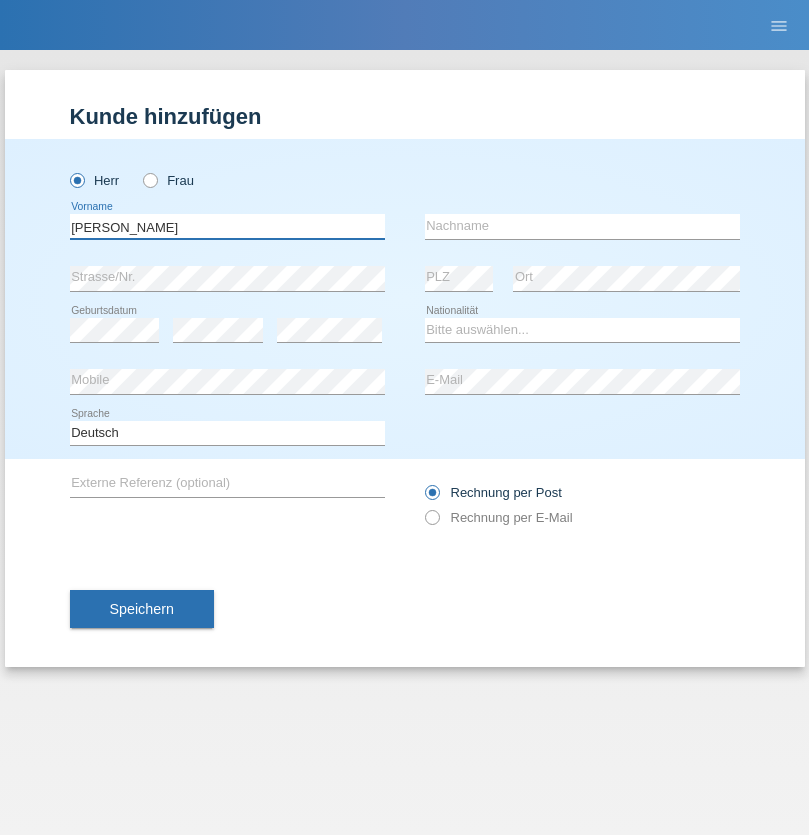 type on "[PERSON_NAME]" 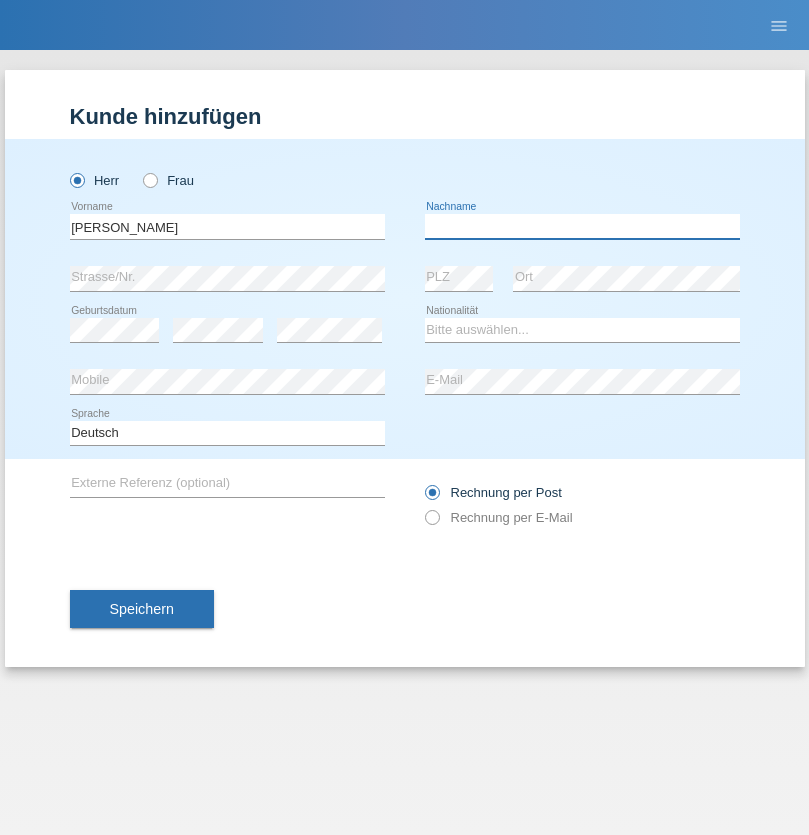 click at bounding box center (582, 226) 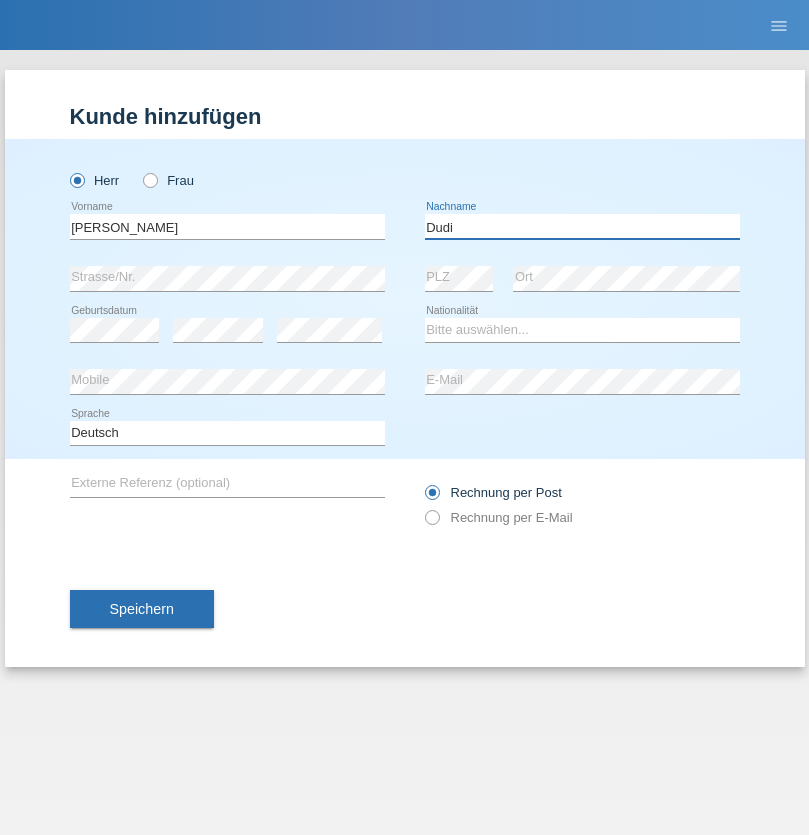 type on "Dudi" 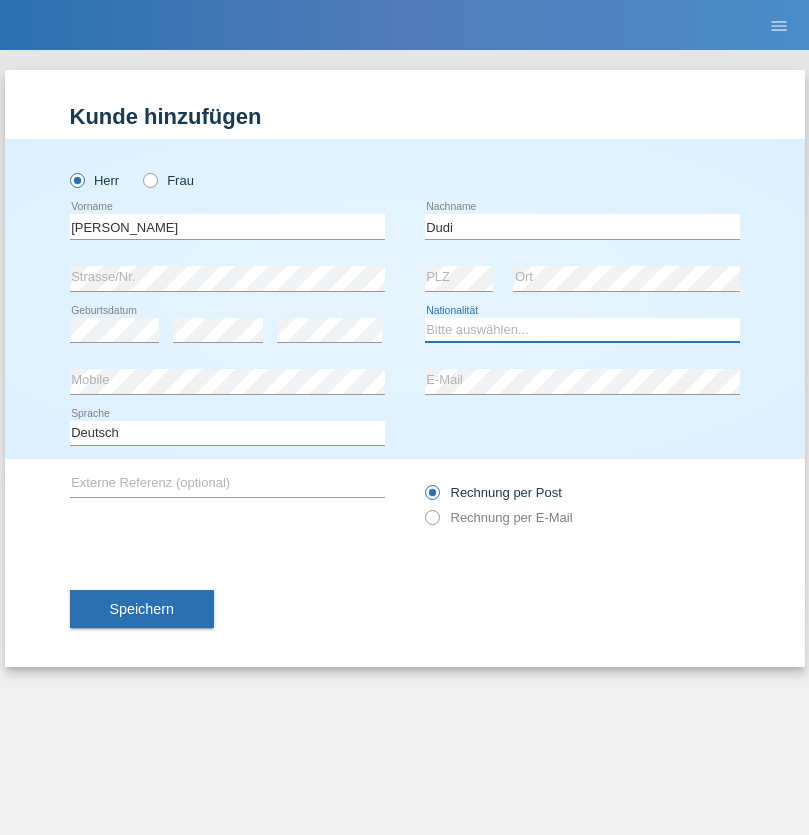 select on "SK" 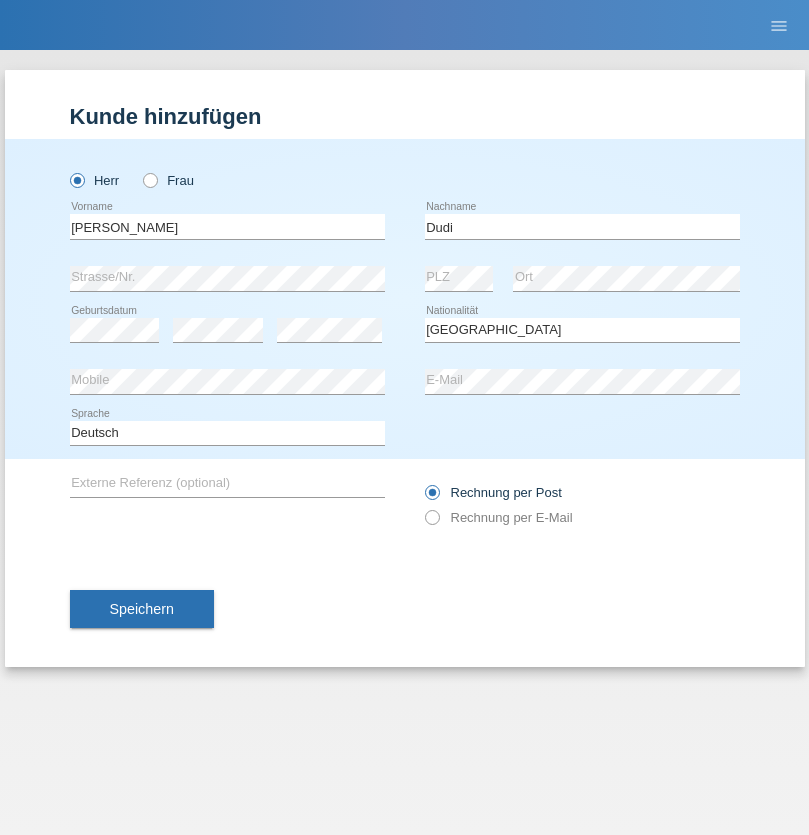 select on "C" 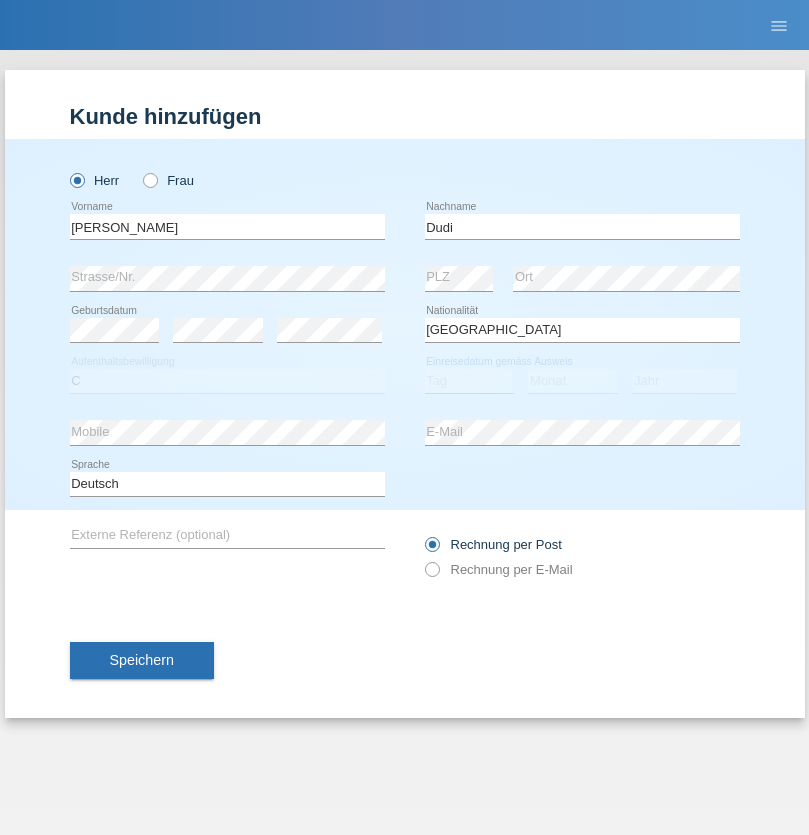 select on "19" 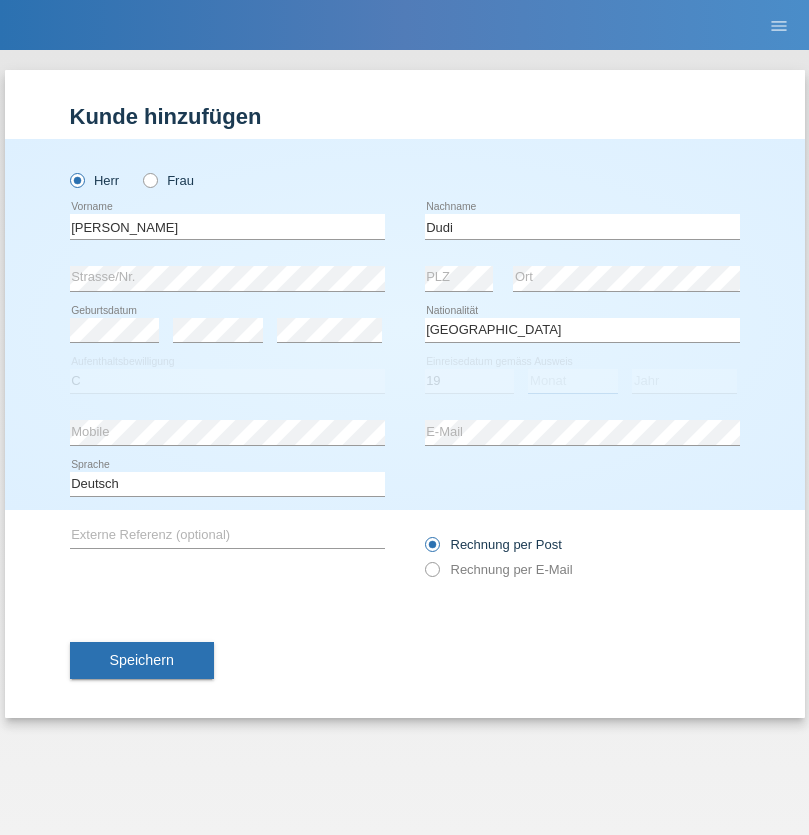 select on "06" 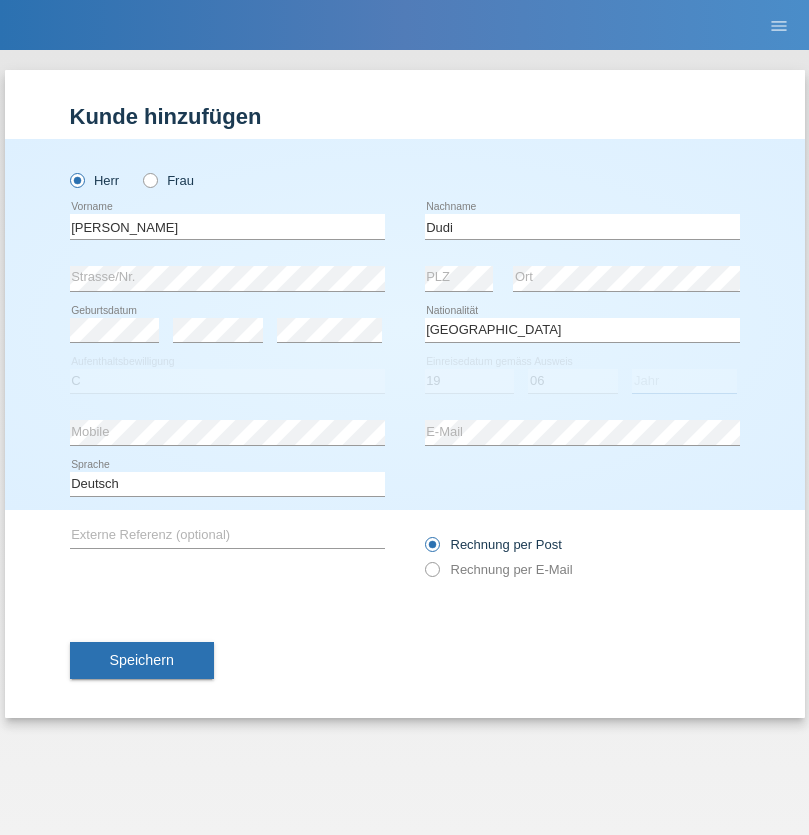 select on "2021" 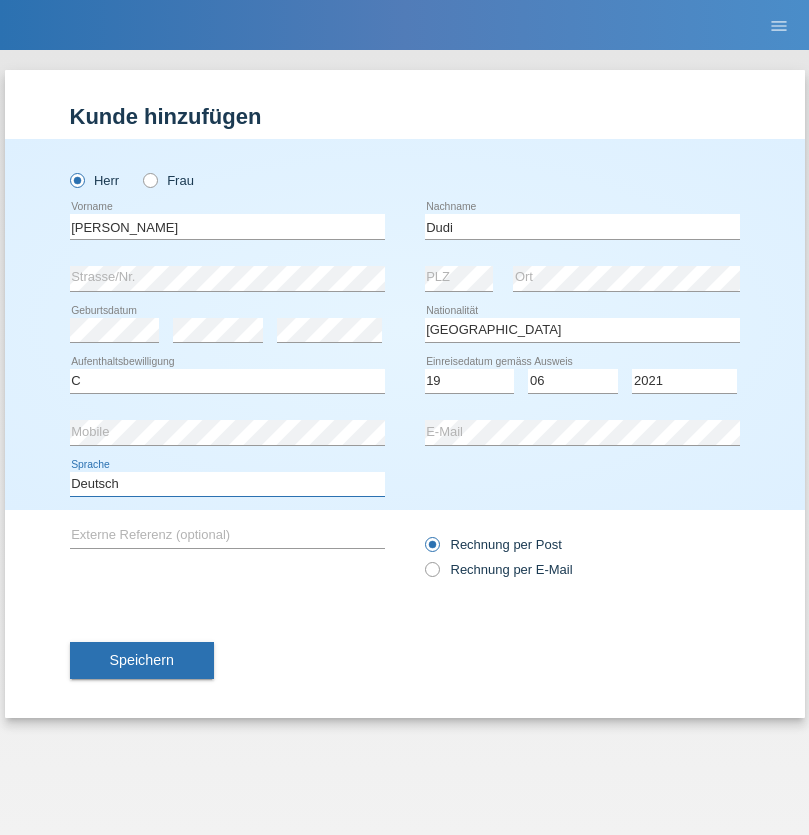select on "en" 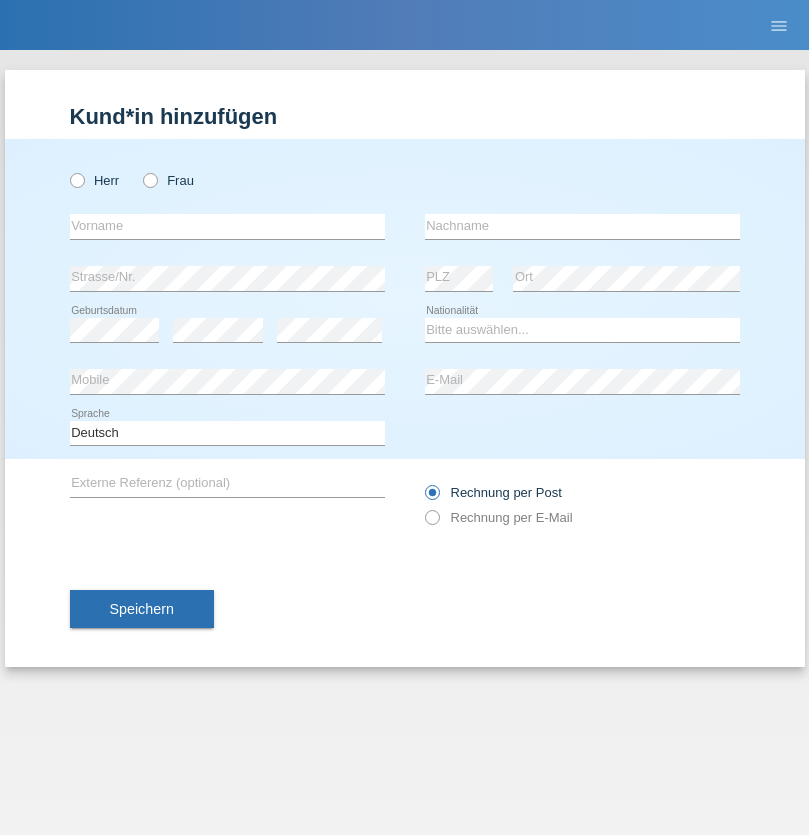 scroll, scrollTop: 0, scrollLeft: 0, axis: both 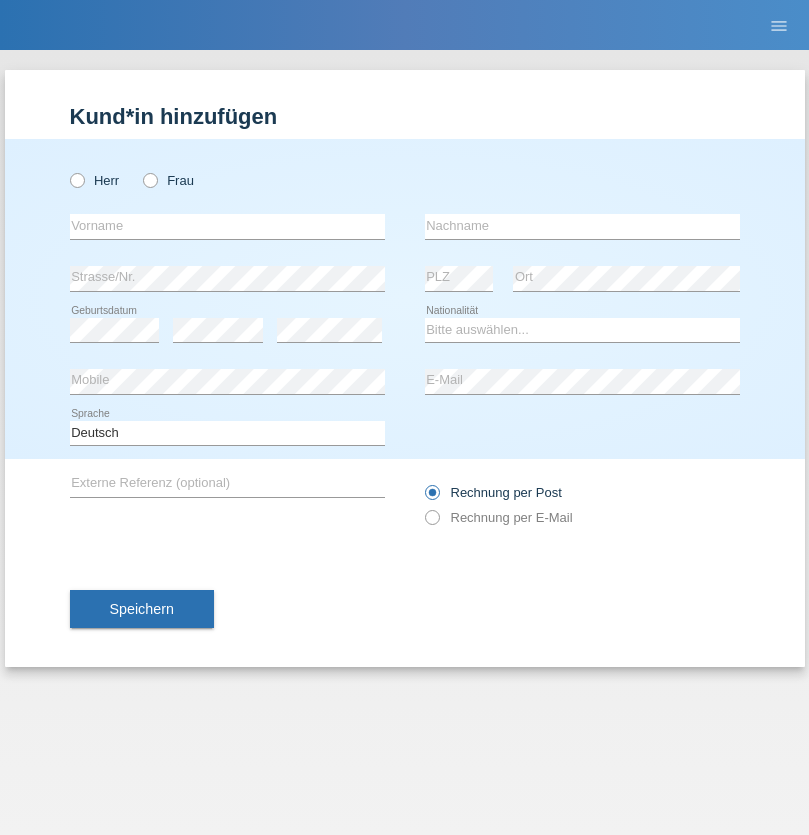 radio on "true" 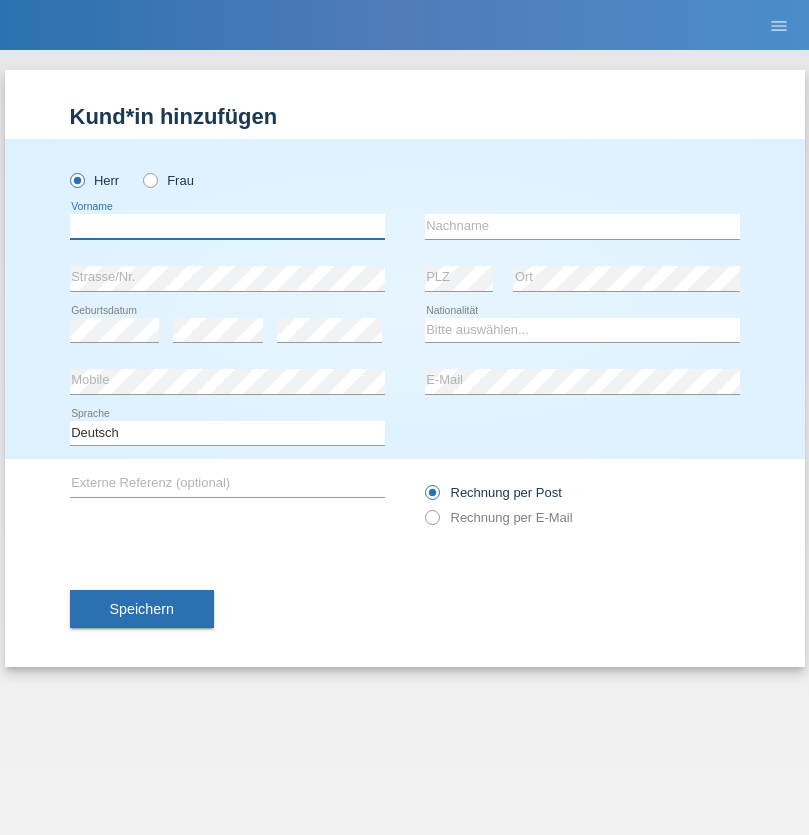 click at bounding box center [227, 226] 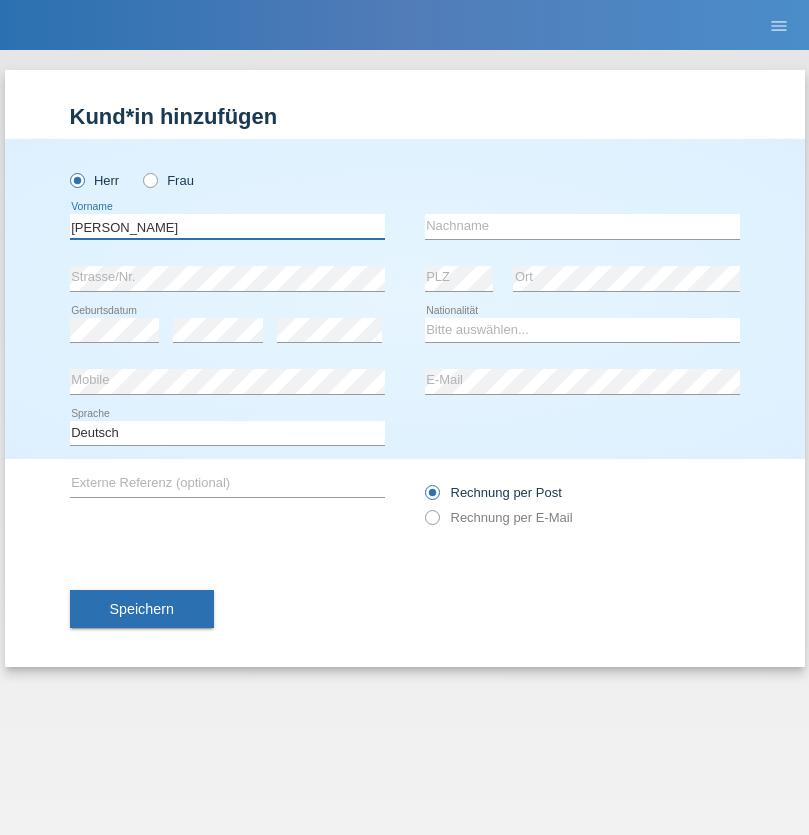type on "[PERSON_NAME]" 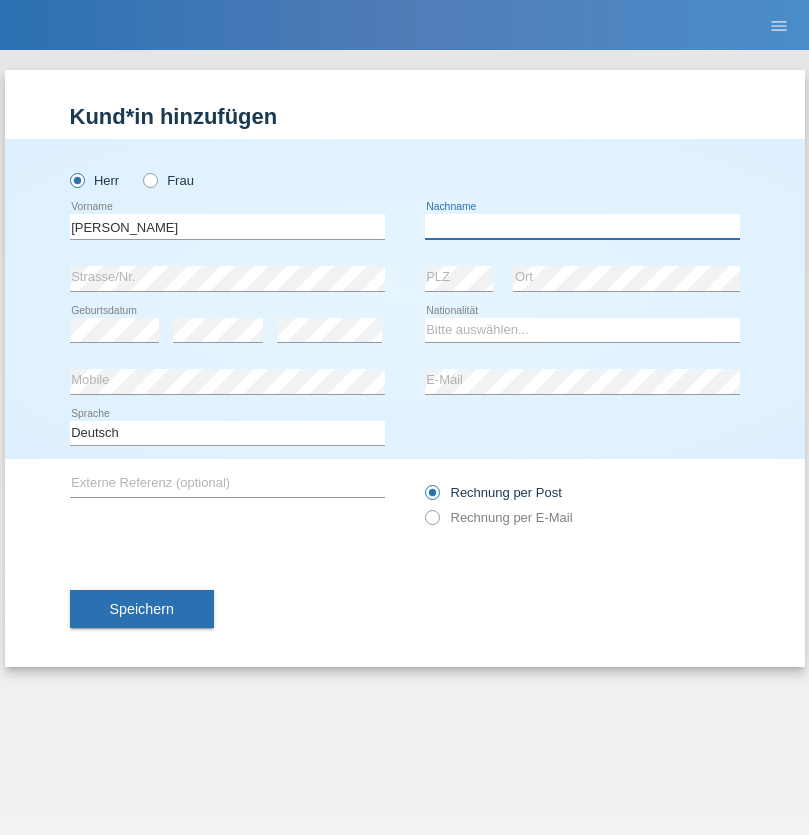 click at bounding box center [582, 226] 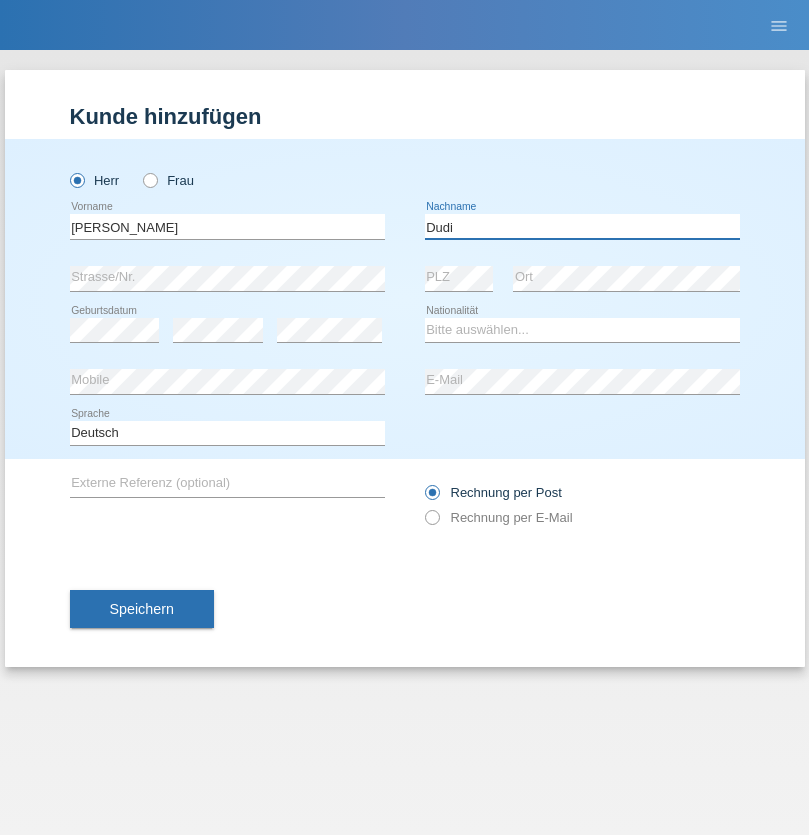 type on "Dudi" 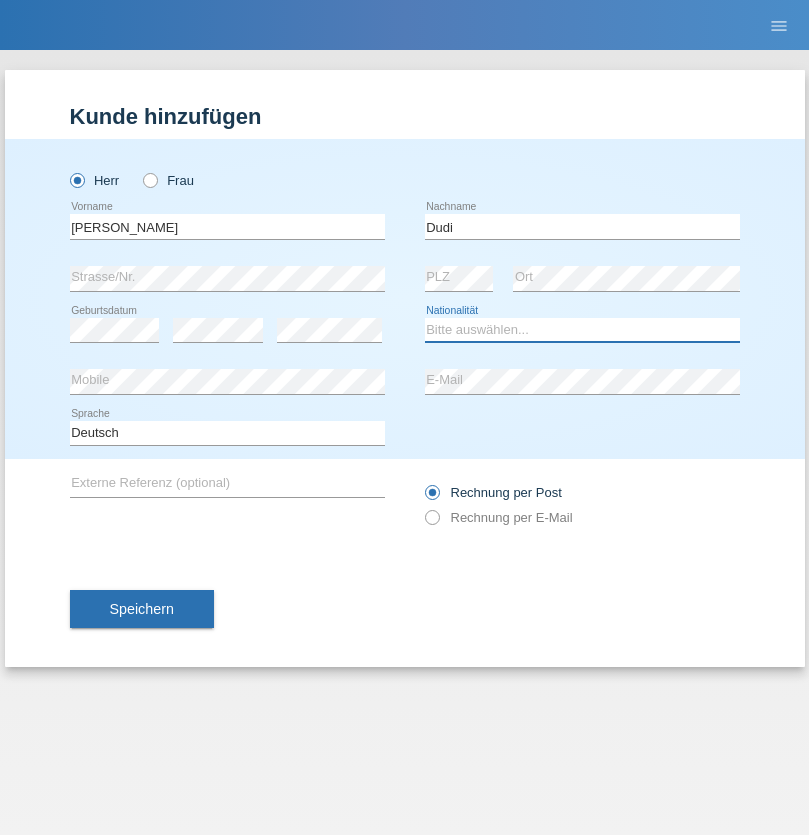 select on "SK" 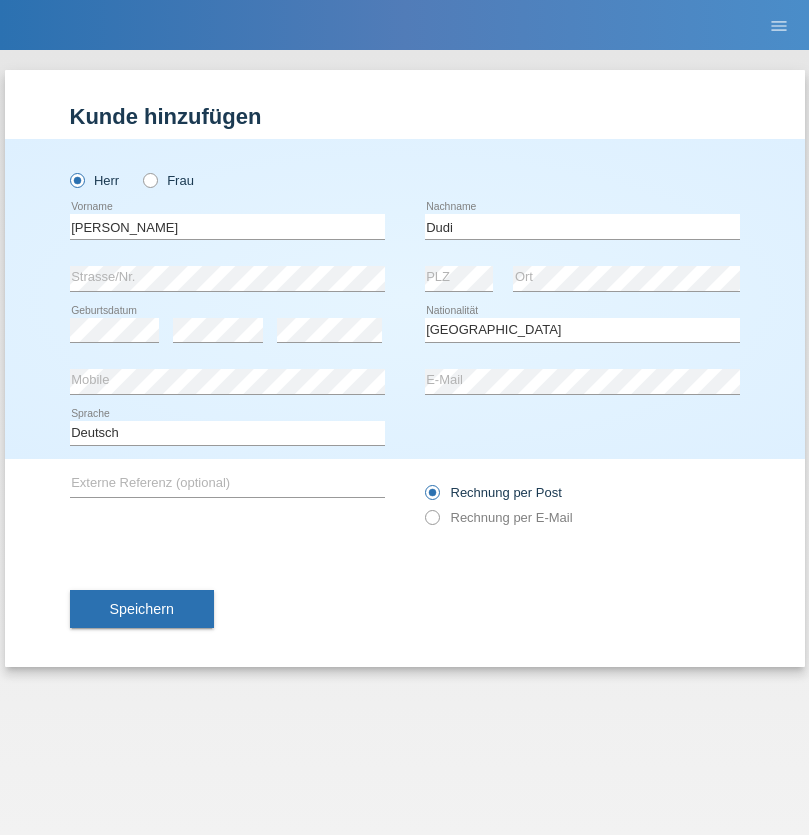 select on "C" 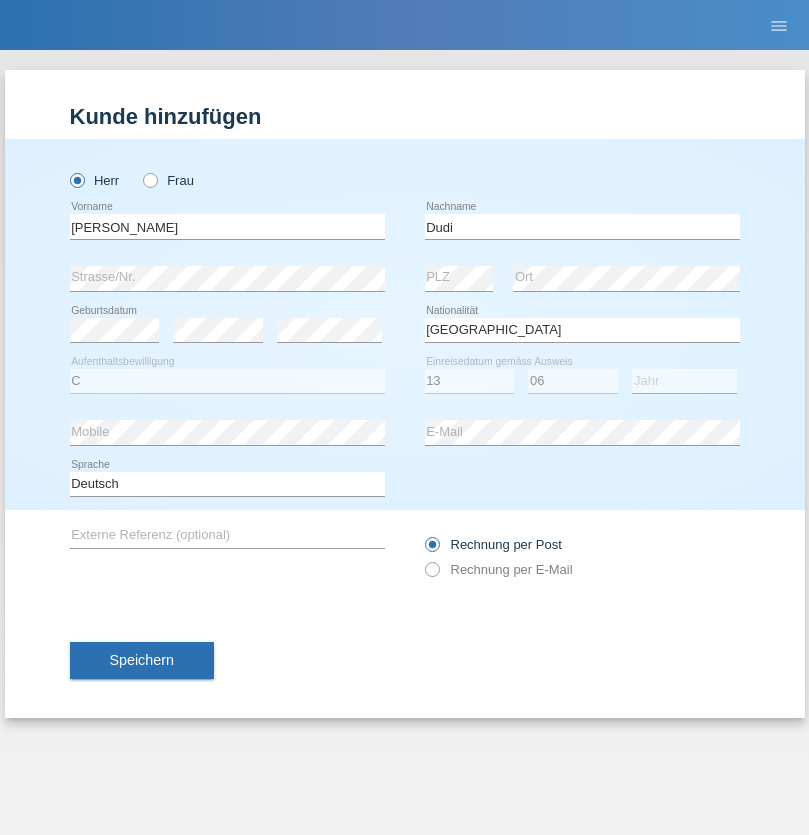 select on "2021" 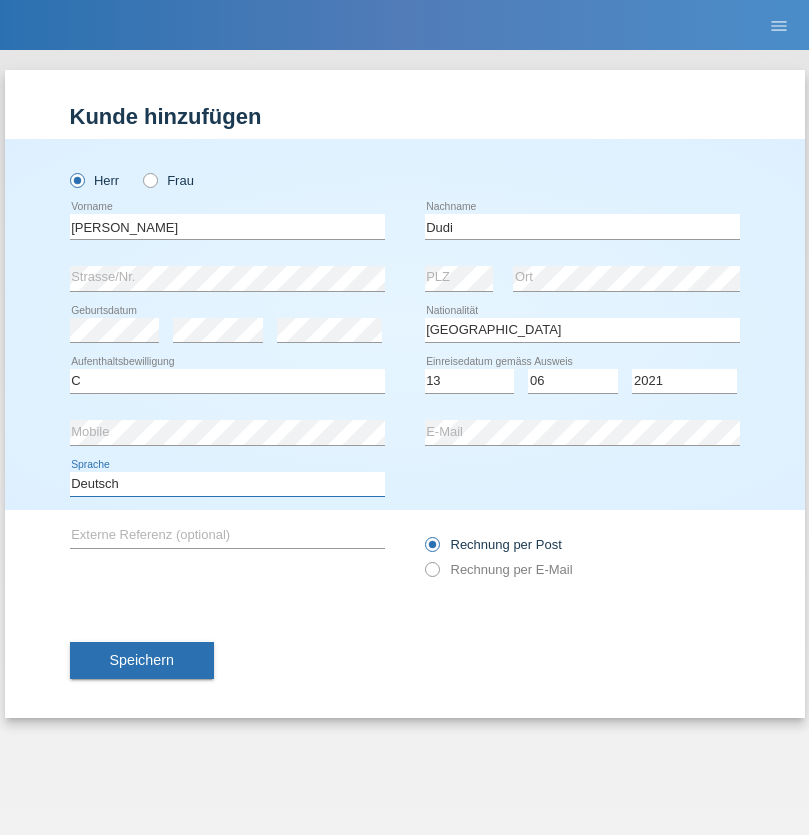 select on "en" 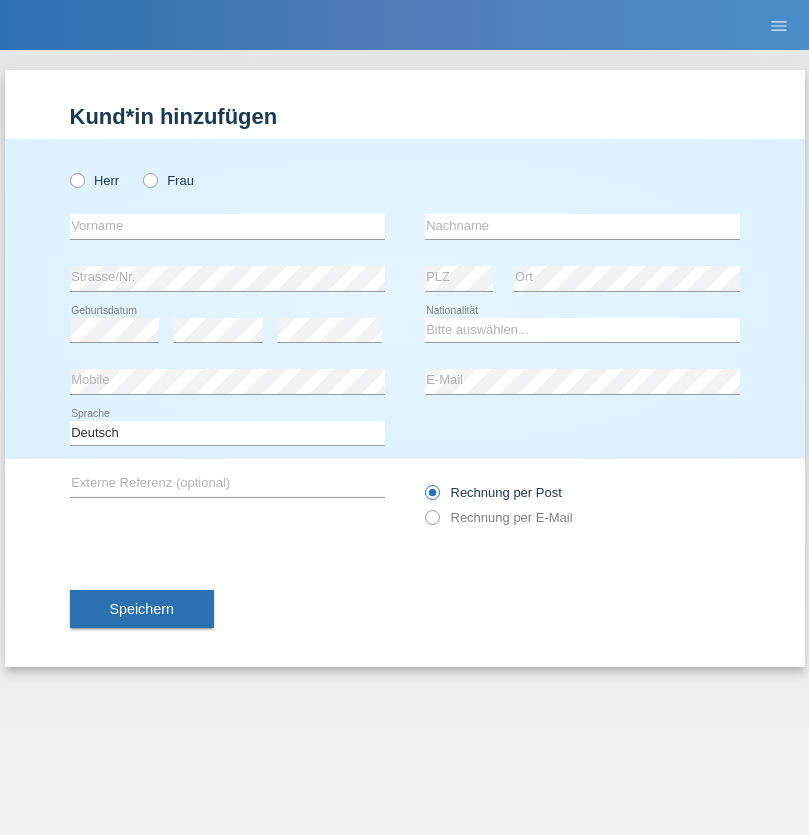 scroll, scrollTop: 0, scrollLeft: 0, axis: both 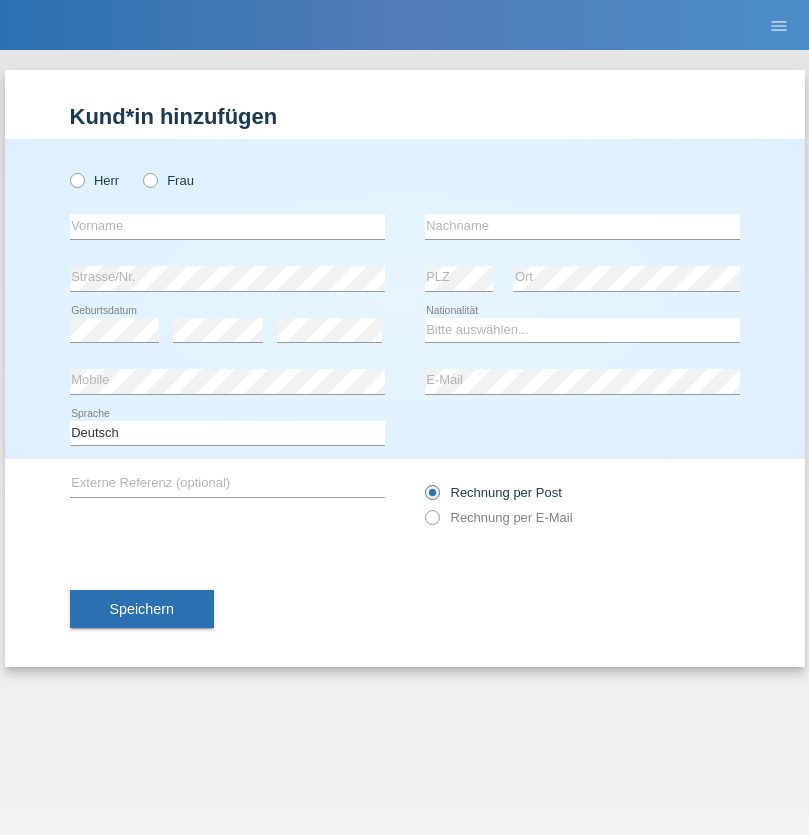 radio on "true" 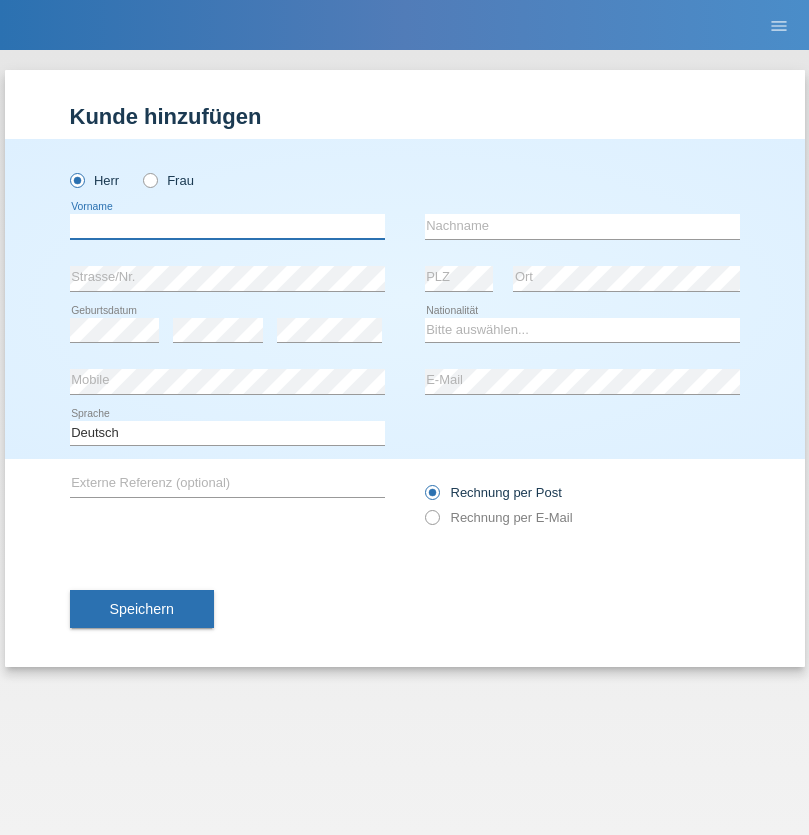 click at bounding box center (227, 226) 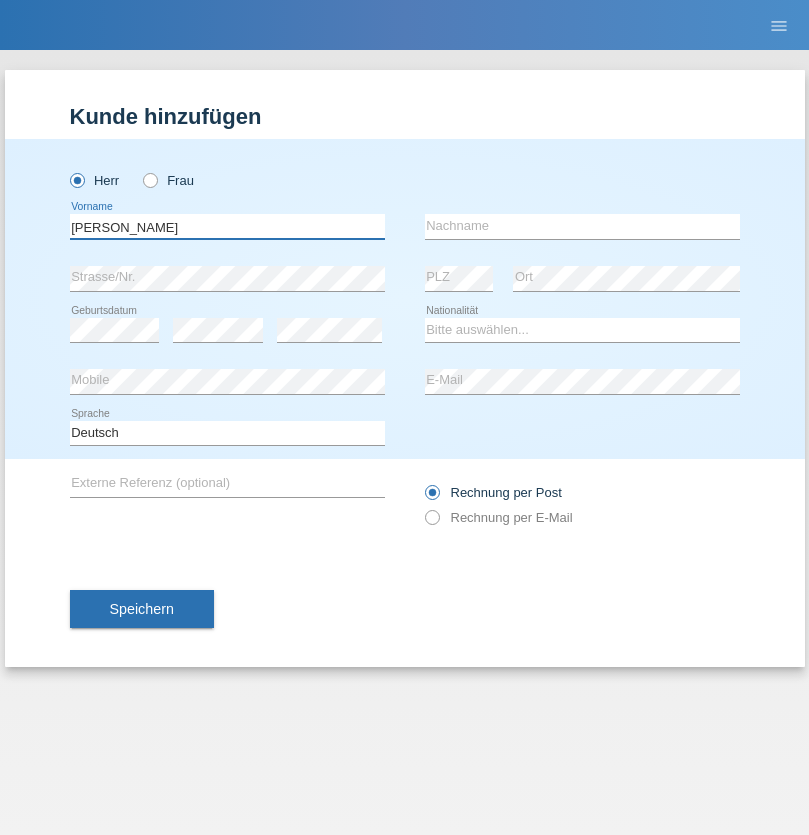 type on "[PERSON_NAME]" 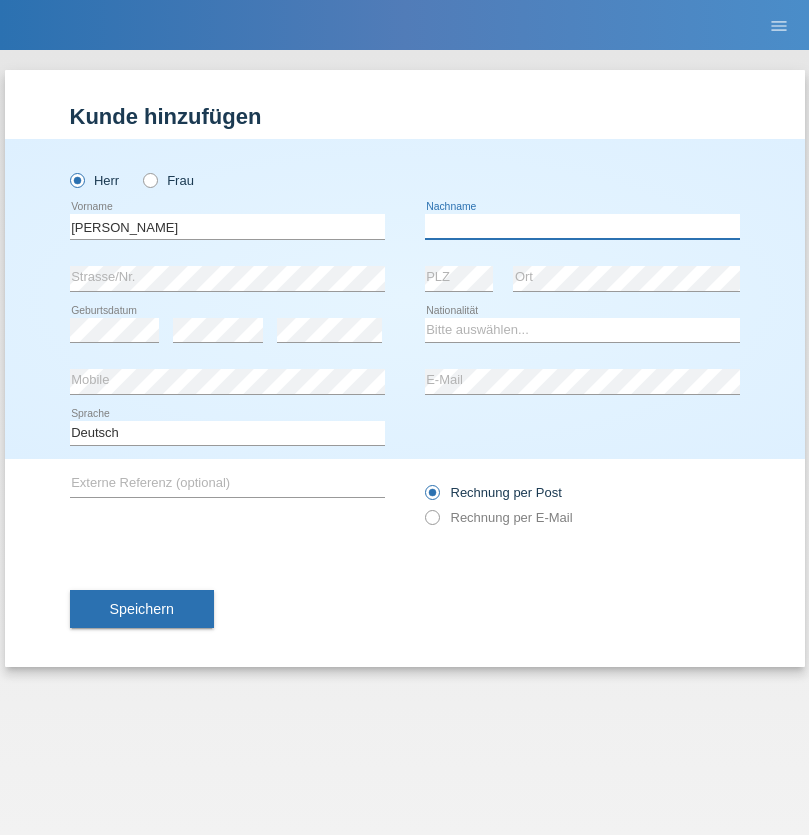 click at bounding box center (582, 226) 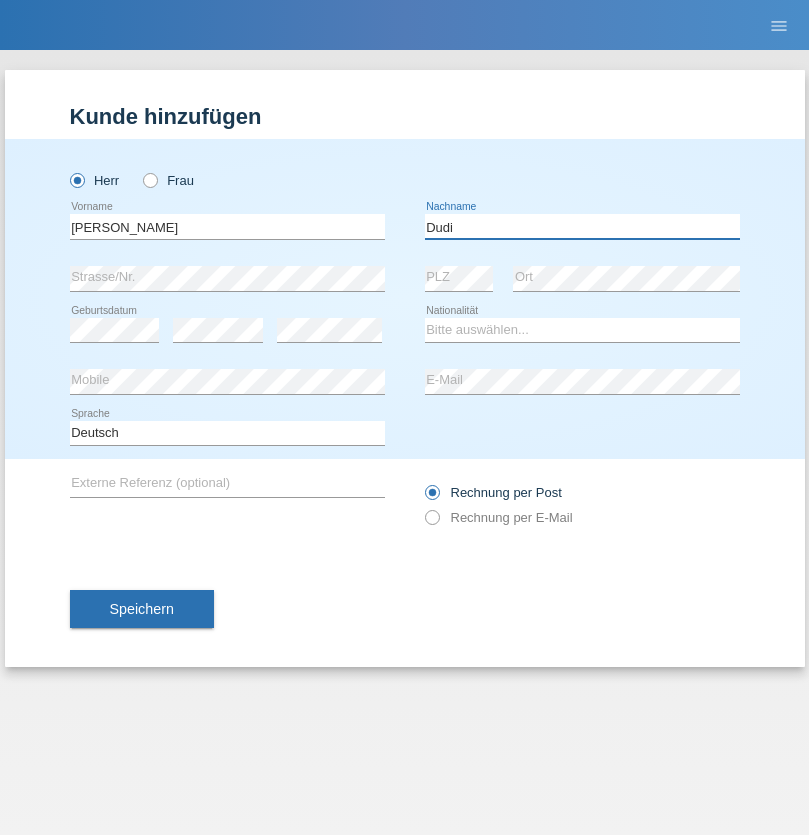 type on "Dudi" 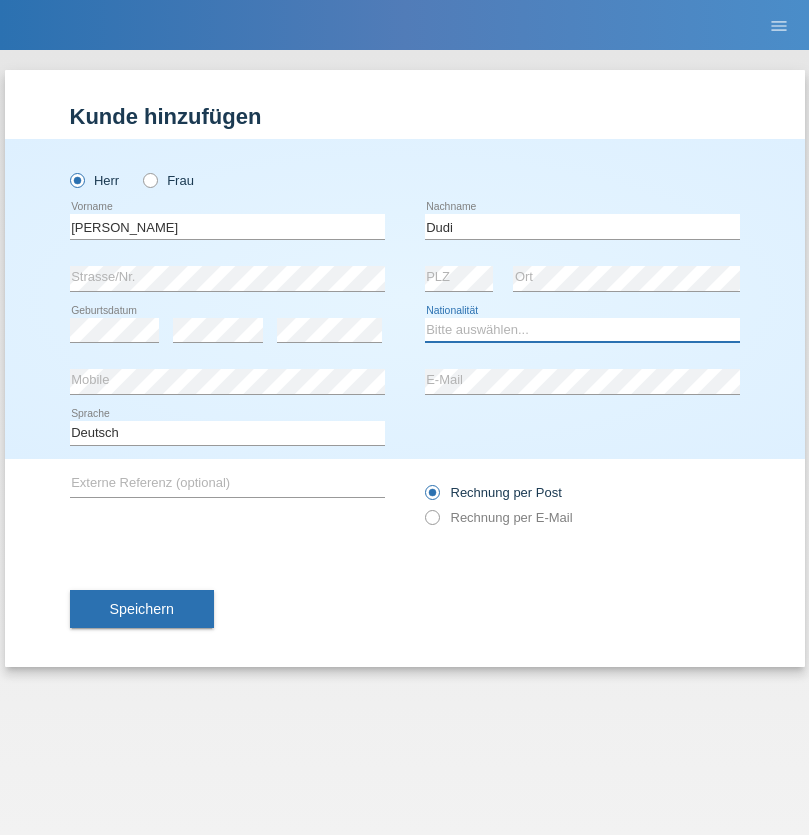 select on "SK" 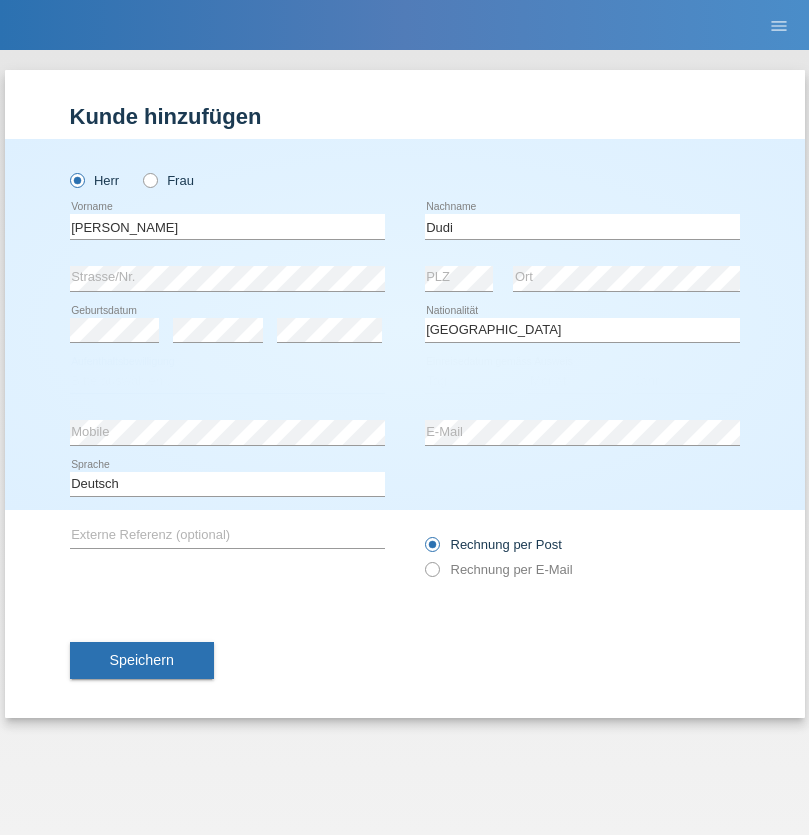 select on "C" 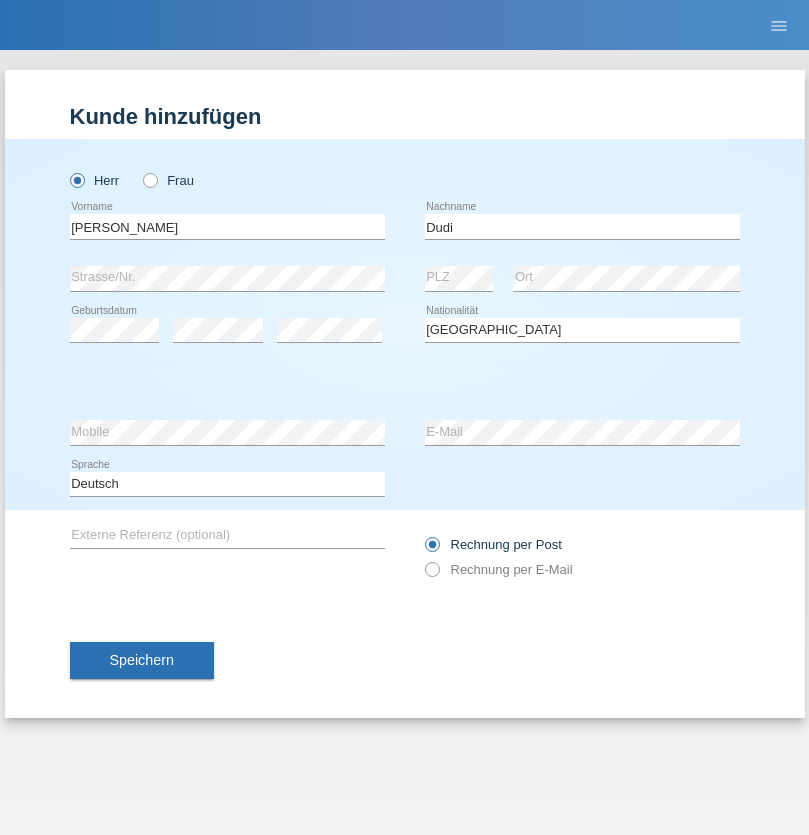 select on "13" 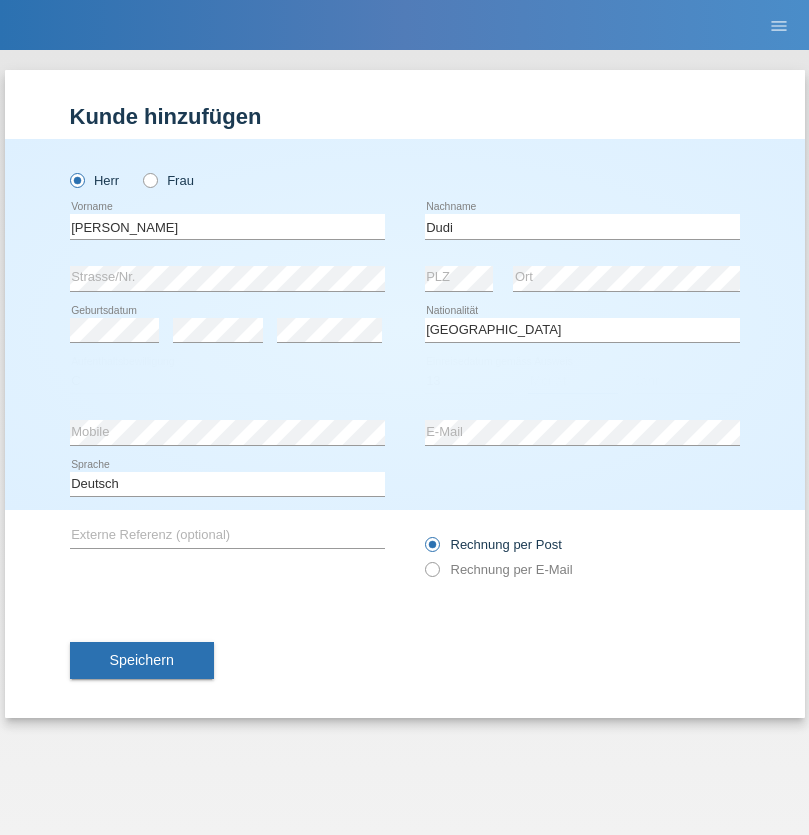 select on "06" 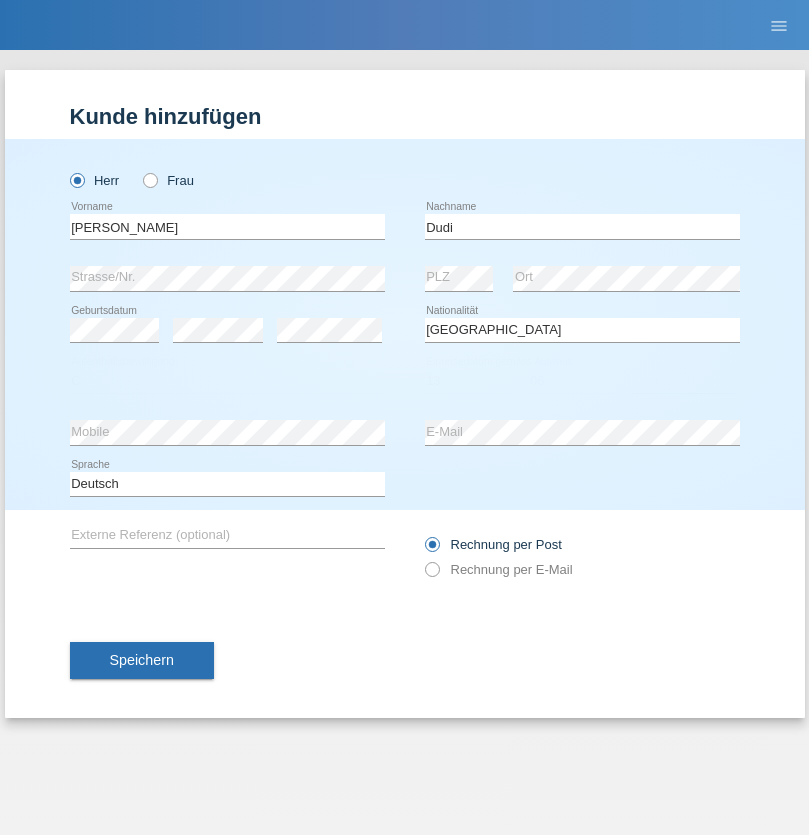 select on "2021" 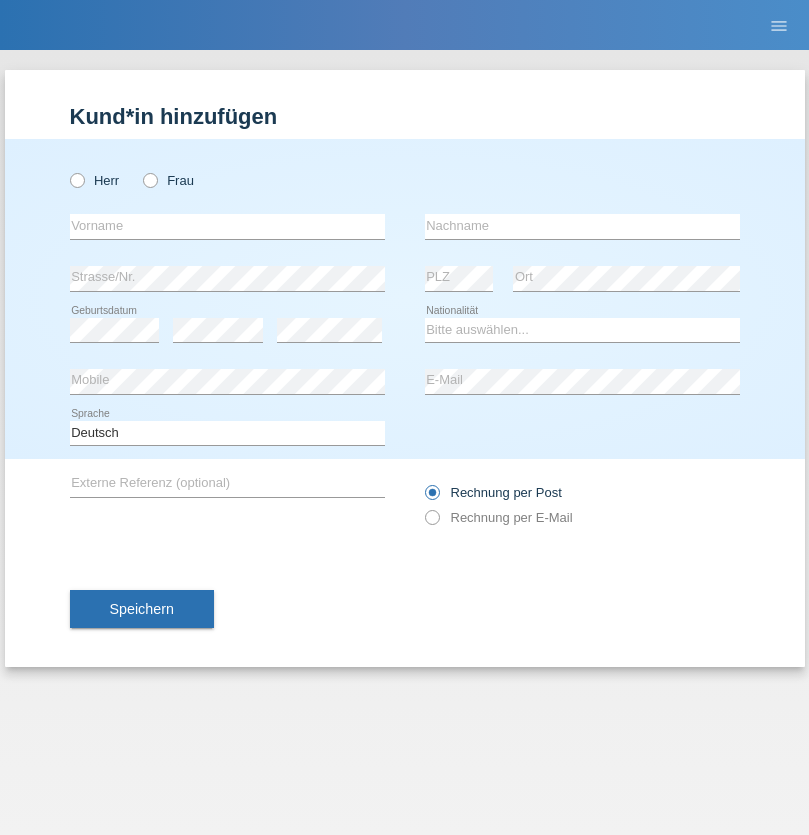 scroll, scrollTop: 0, scrollLeft: 0, axis: both 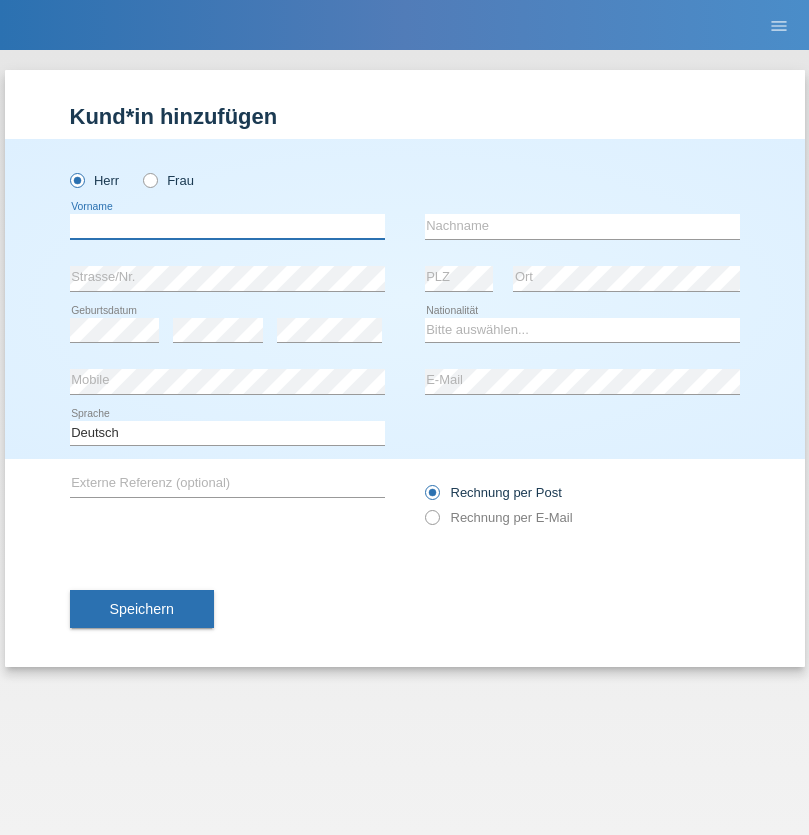 click at bounding box center [227, 226] 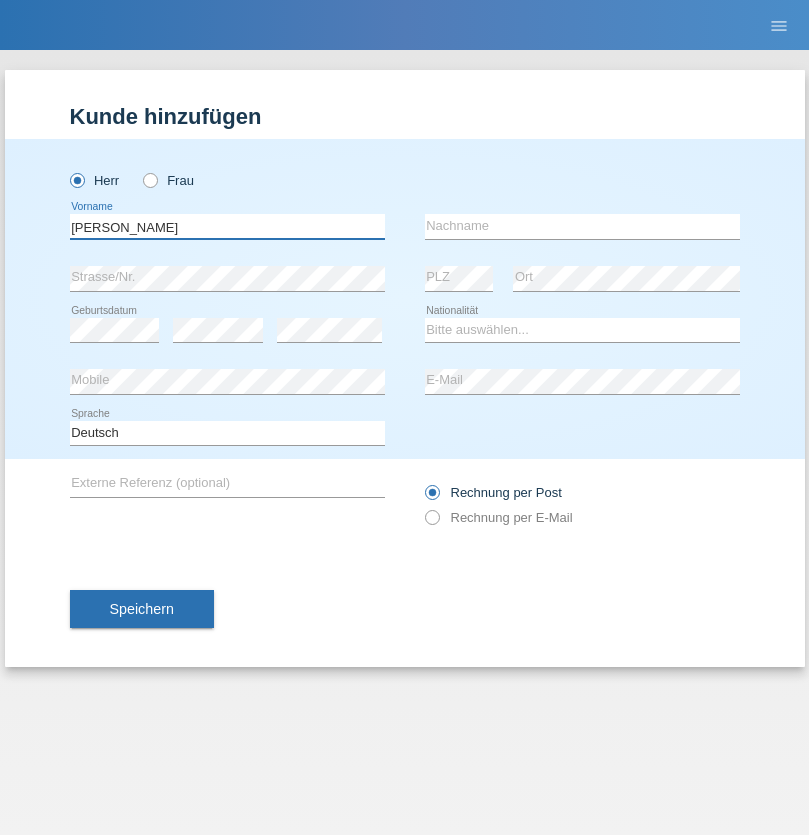 type on "Artur" 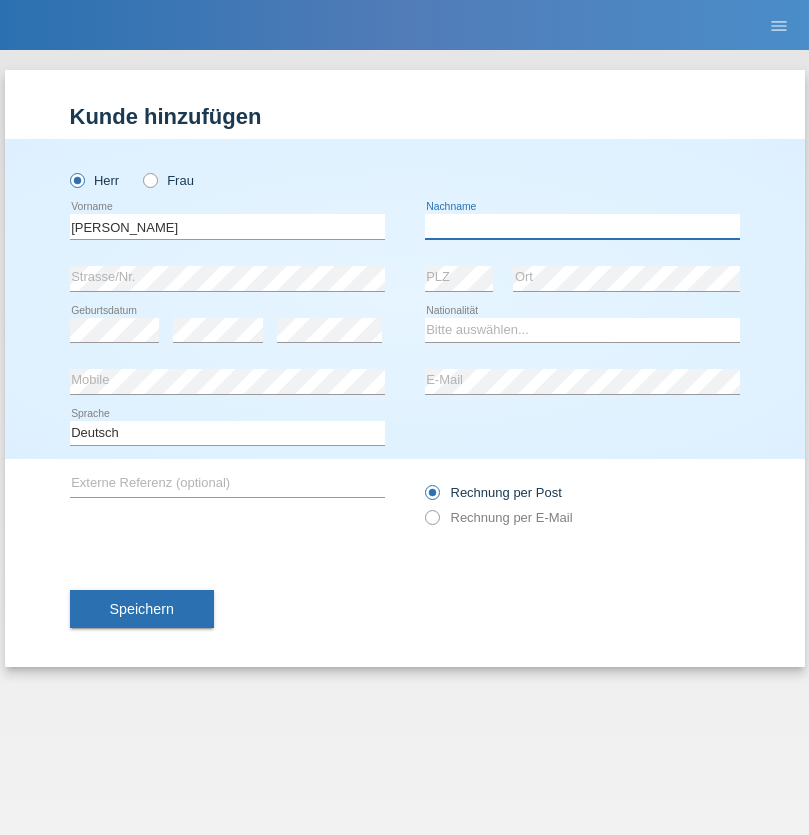 click at bounding box center (582, 226) 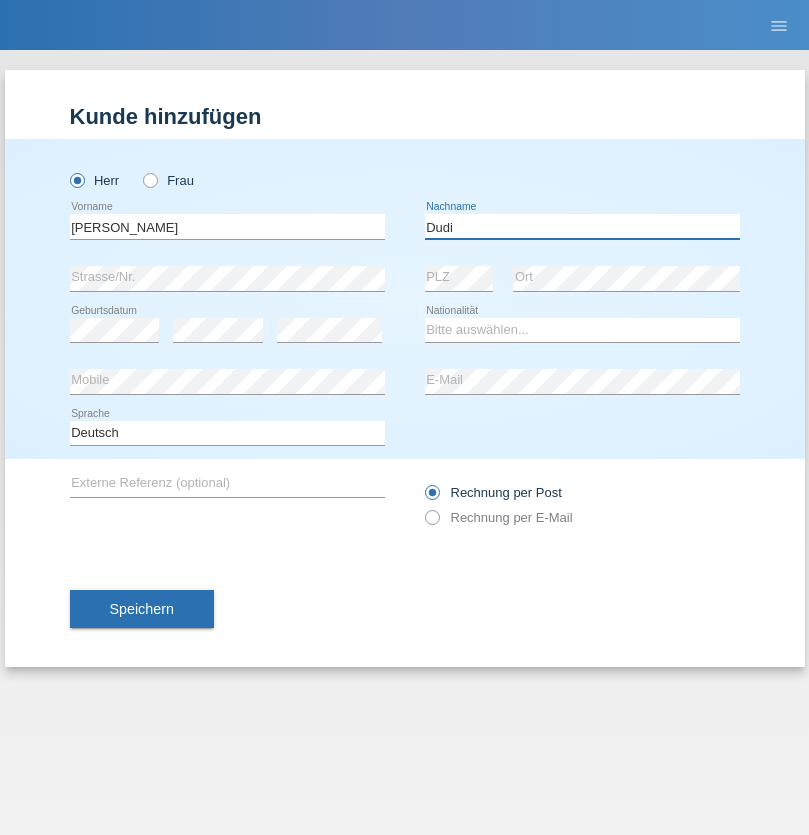 type on "Dudi" 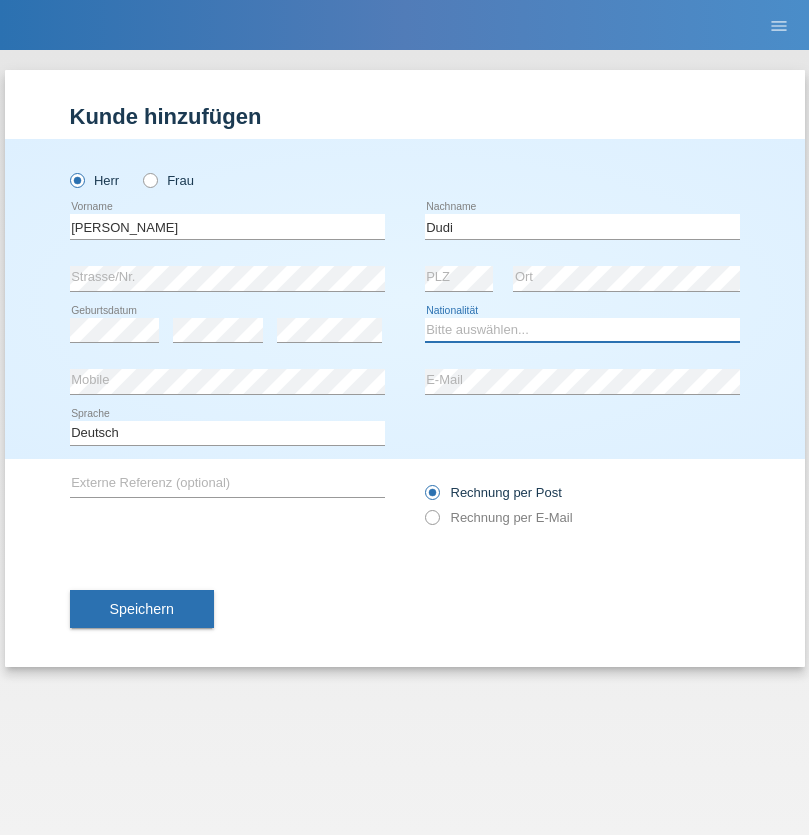 select on "SK" 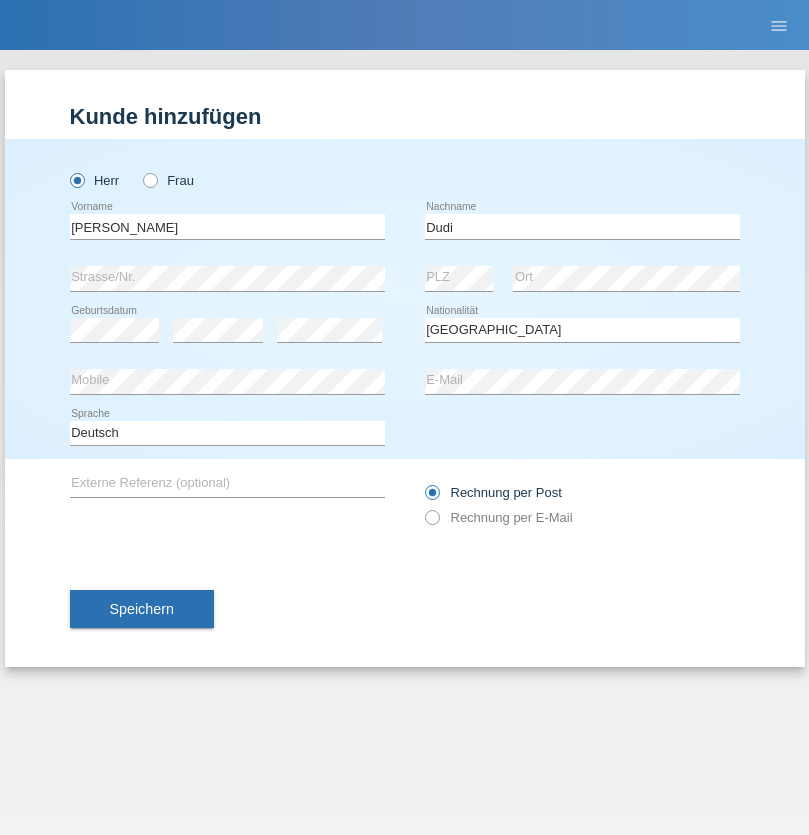 select on "C" 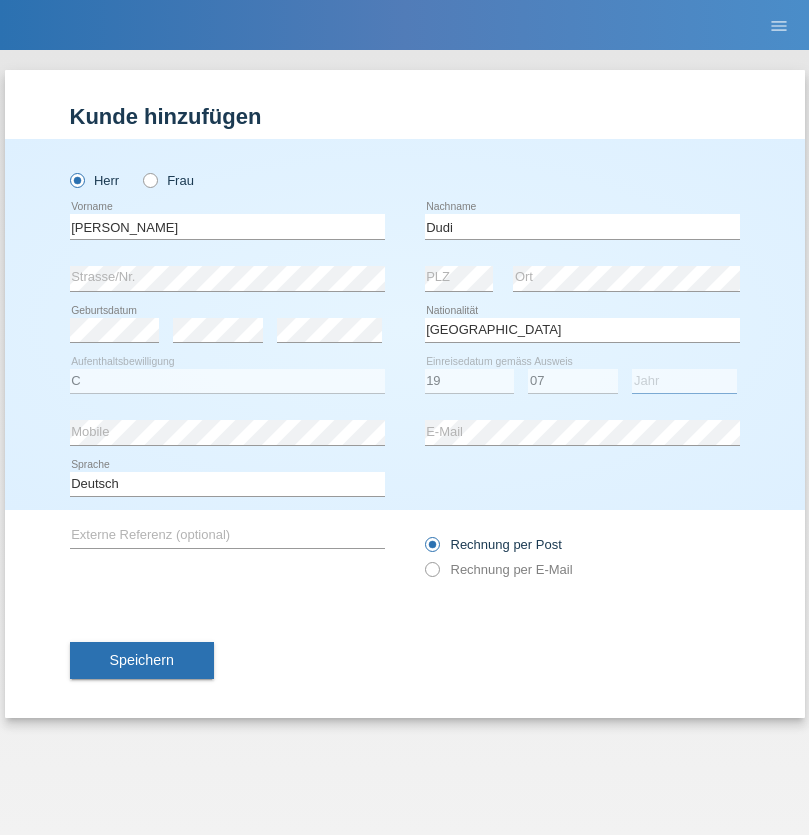 select on "2021" 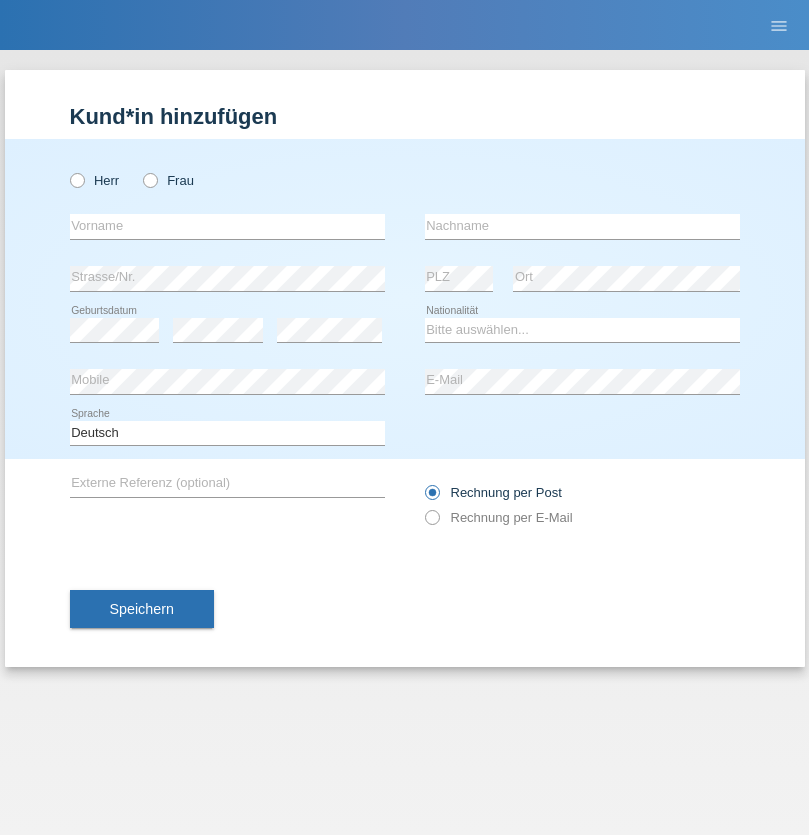 scroll, scrollTop: 0, scrollLeft: 0, axis: both 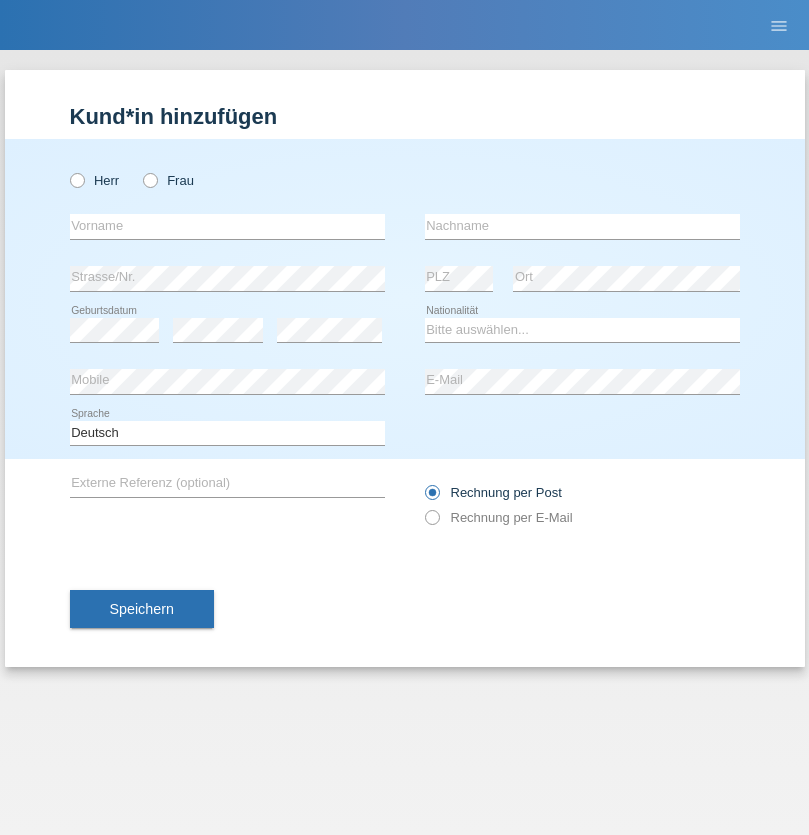 radio on "true" 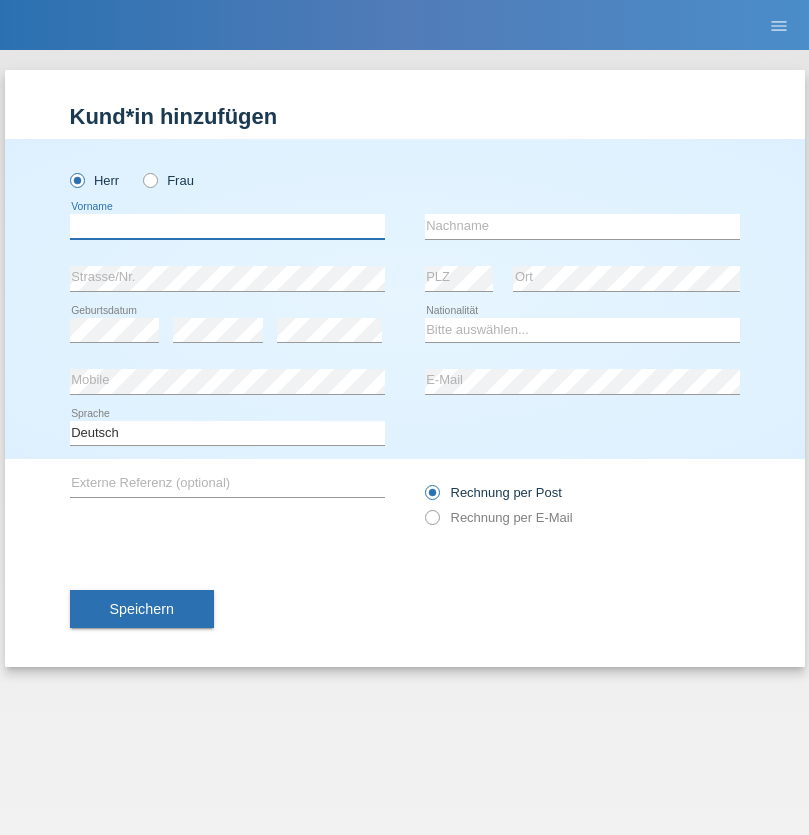 click at bounding box center (227, 226) 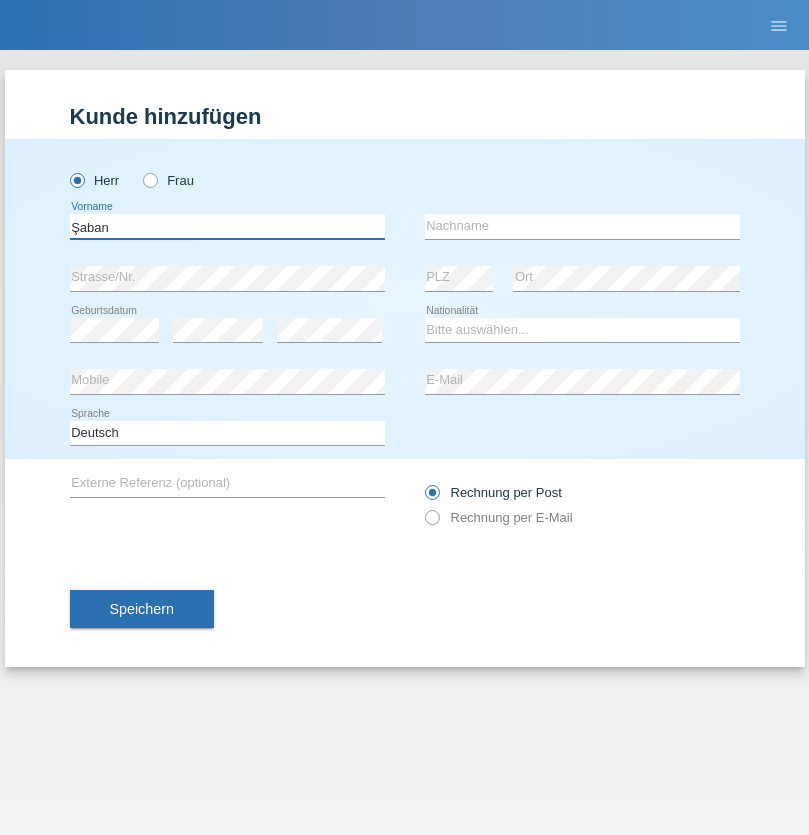 type on "Şaban" 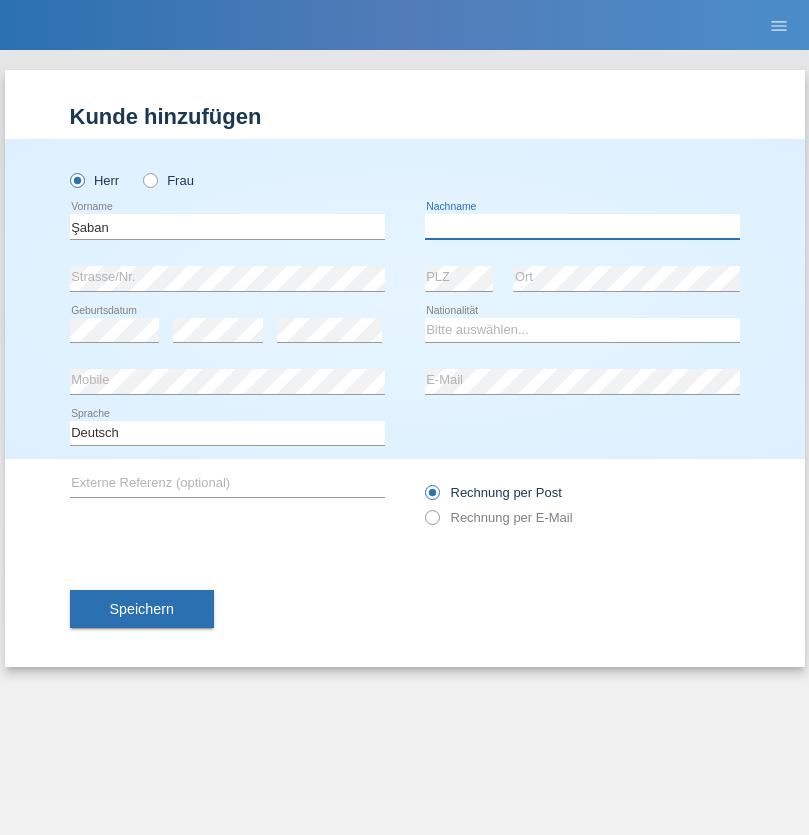 click at bounding box center (582, 226) 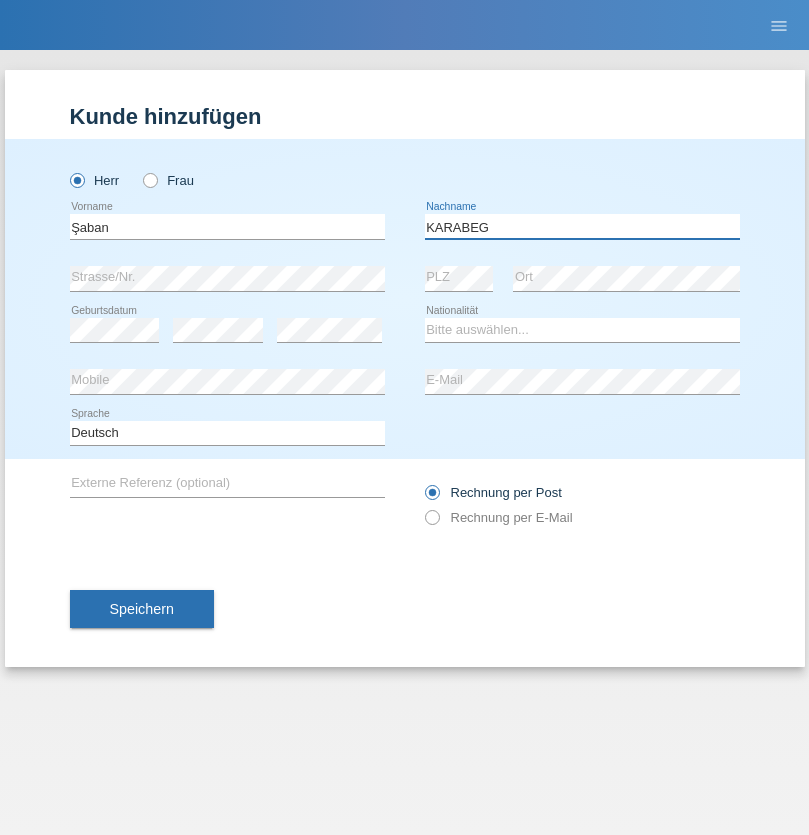 type on "KARABEG" 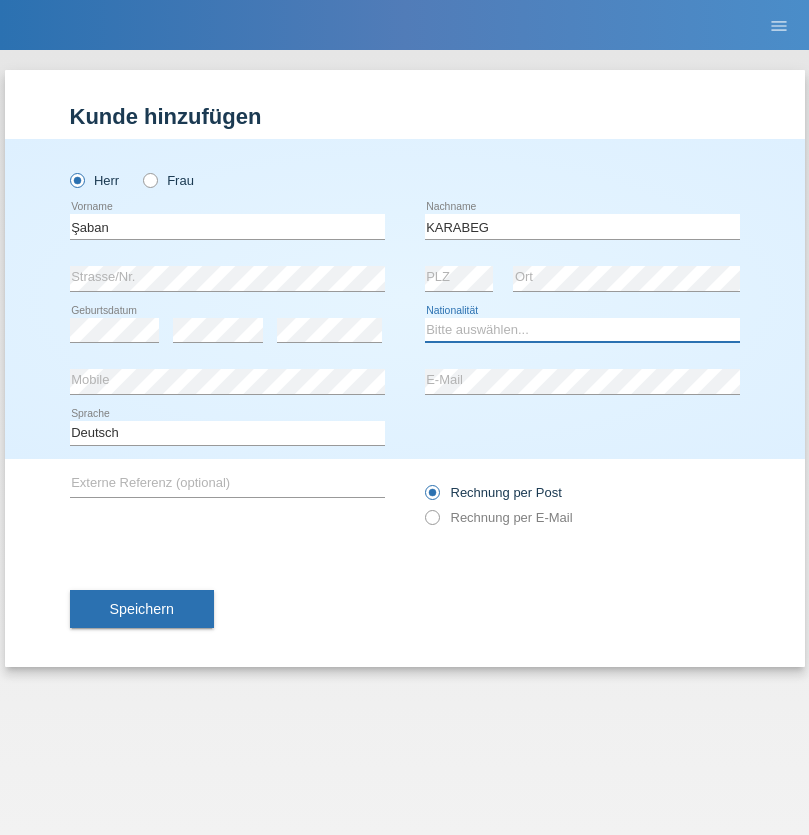 select on "TR" 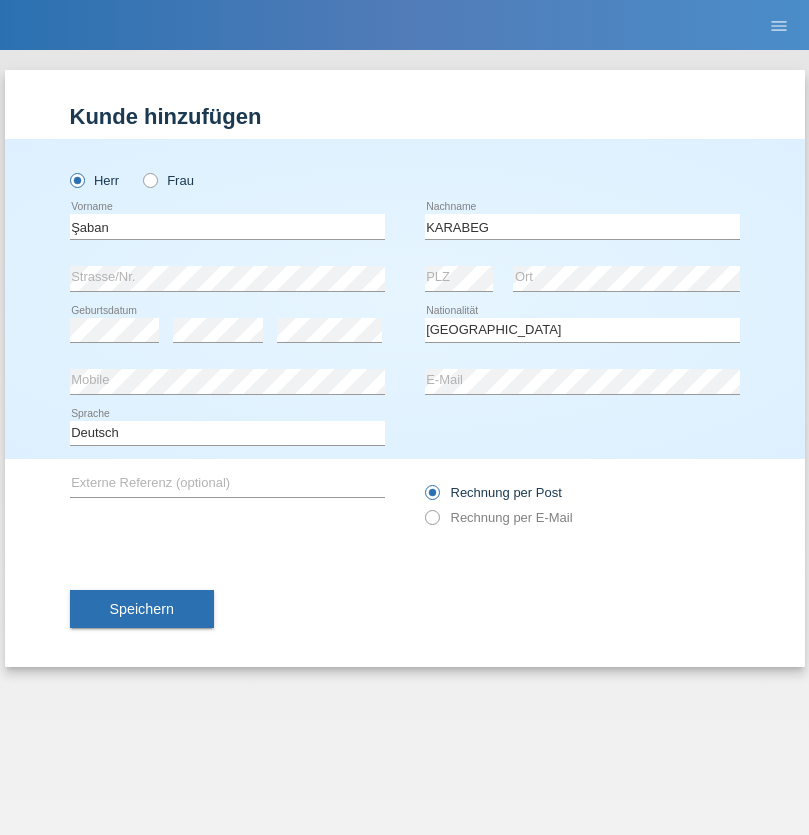 select on "C" 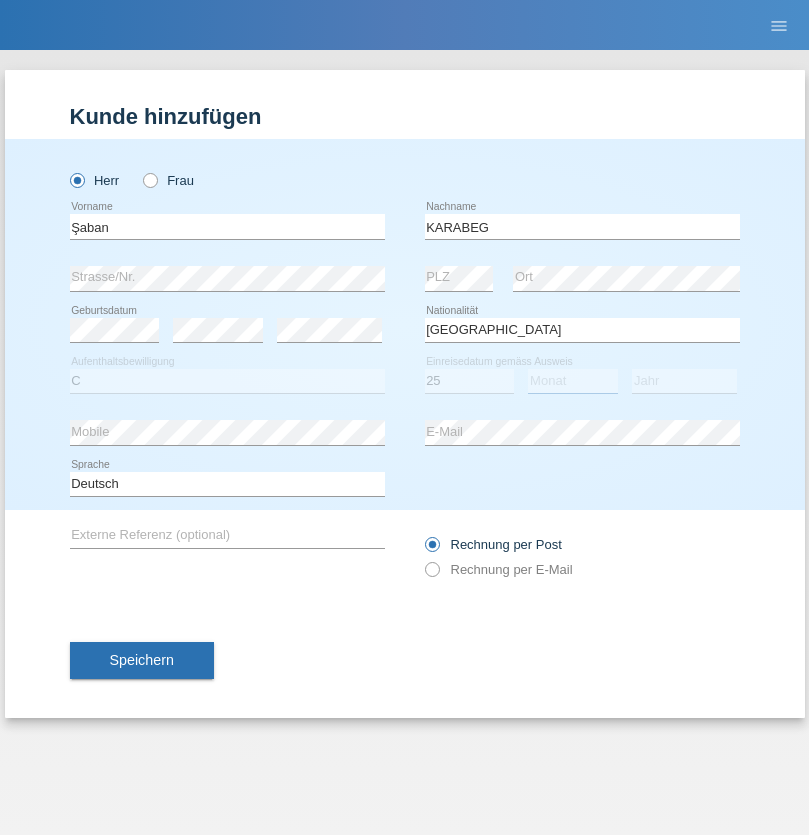 select on "09" 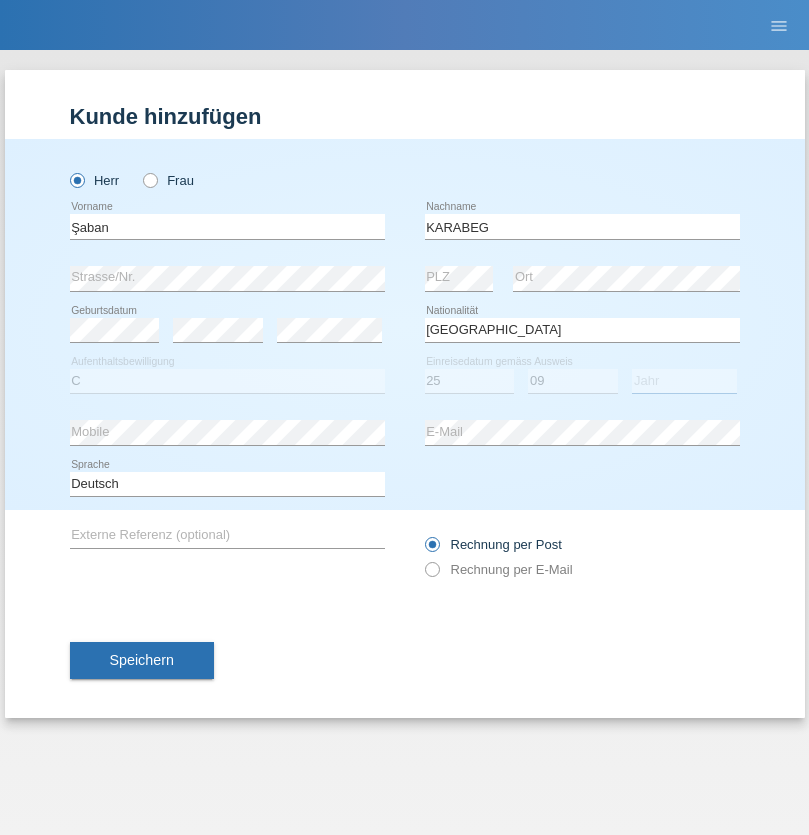 select on "2021" 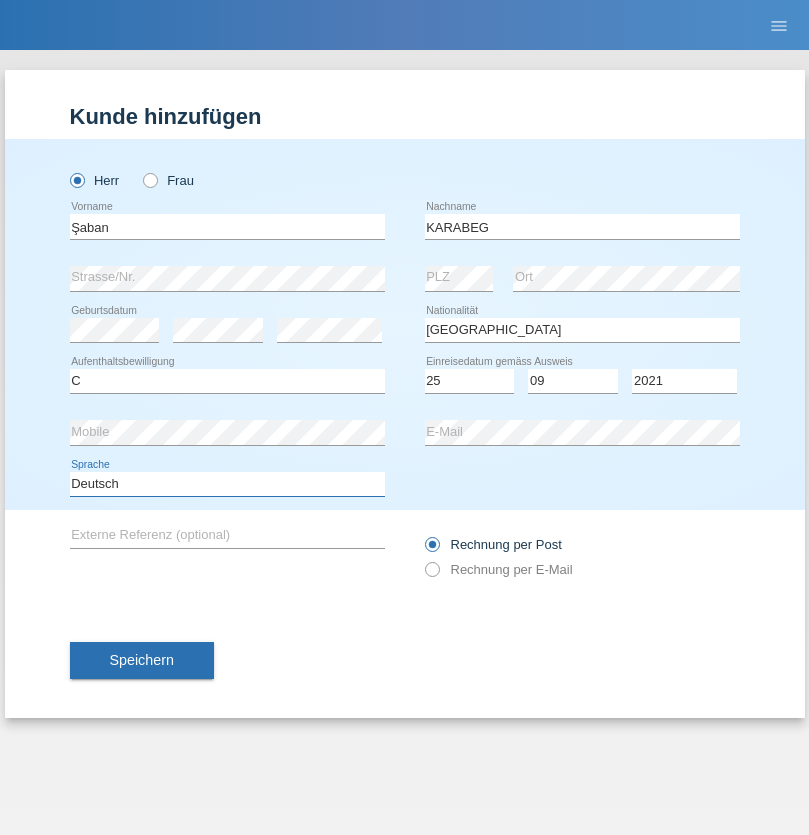 select on "en" 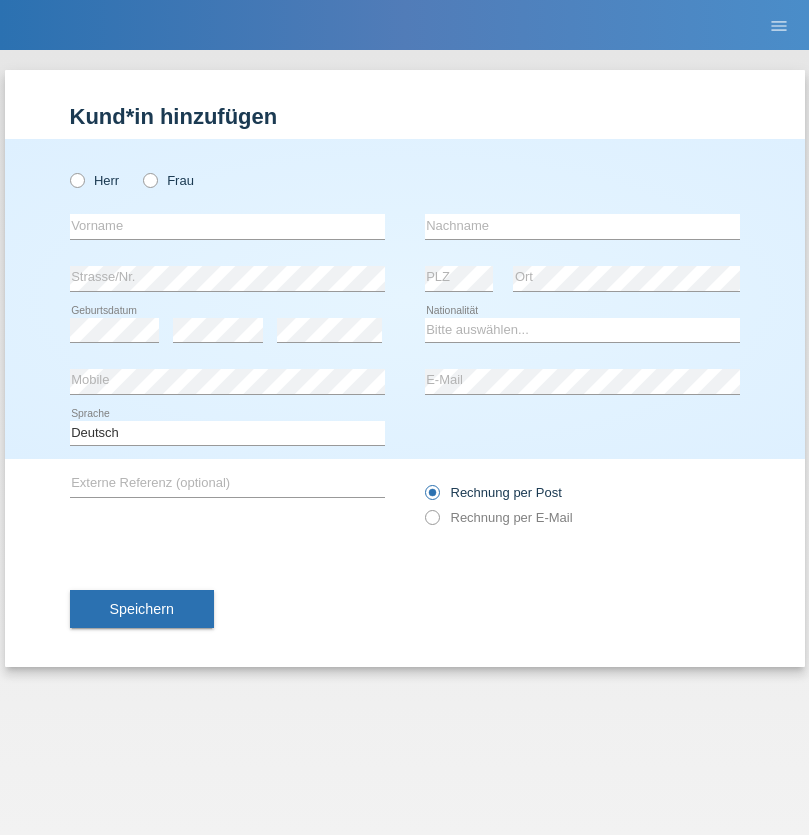 scroll, scrollTop: 0, scrollLeft: 0, axis: both 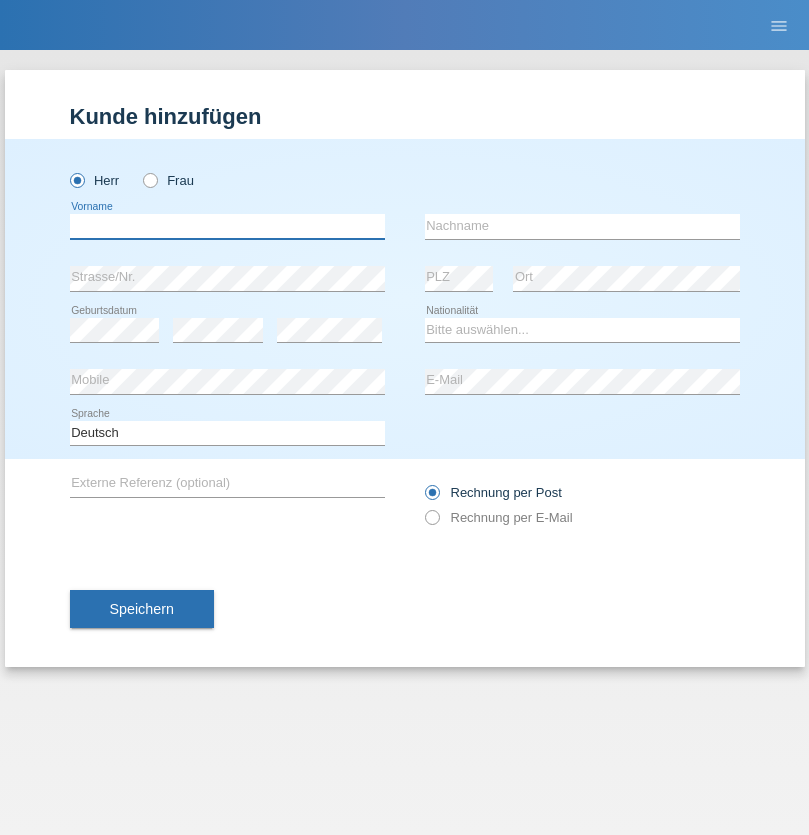 click at bounding box center [227, 226] 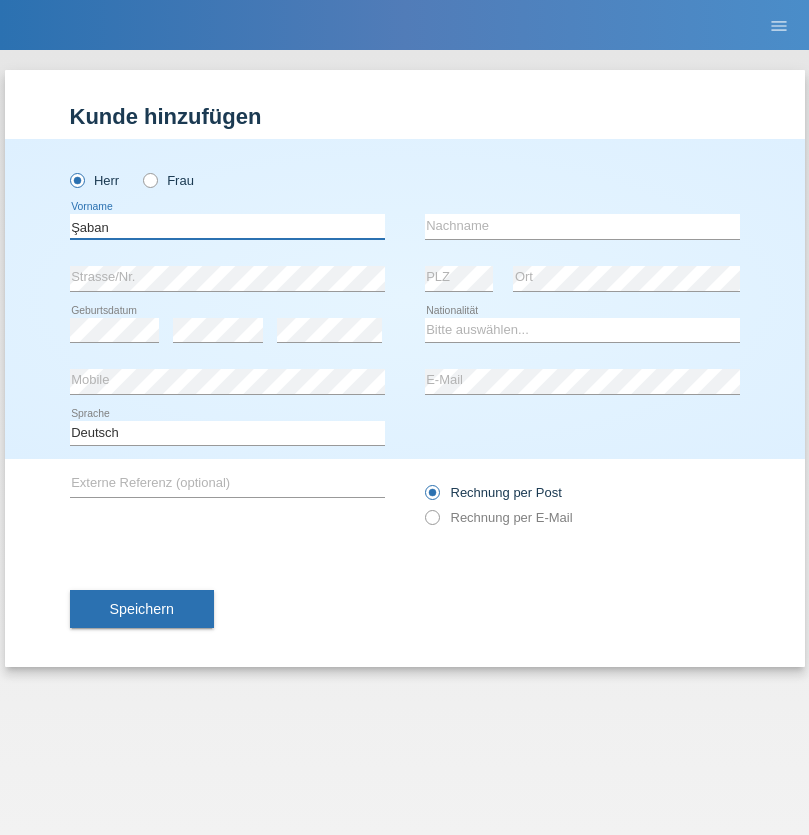 type on "Şaban" 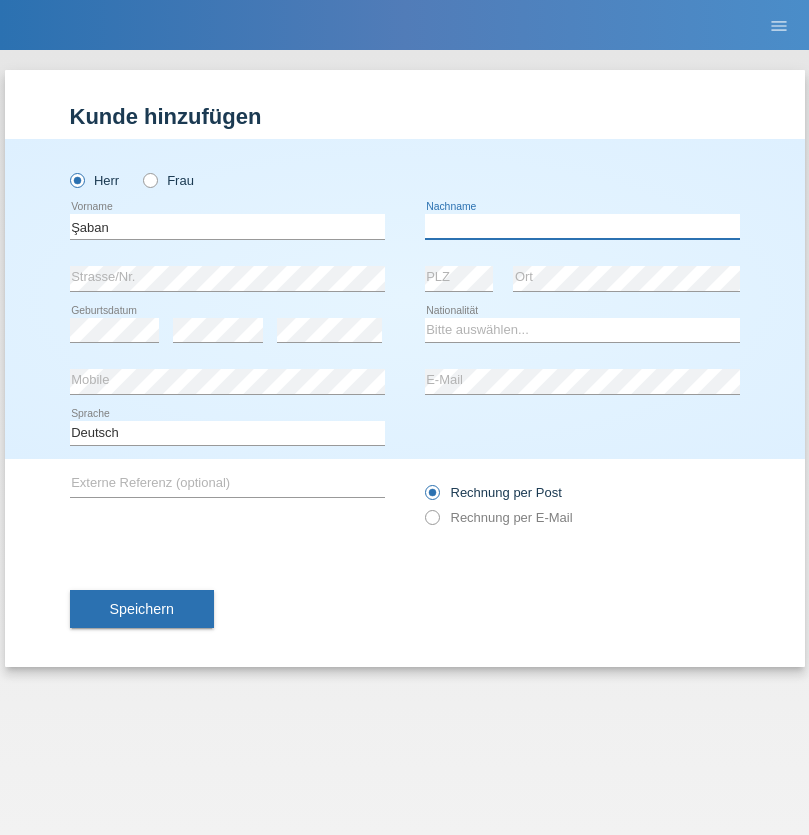 click at bounding box center (582, 226) 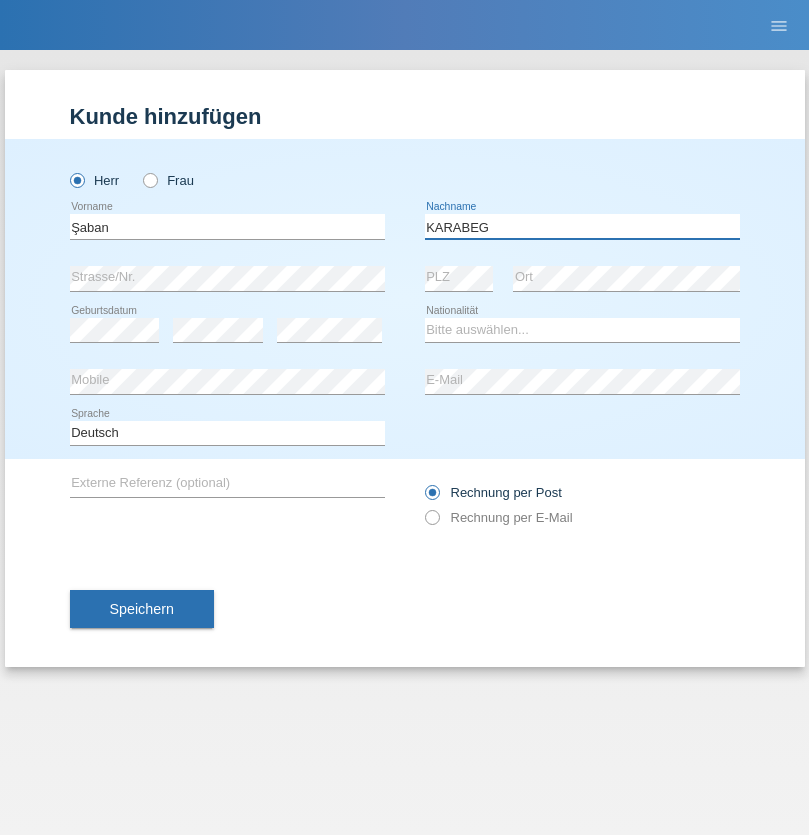 type on "KARABEG" 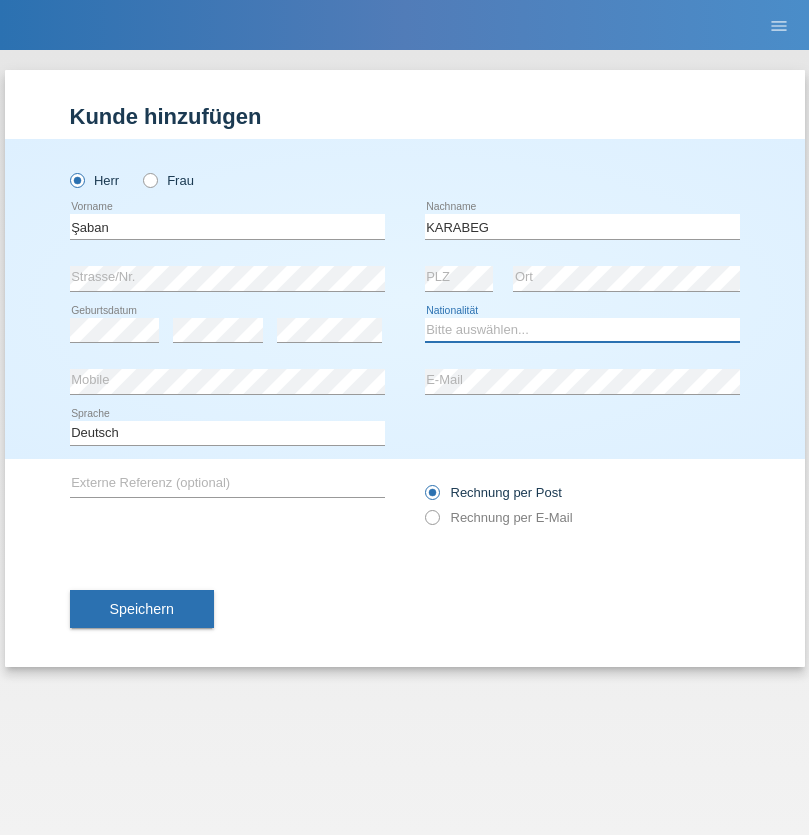 select on "TR" 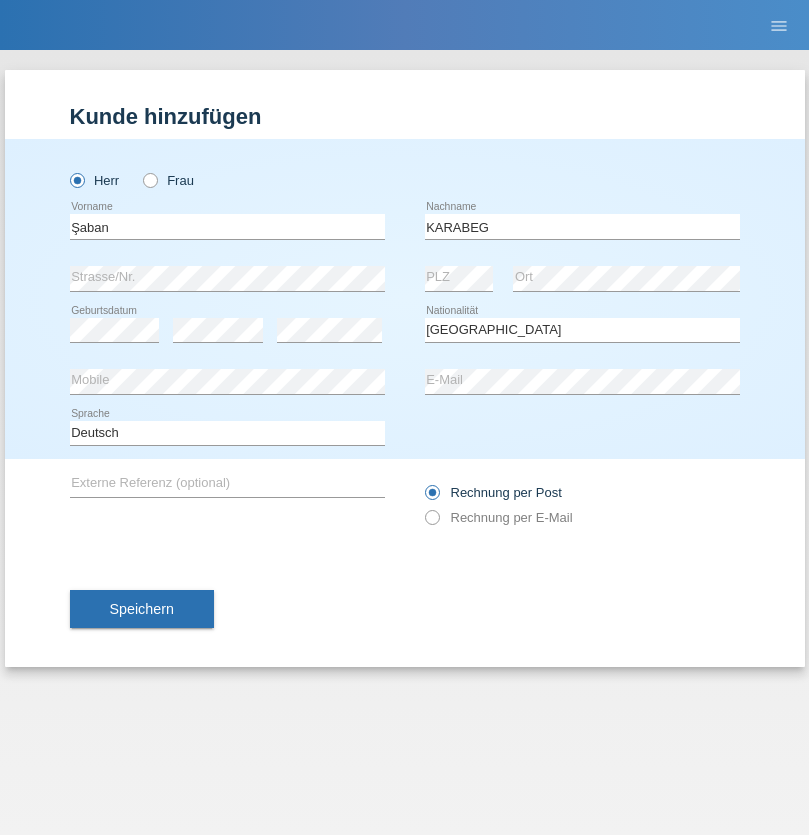 select on "C" 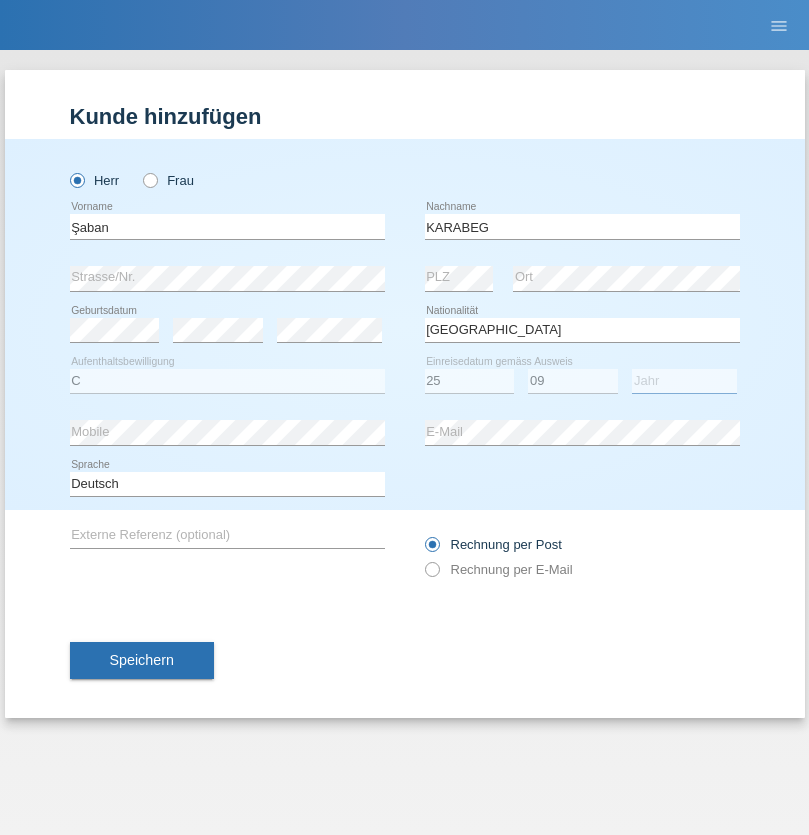 select on "2021" 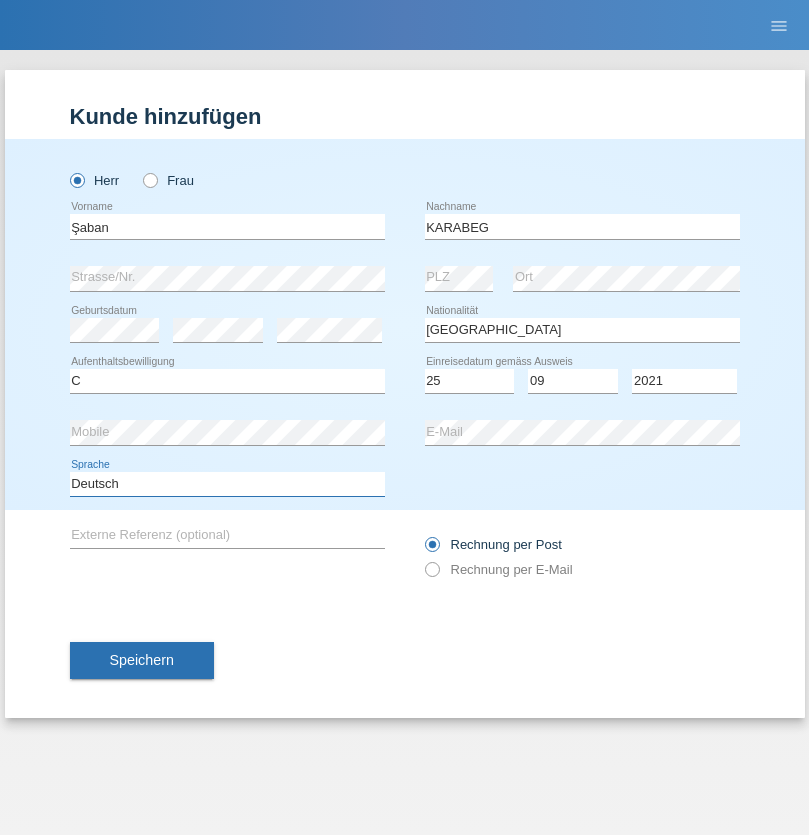 select on "en" 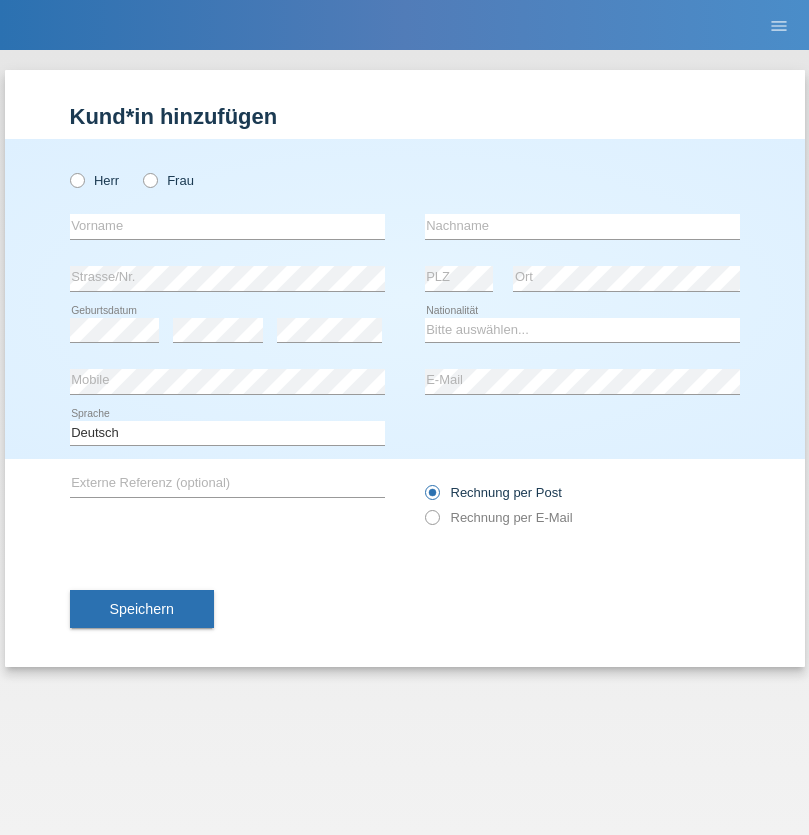 scroll, scrollTop: 0, scrollLeft: 0, axis: both 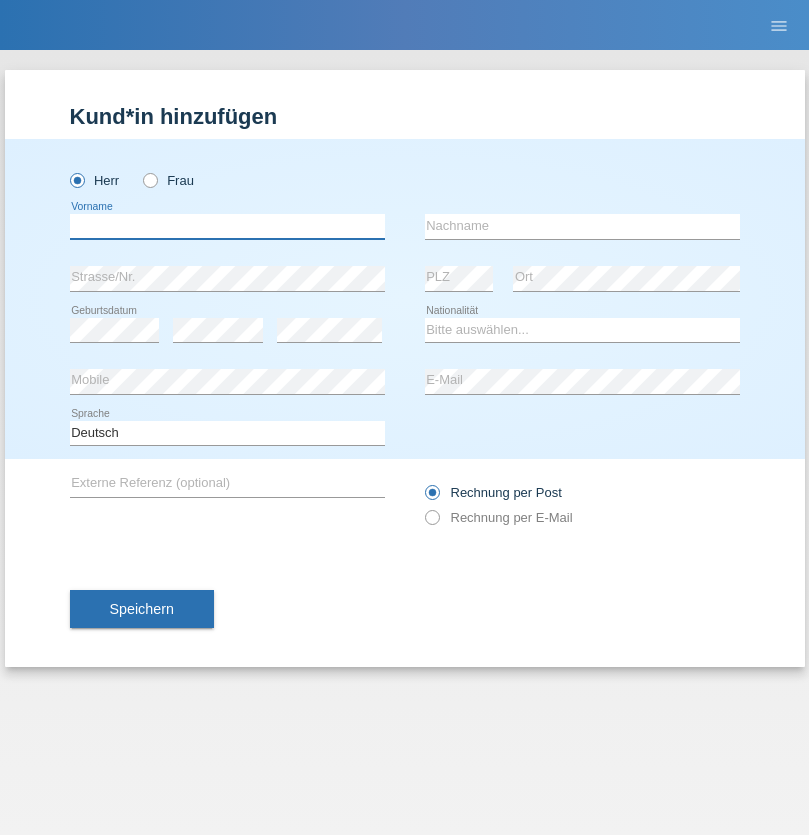 click at bounding box center [227, 226] 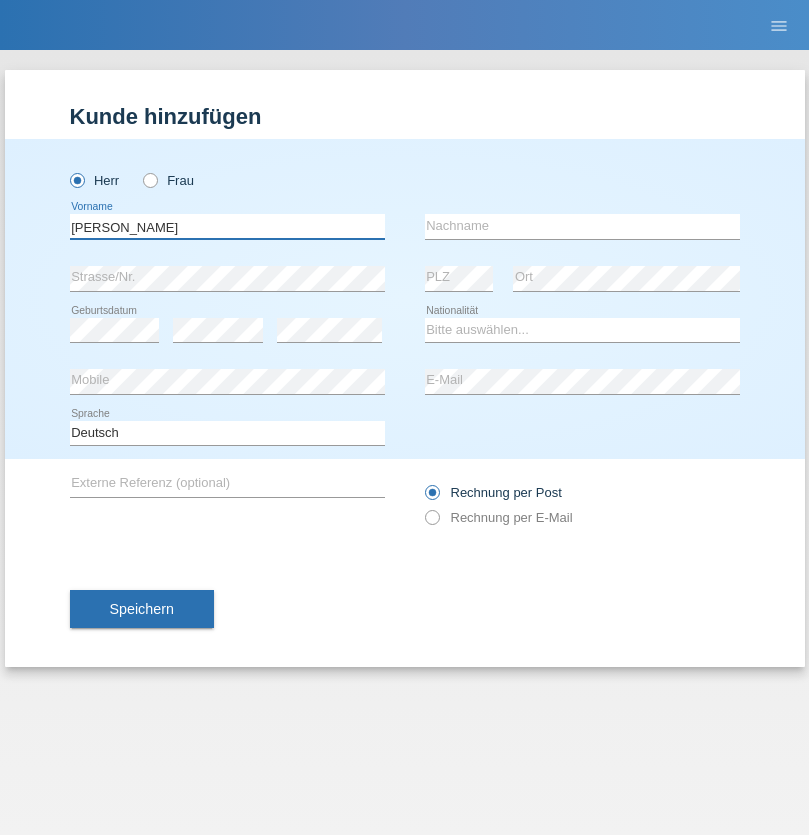 type on "Janior francisco" 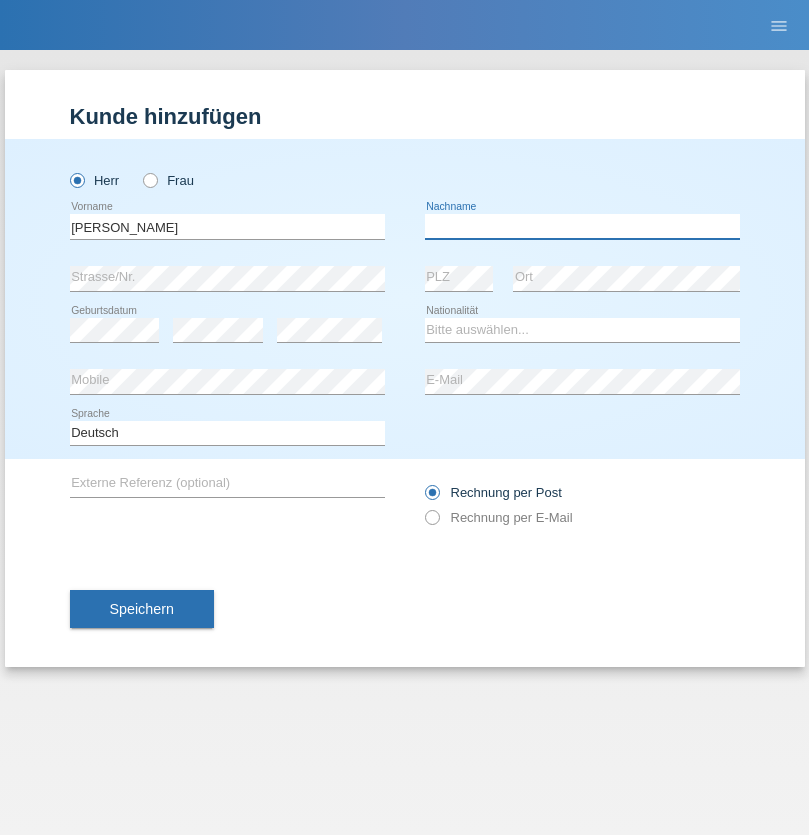 click at bounding box center (582, 226) 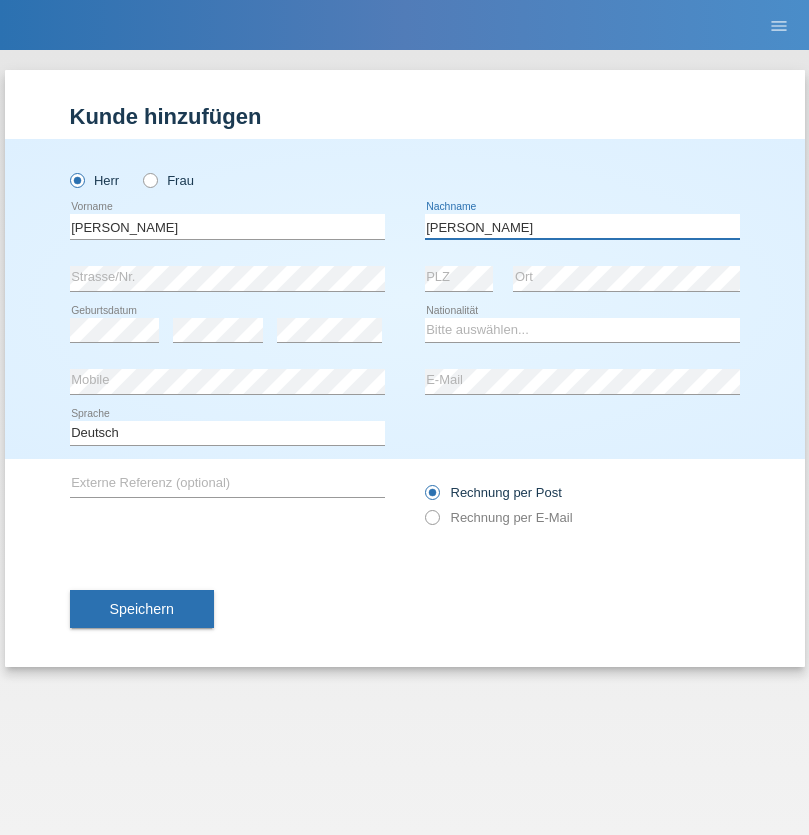 type on "Romero romero" 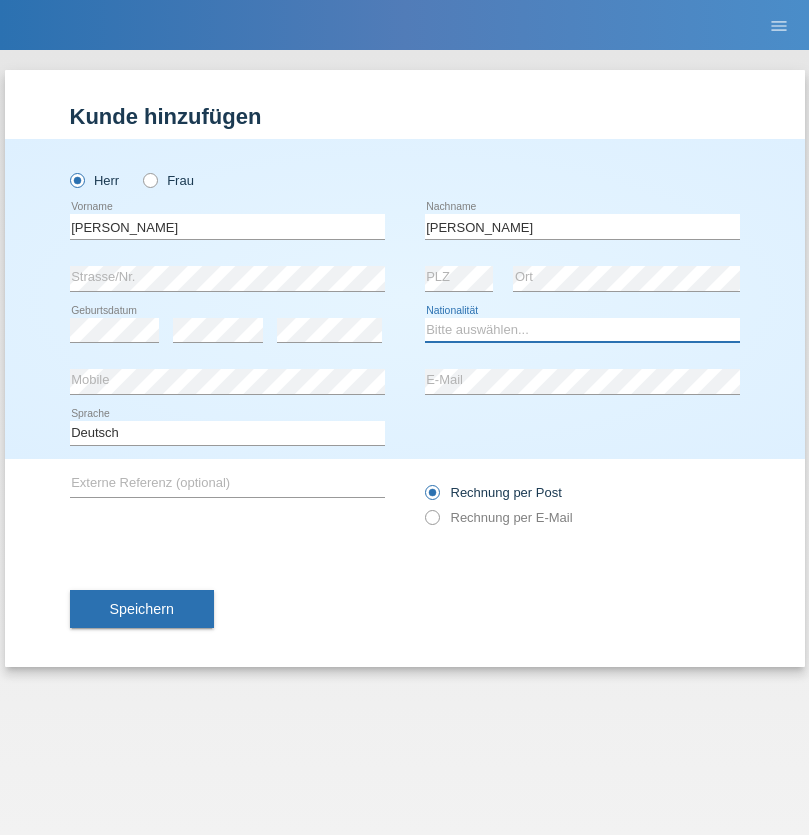 select on "AO" 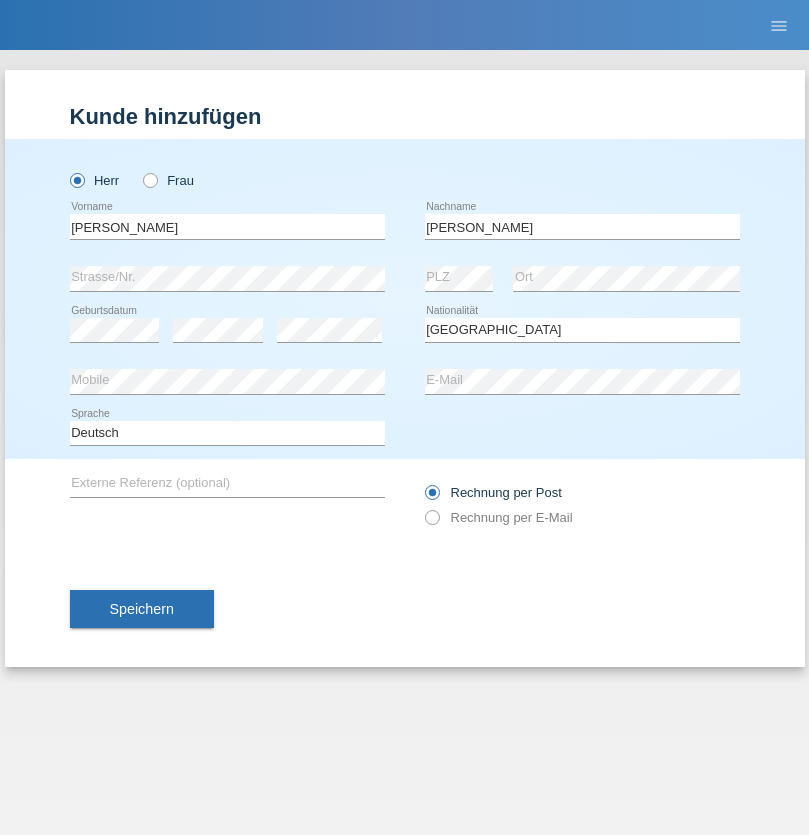 select on "C" 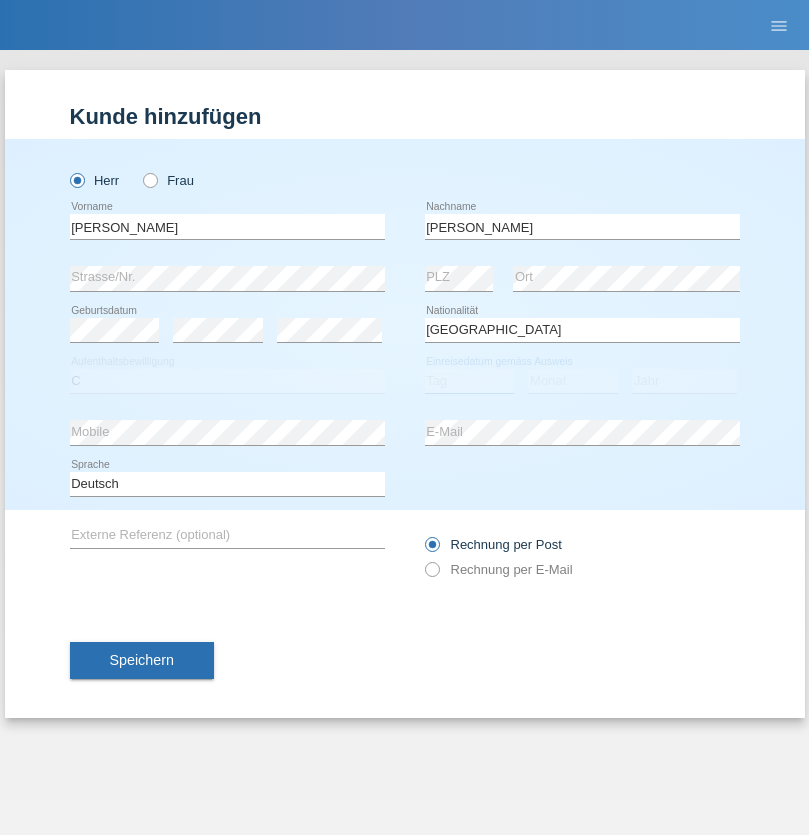 select on "17" 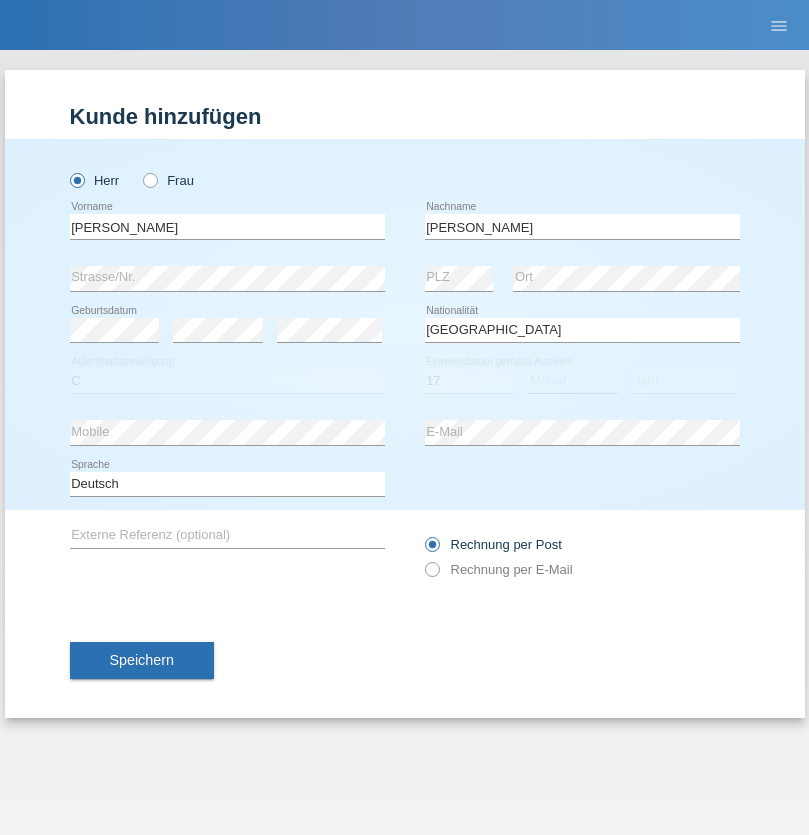 select on "10" 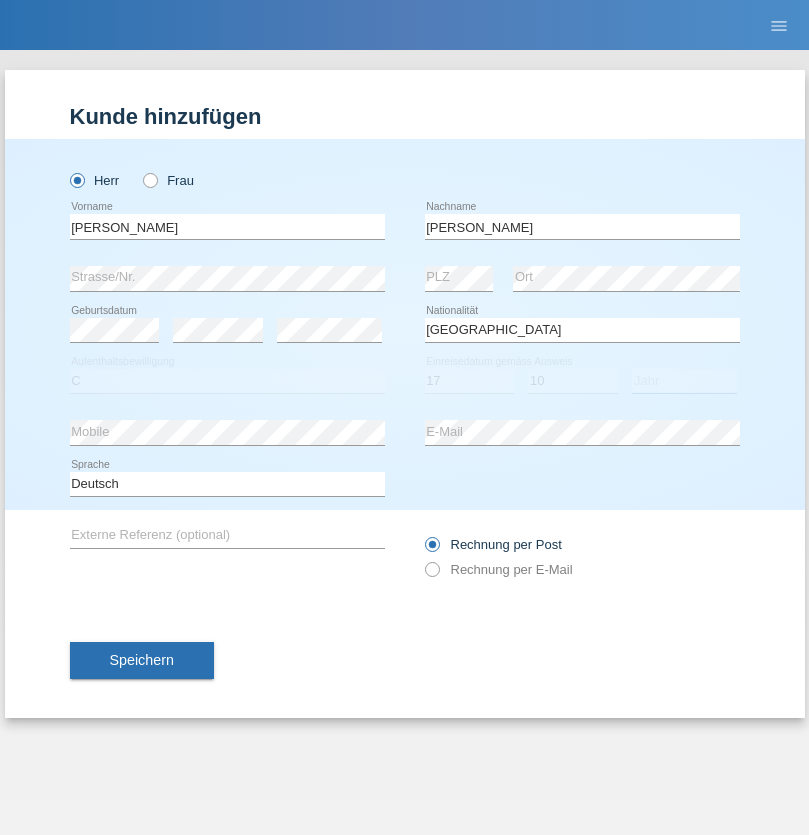 select on "2021" 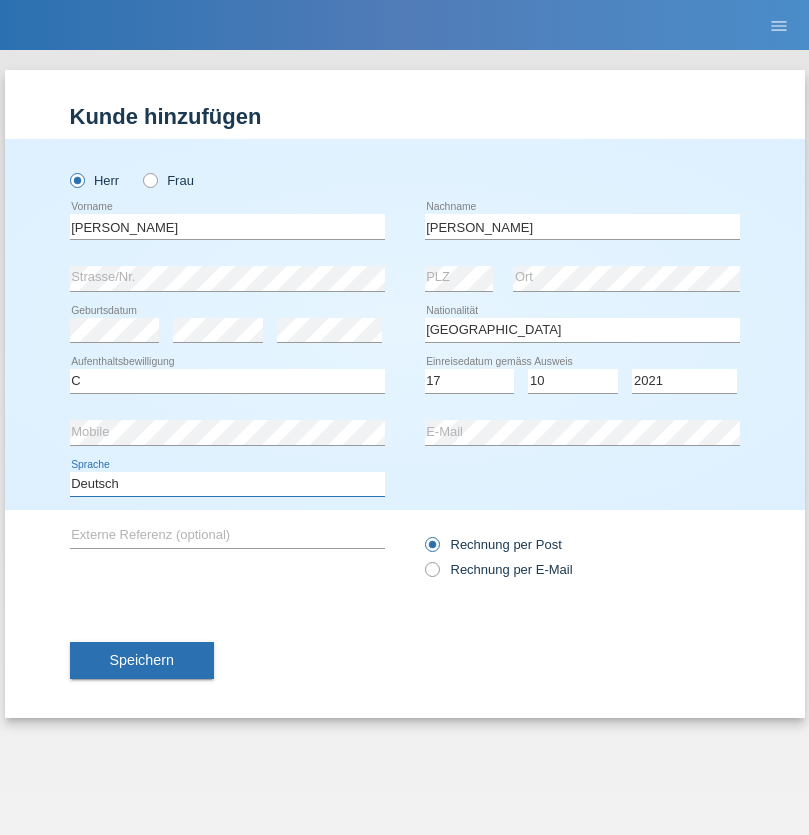 select on "en" 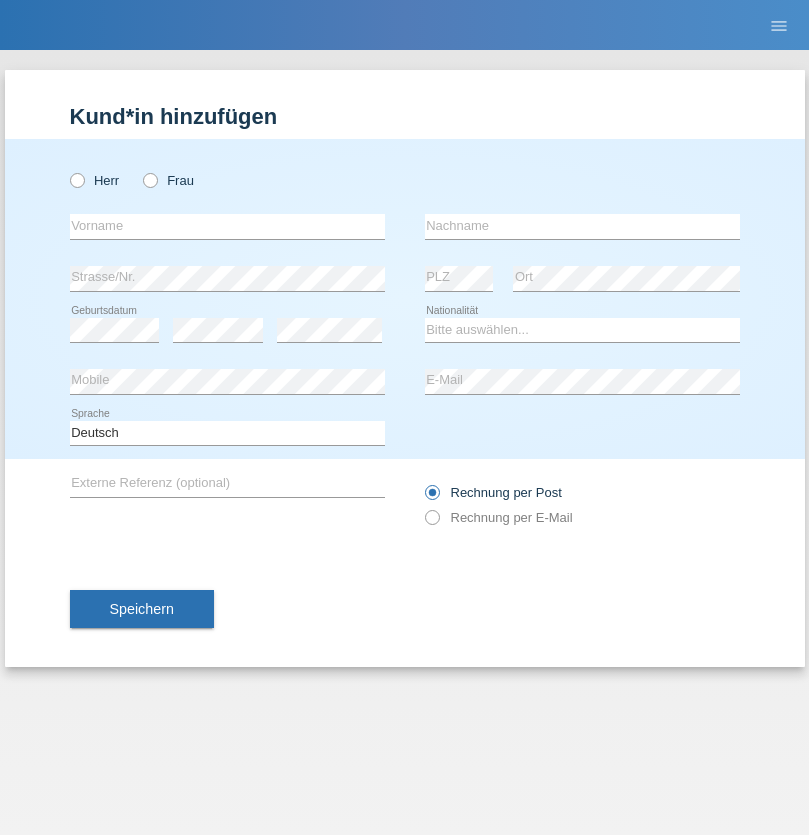 scroll, scrollTop: 0, scrollLeft: 0, axis: both 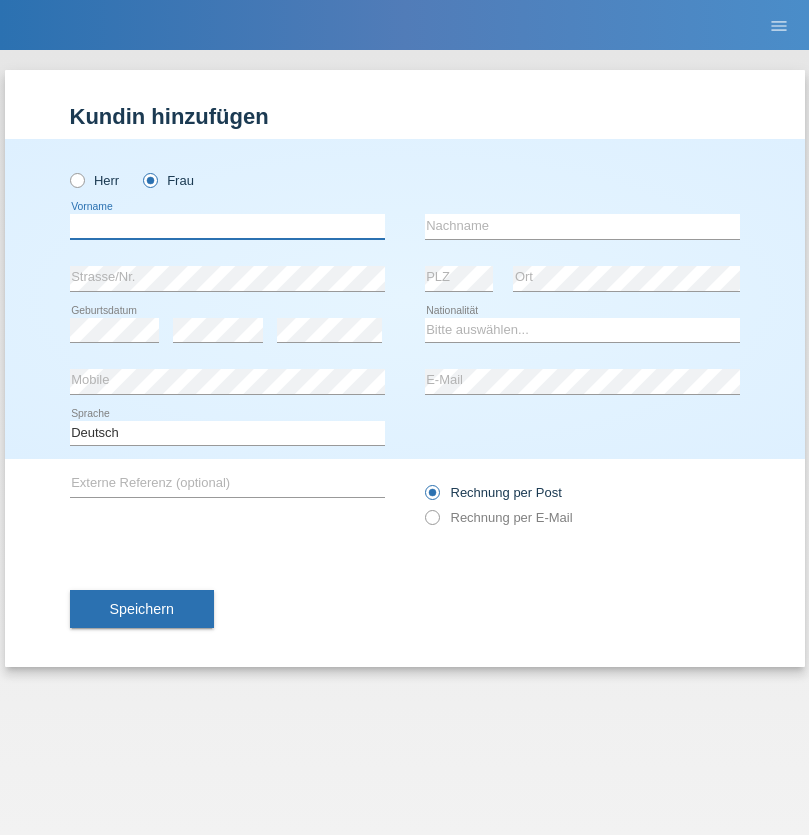 click at bounding box center [227, 226] 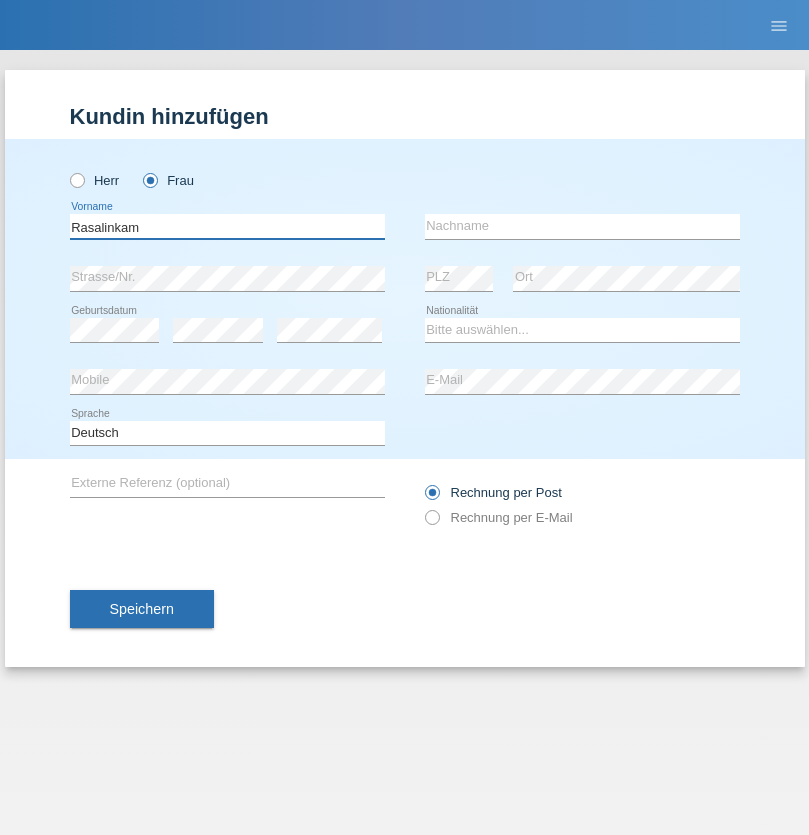 type on "Rasalinkam" 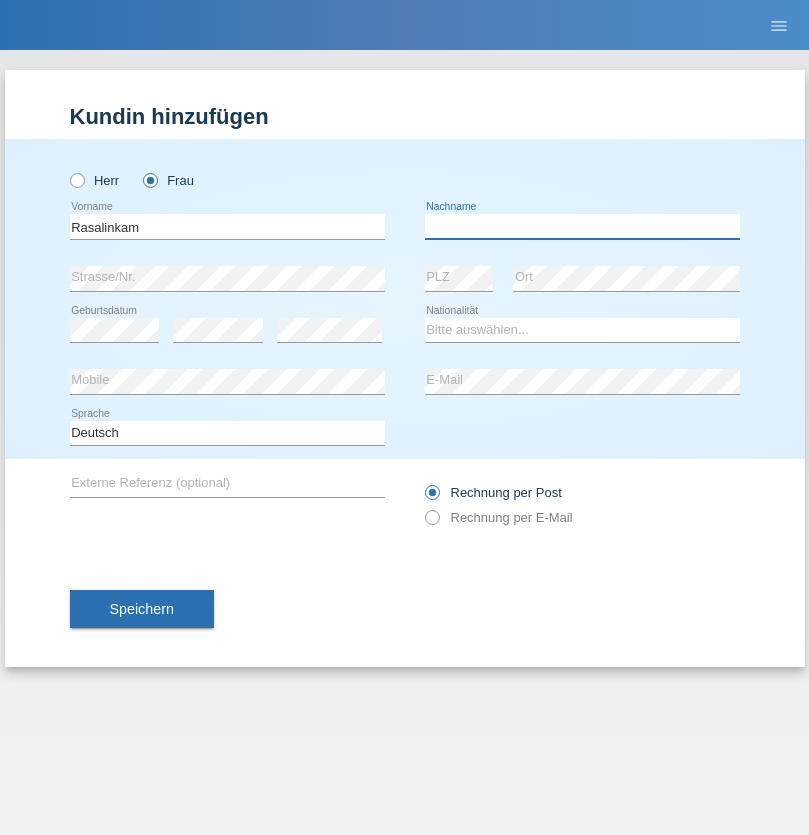 click at bounding box center (582, 226) 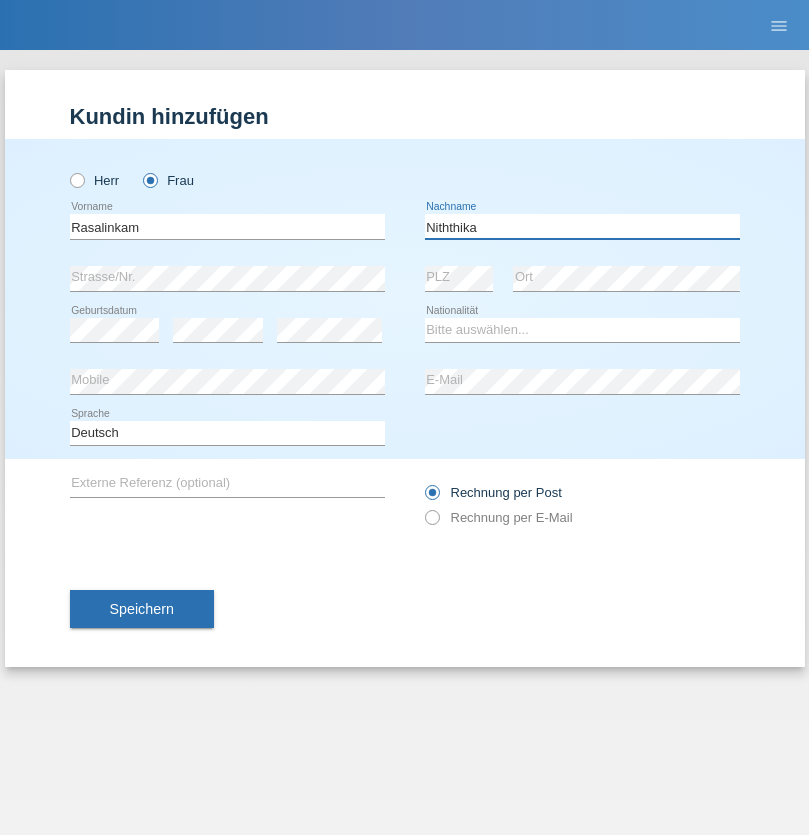 type on "Niththika" 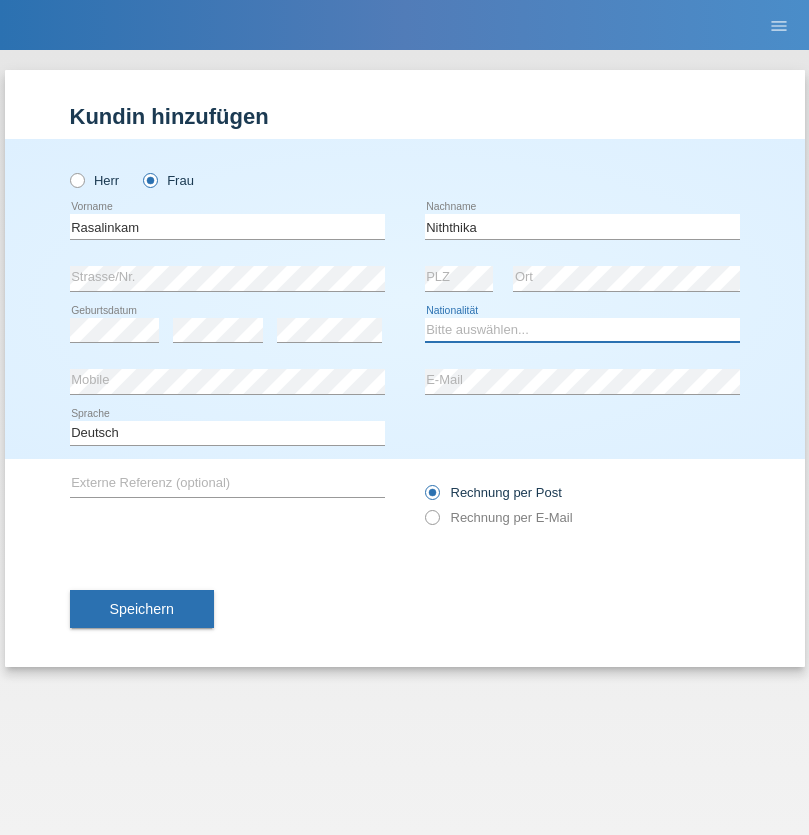 select on "LK" 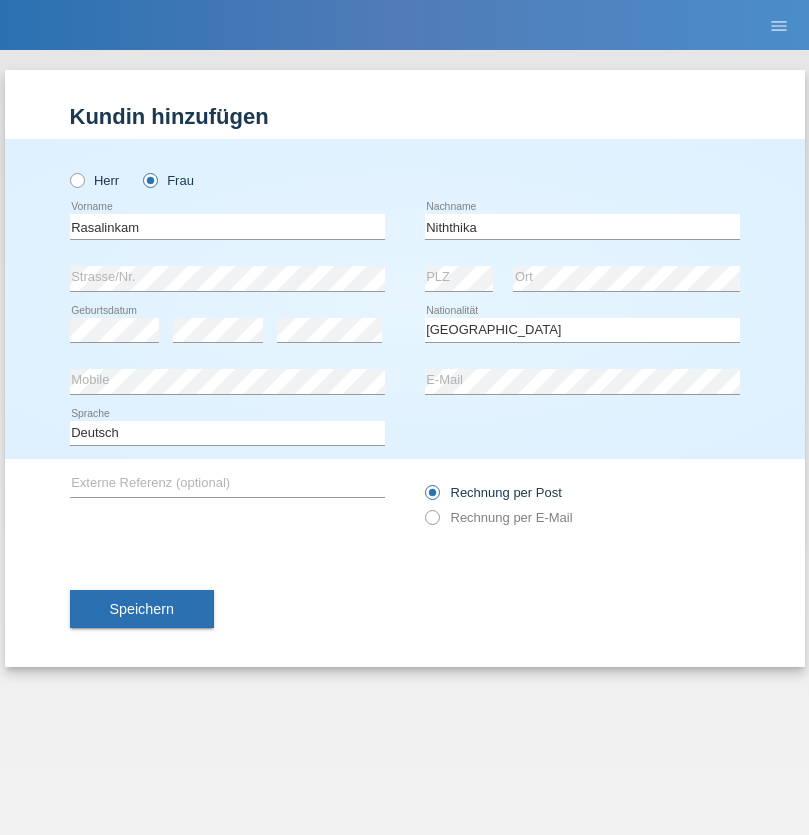 select on "C" 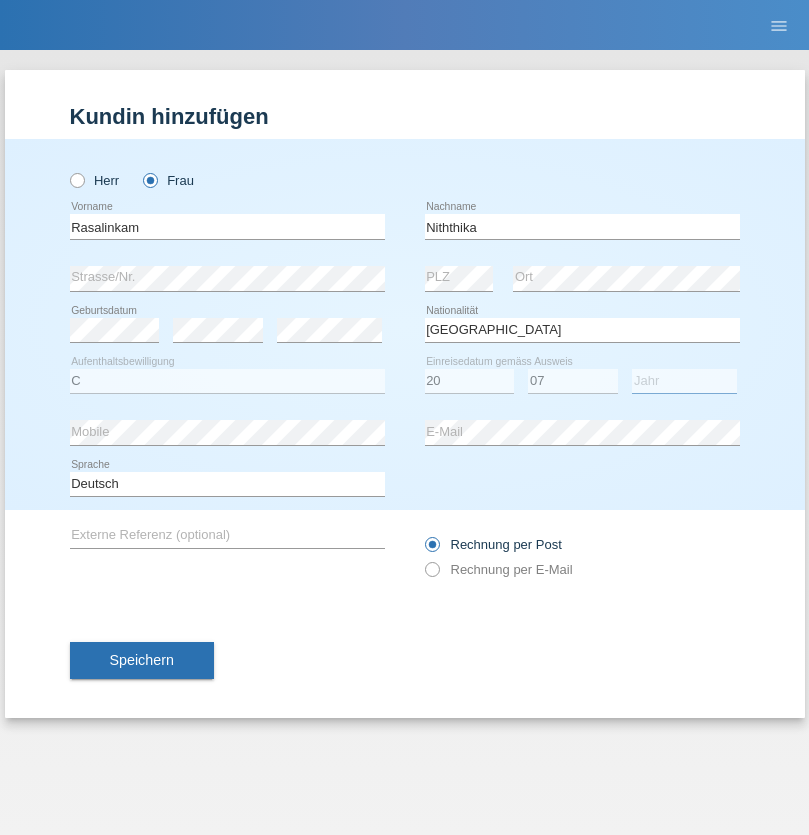 select on "2021" 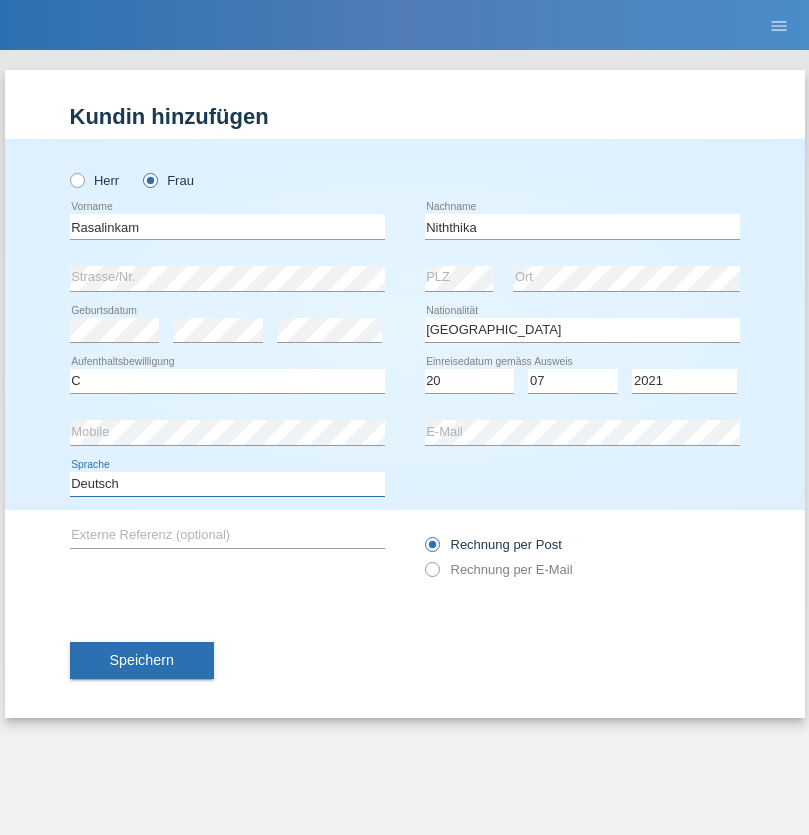 select on "en" 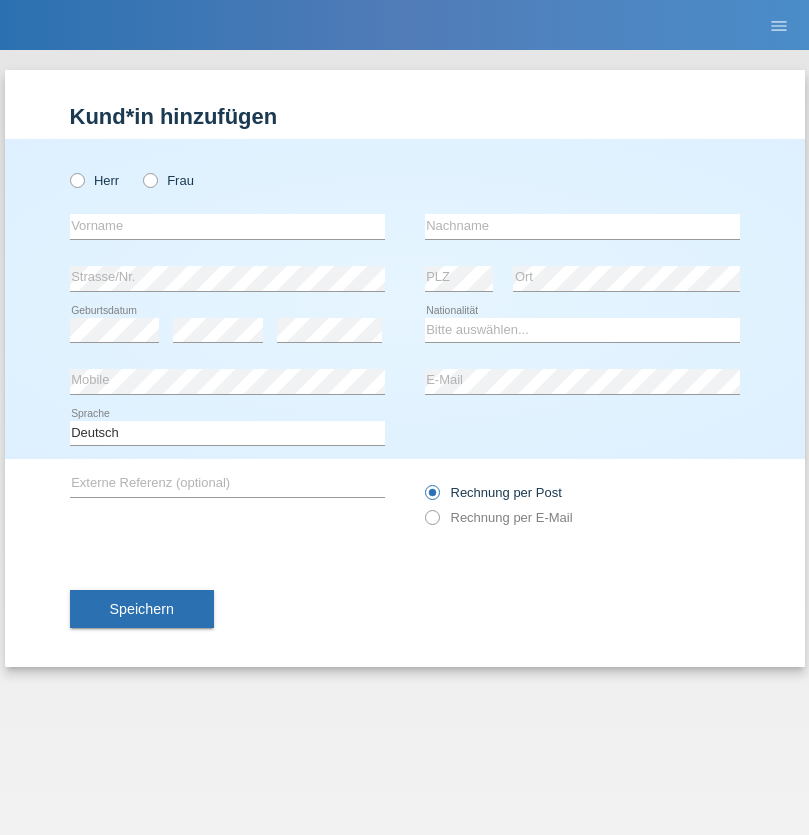 scroll, scrollTop: 0, scrollLeft: 0, axis: both 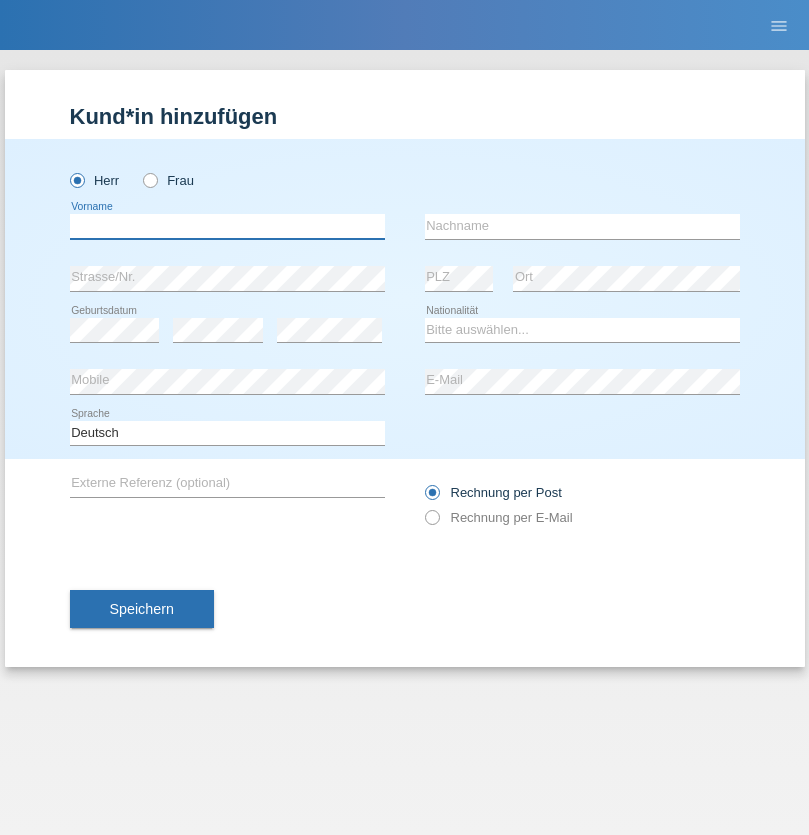 click at bounding box center (227, 226) 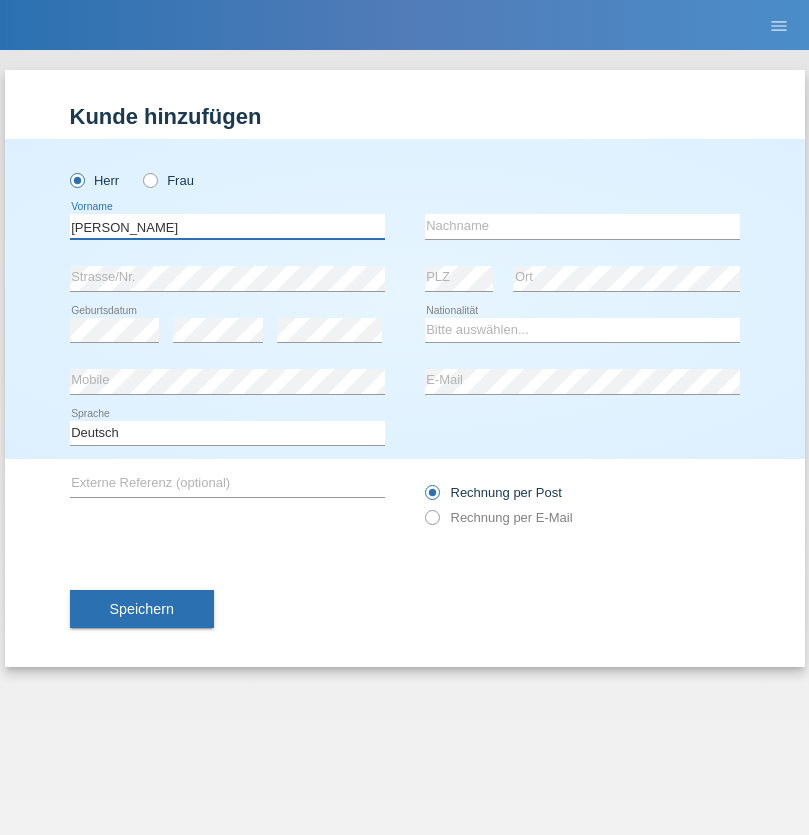 type on "[PERSON_NAME]" 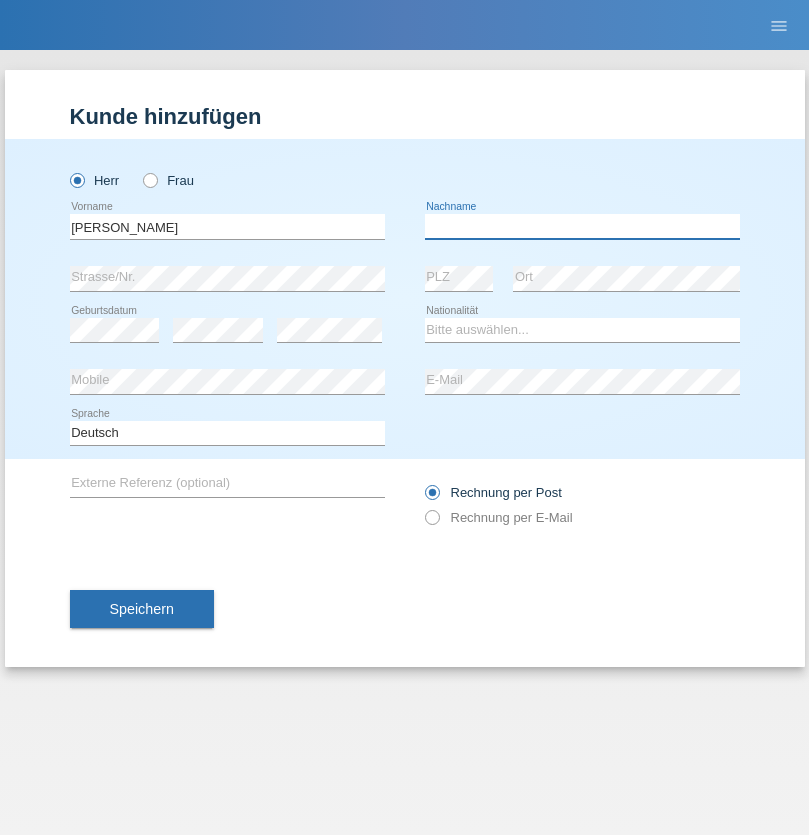 click at bounding box center (582, 226) 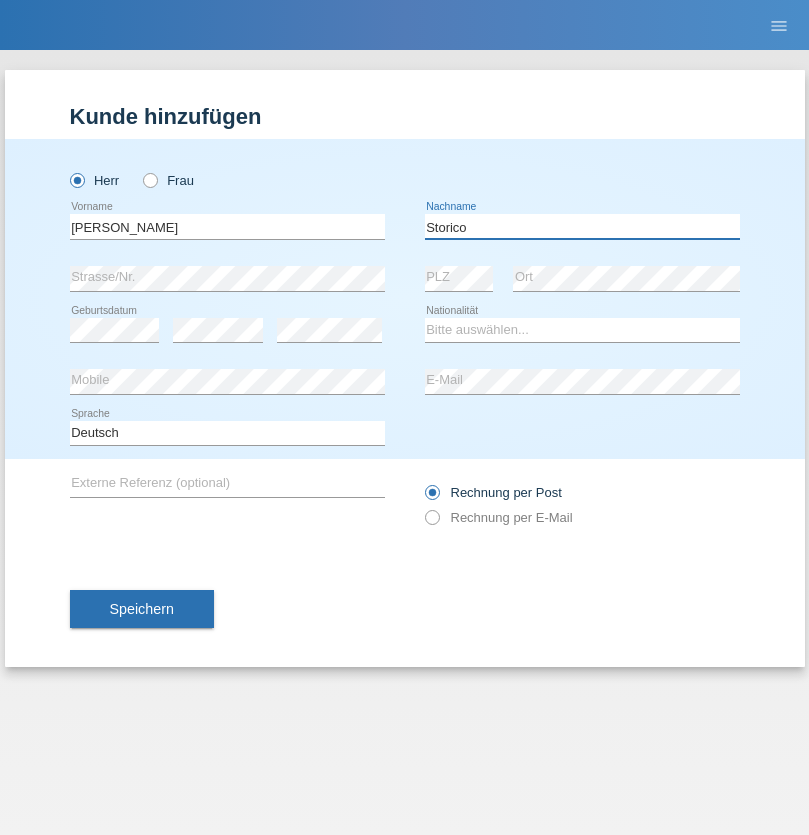type on "Storico" 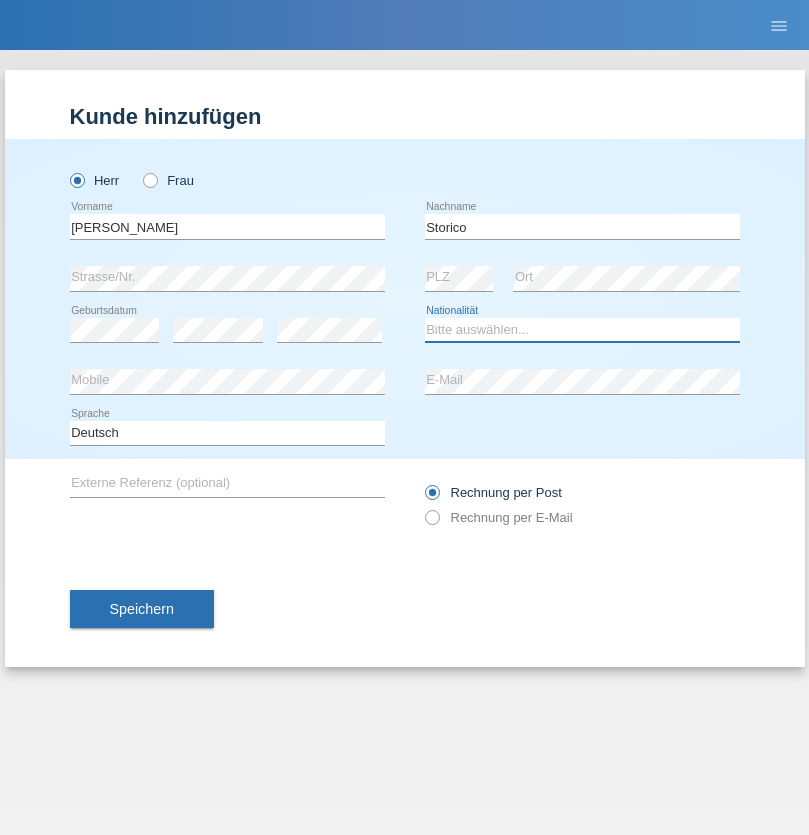 select on "IT" 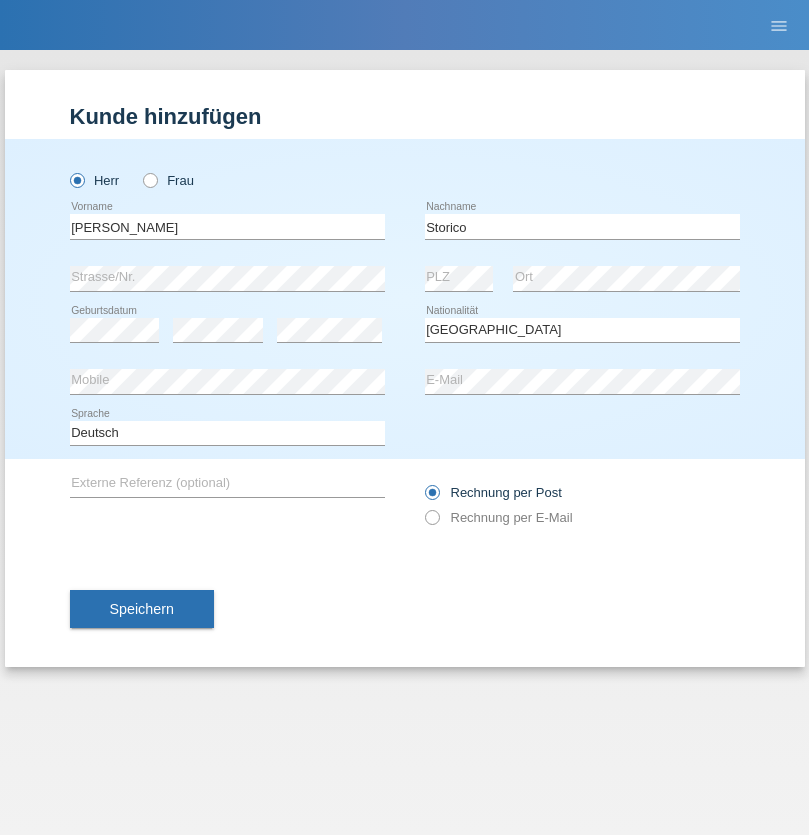 select on "C" 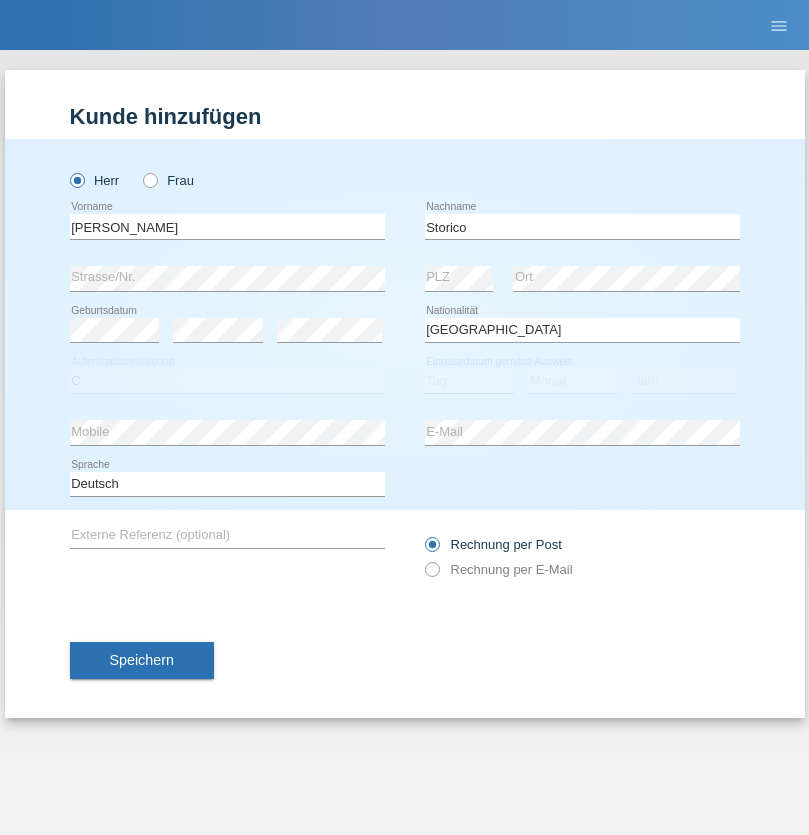 select on "20" 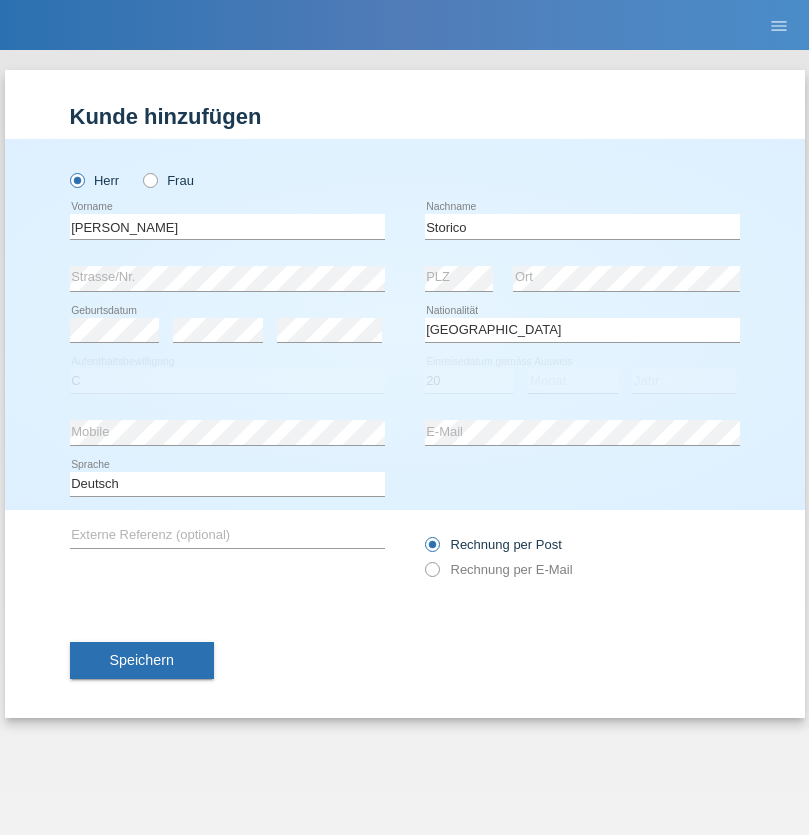 select on "07" 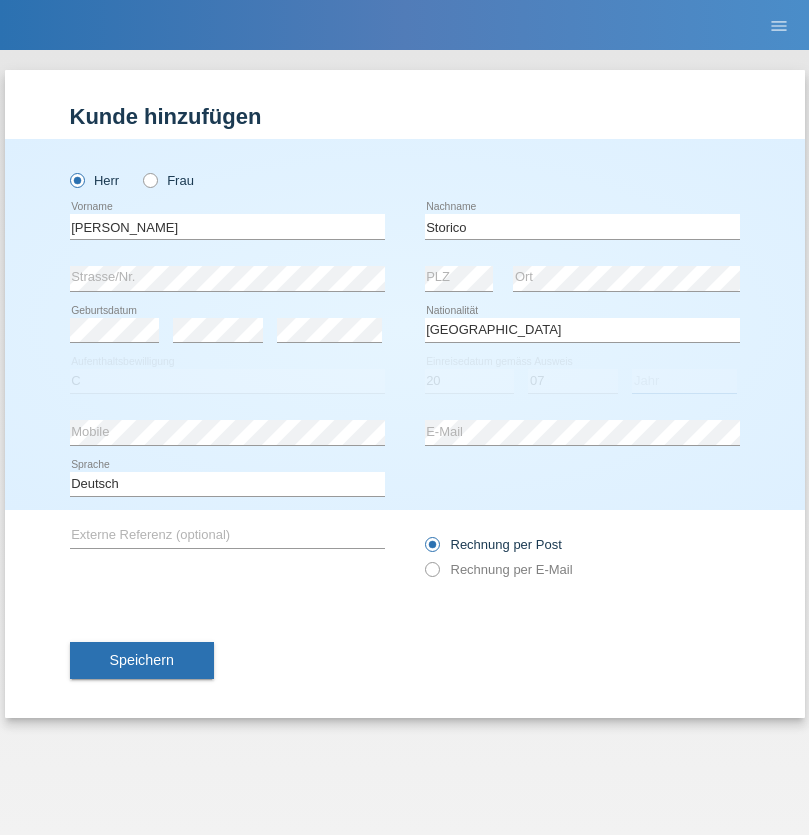 select on "2021" 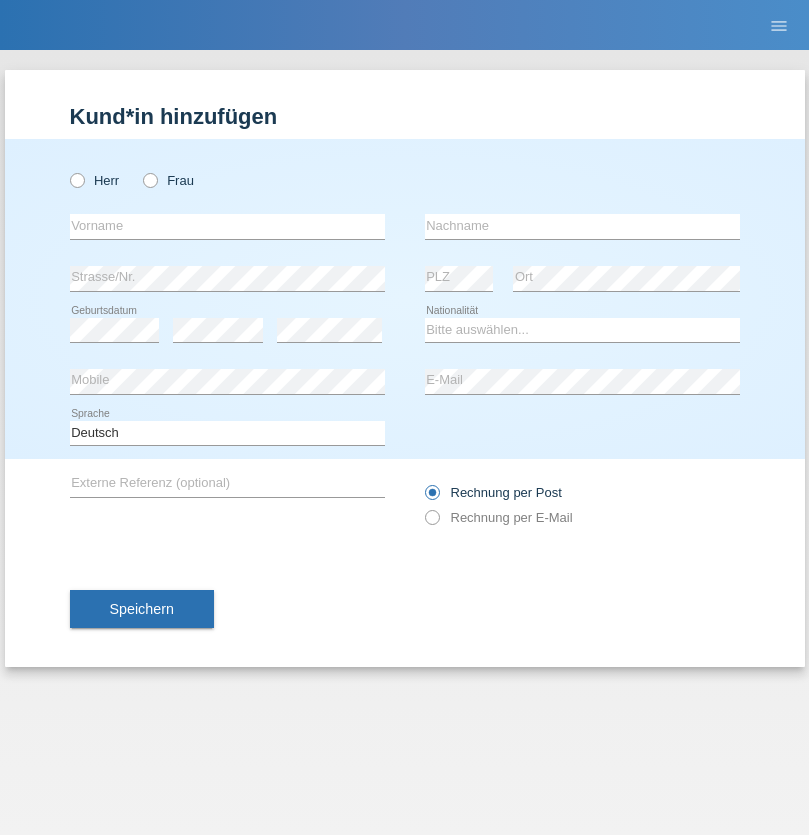 scroll, scrollTop: 0, scrollLeft: 0, axis: both 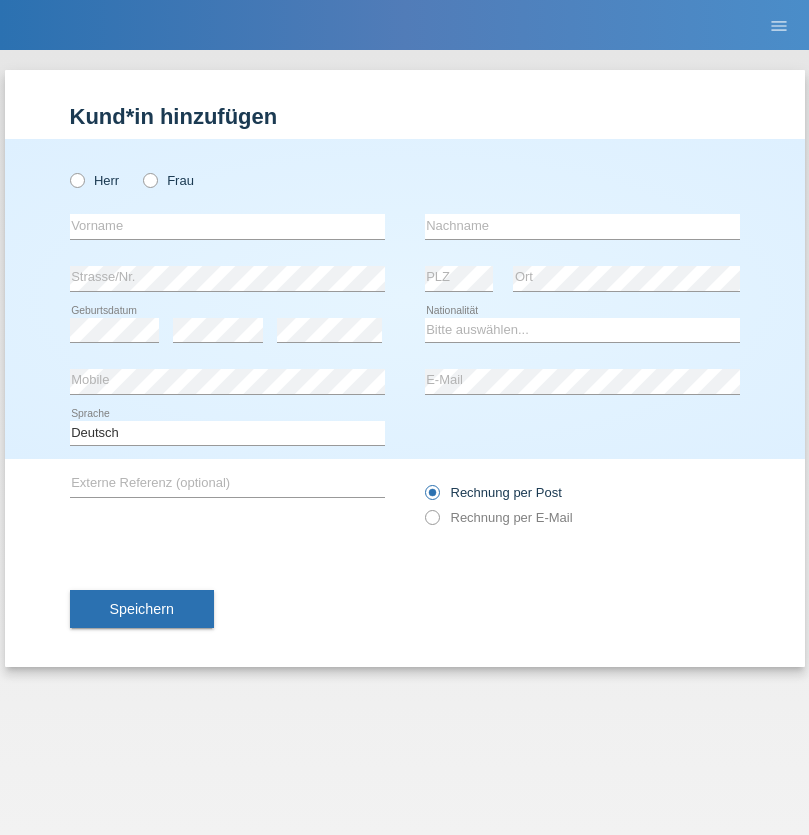 radio on "true" 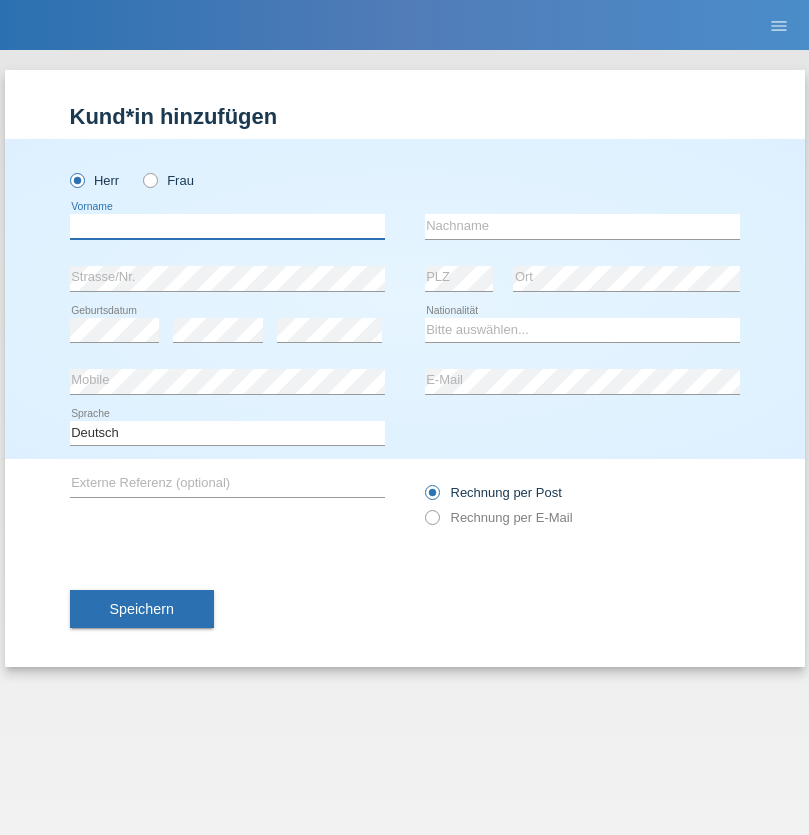 click at bounding box center (227, 226) 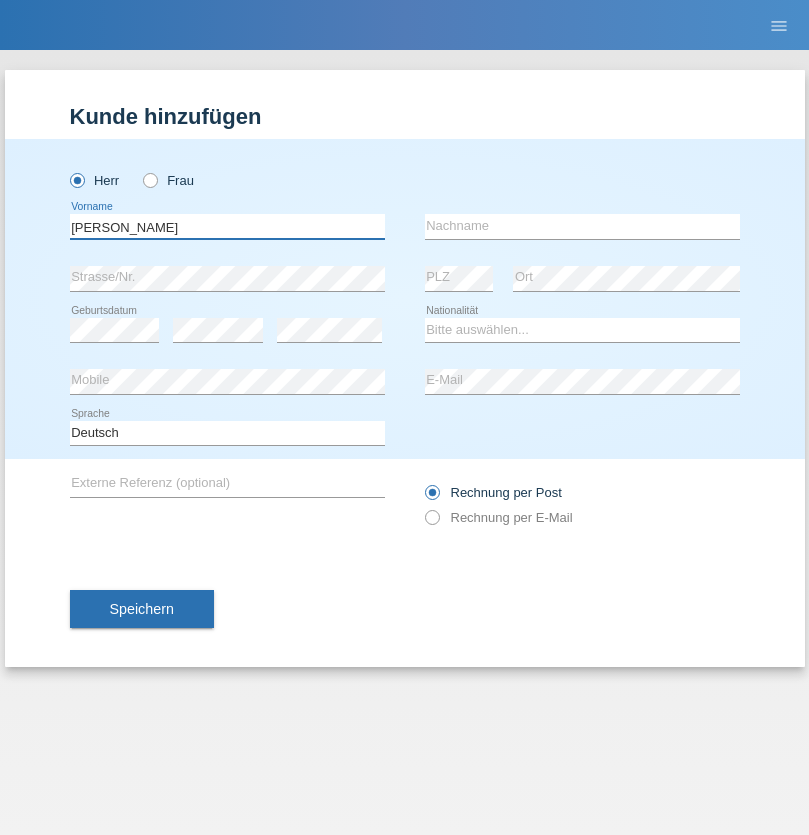 type on "Sven" 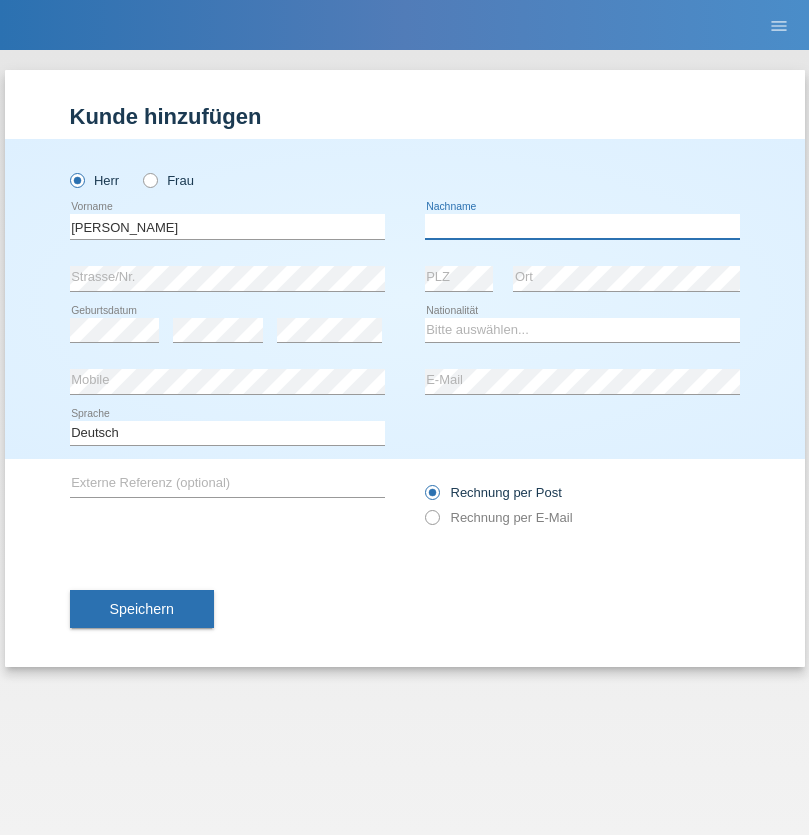 click at bounding box center [582, 226] 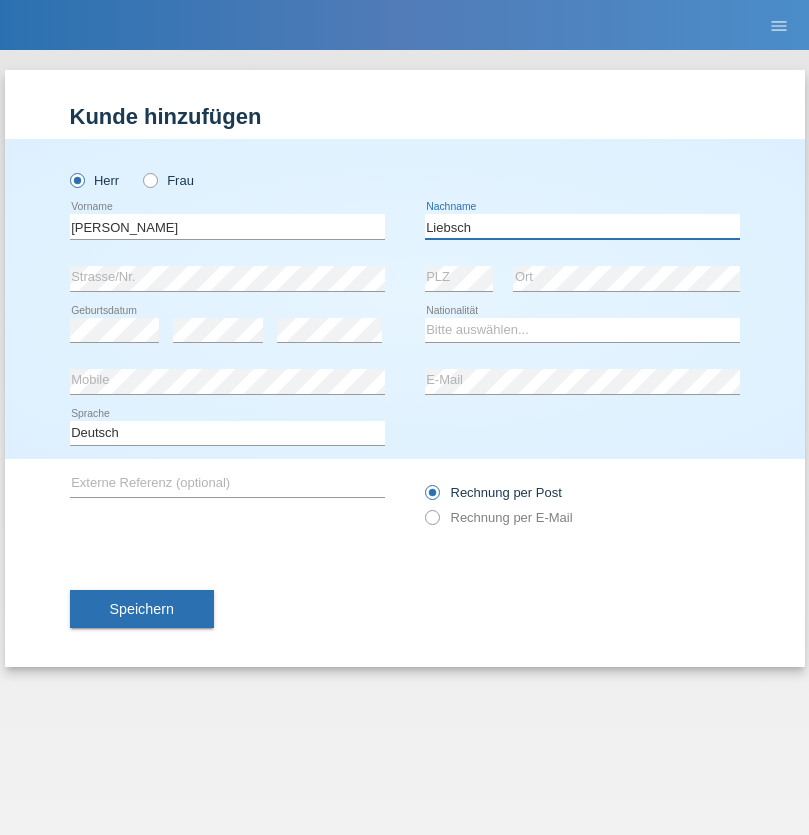 type on "Liebsch" 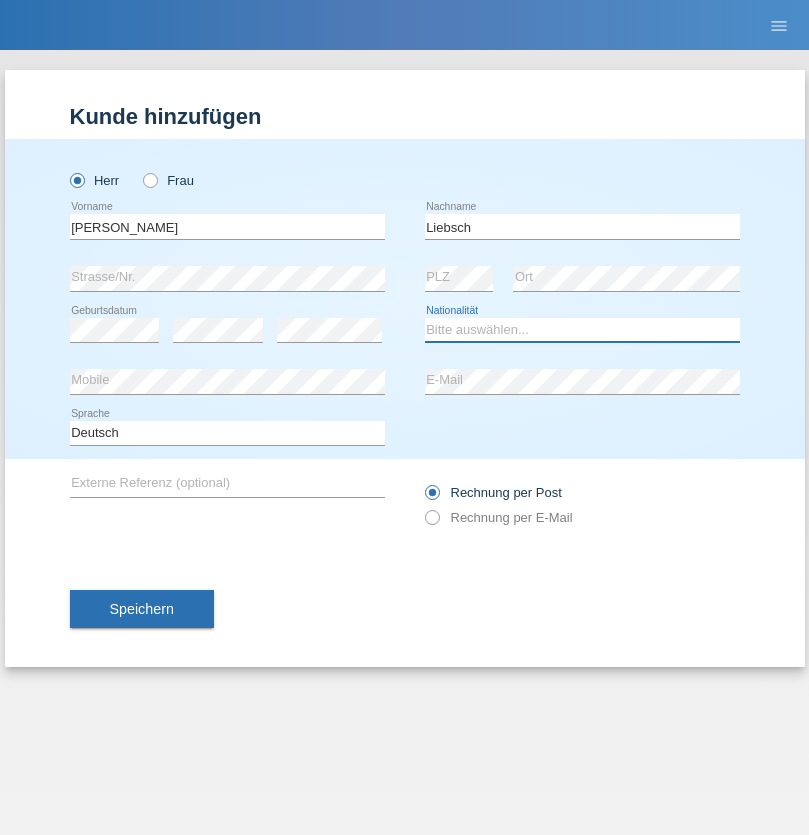 select on "DE" 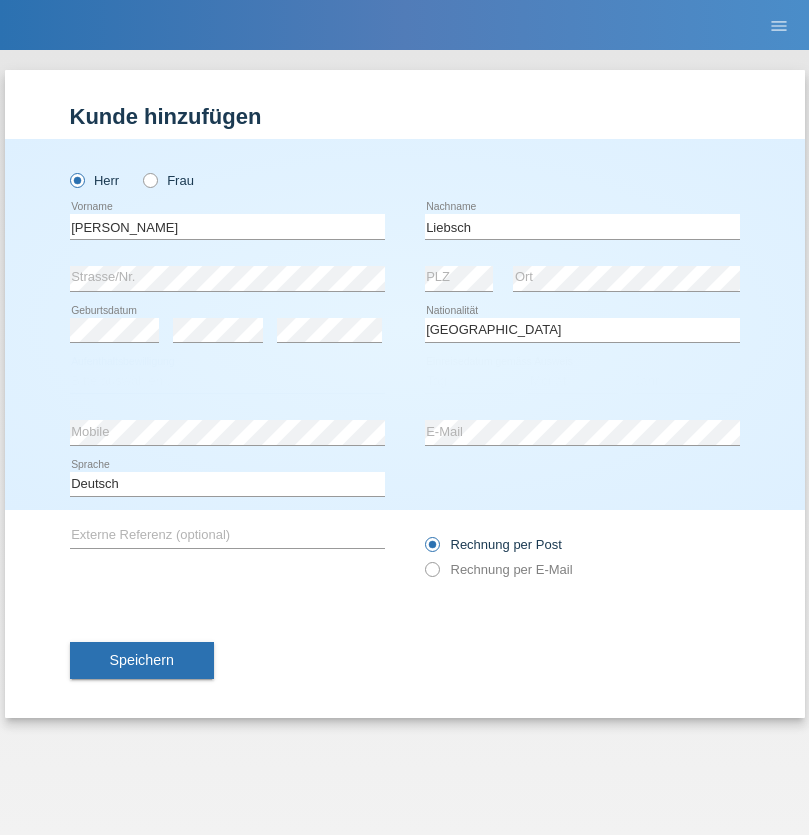 select on "C" 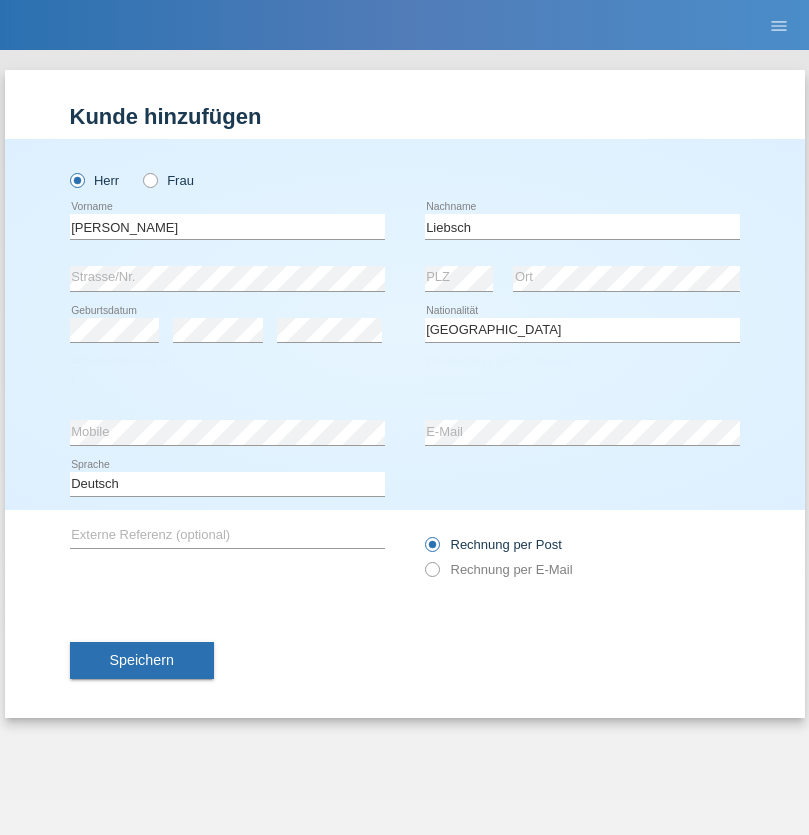 select on "20" 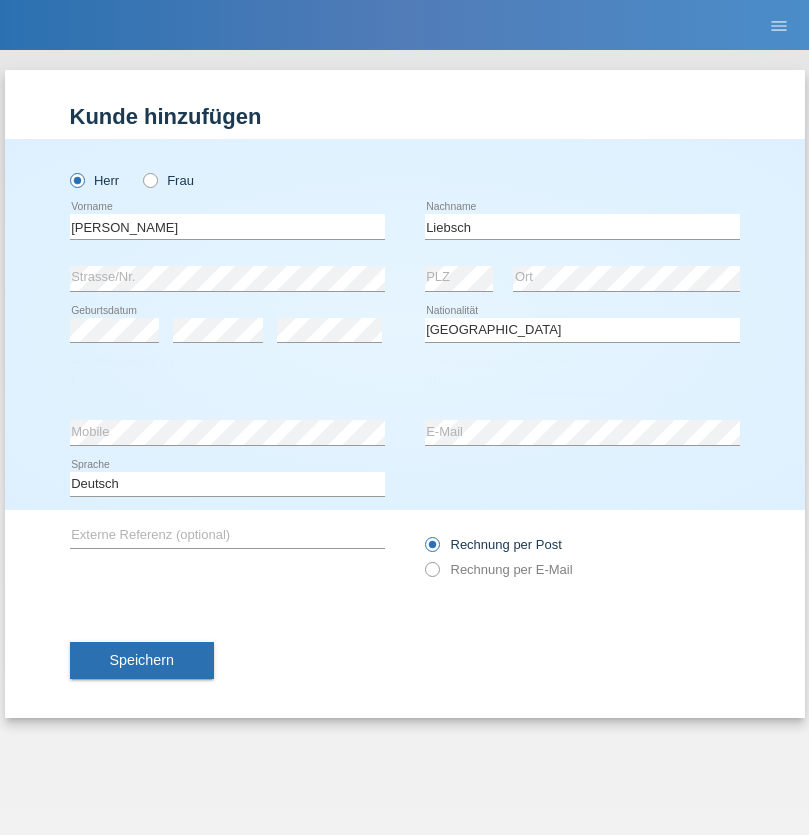 select on "07" 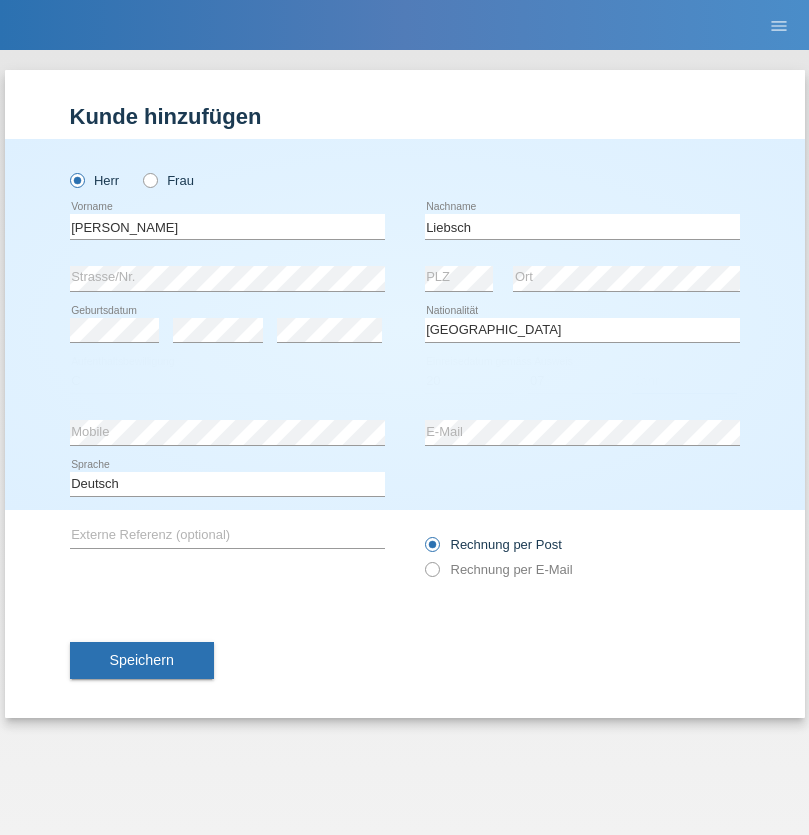 select on "2021" 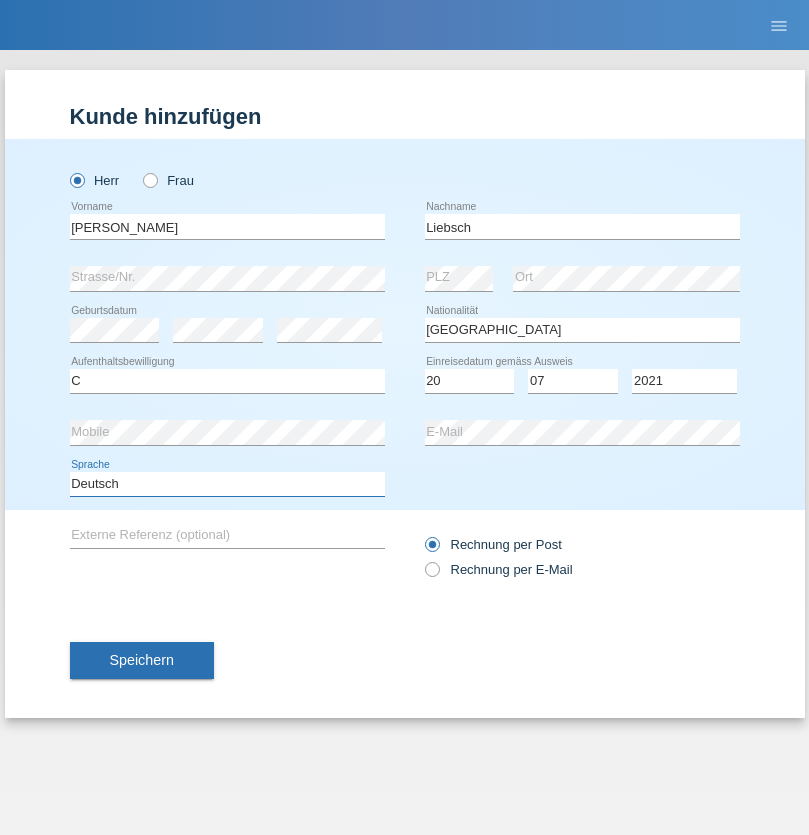 select on "en" 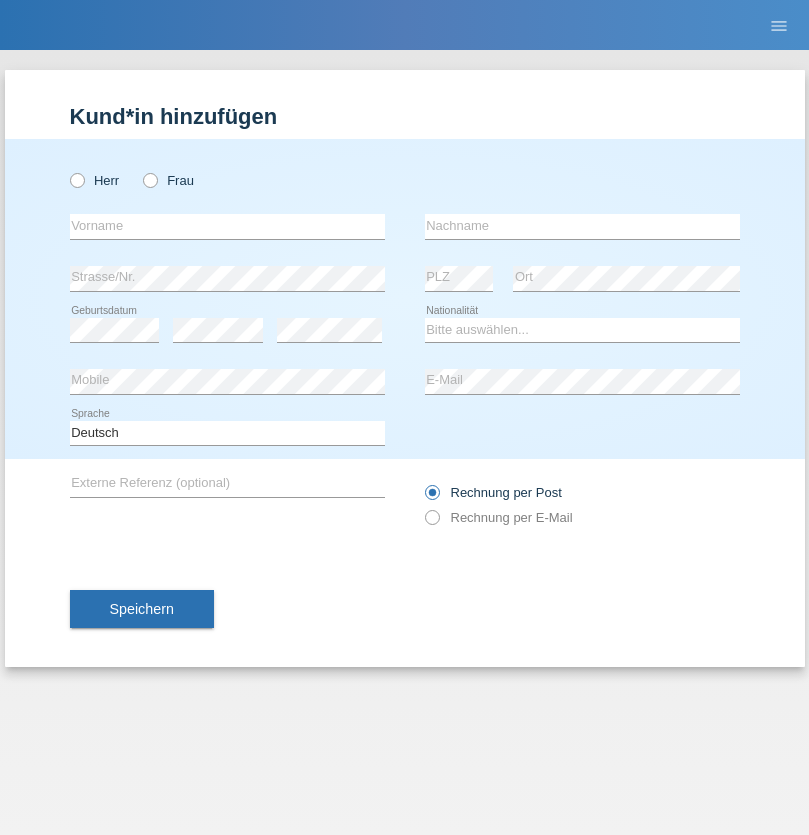 scroll, scrollTop: 0, scrollLeft: 0, axis: both 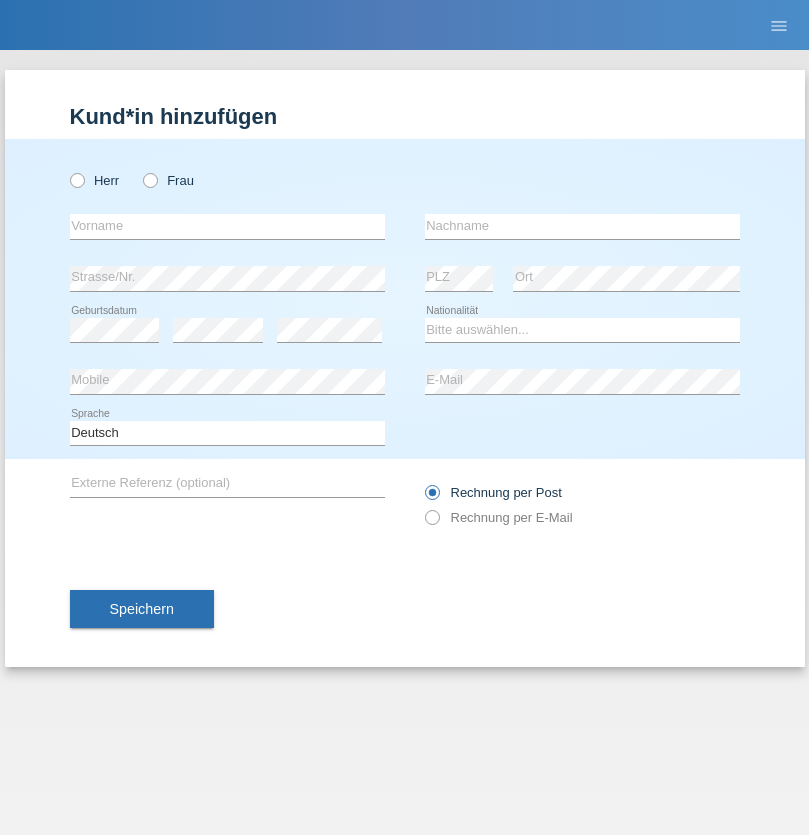 radio on "true" 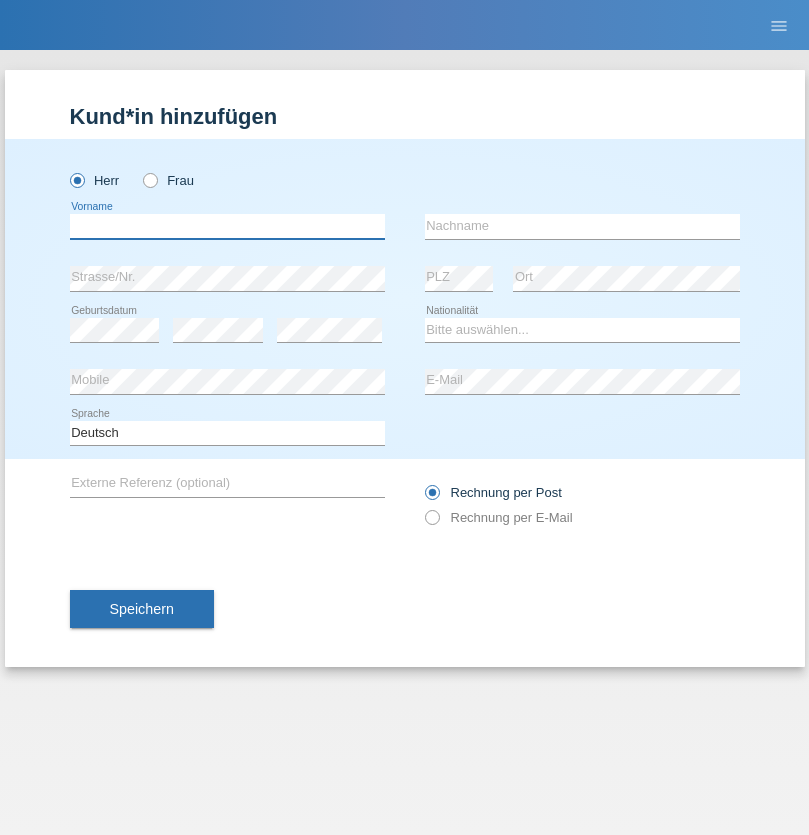 click at bounding box center (227, 226) 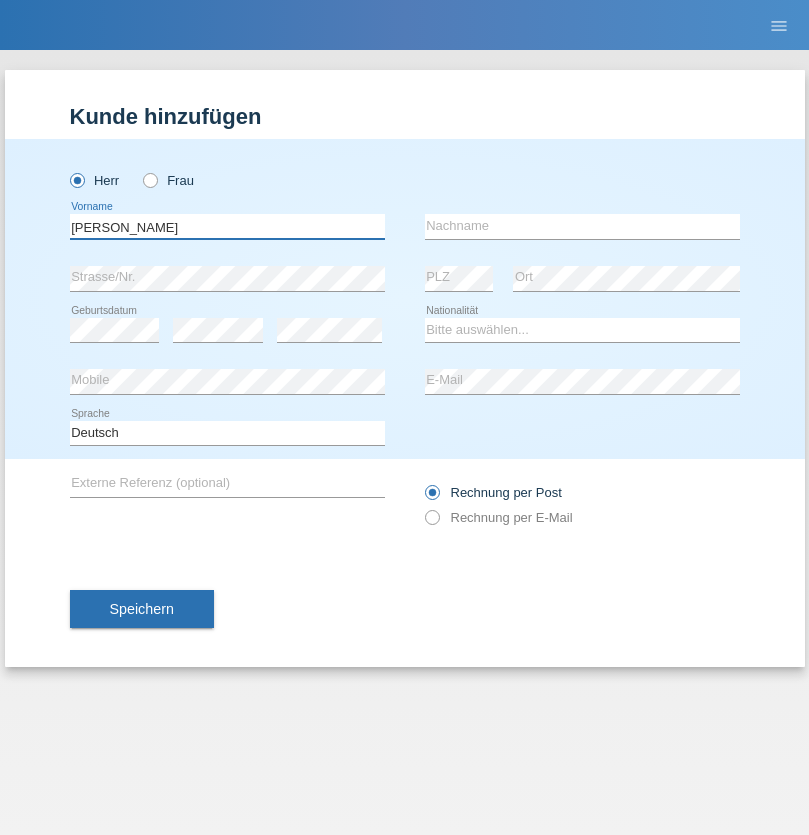 type on "Paolo" 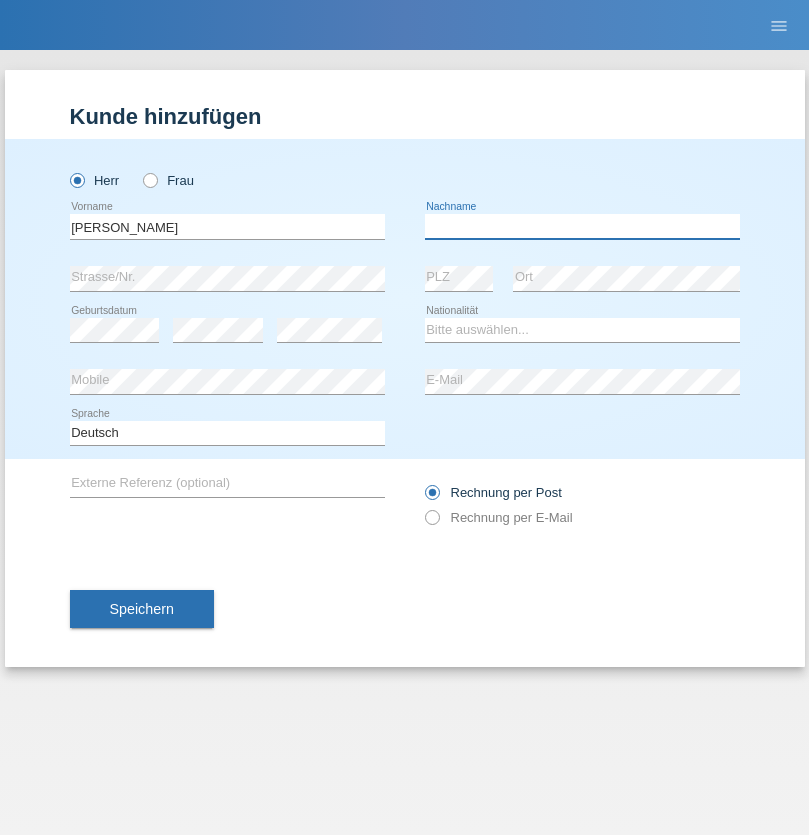click at bounding box center (582, 226) 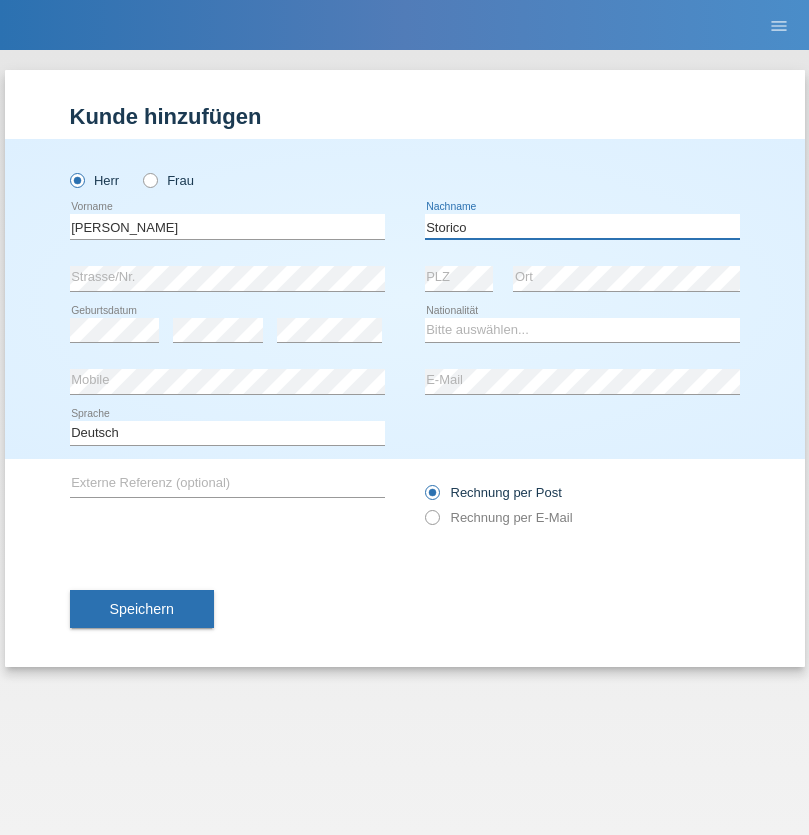 type on "Storico" 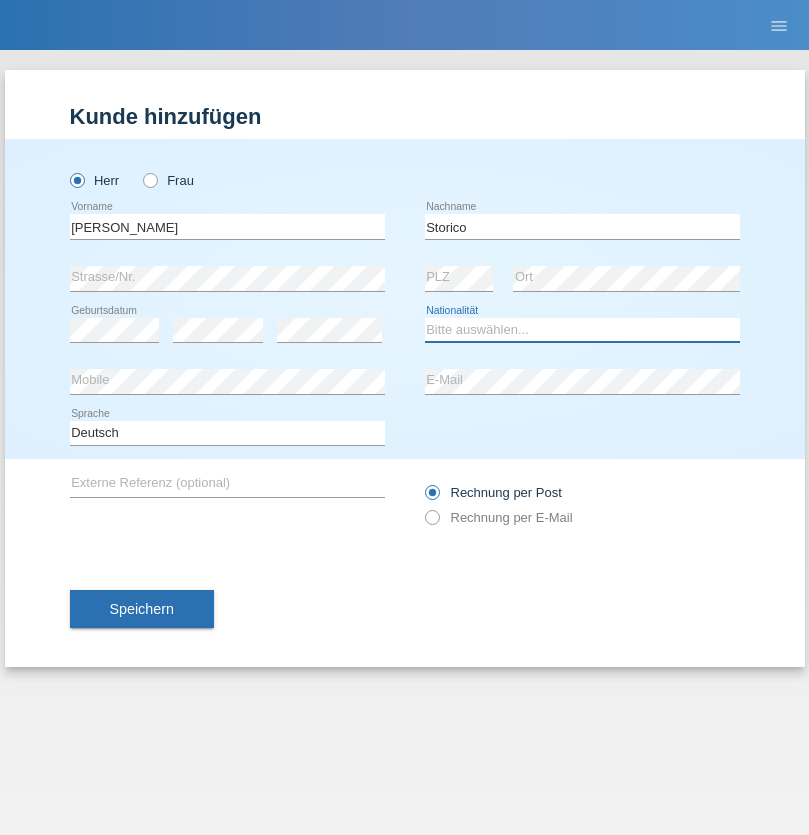 select on "IT" 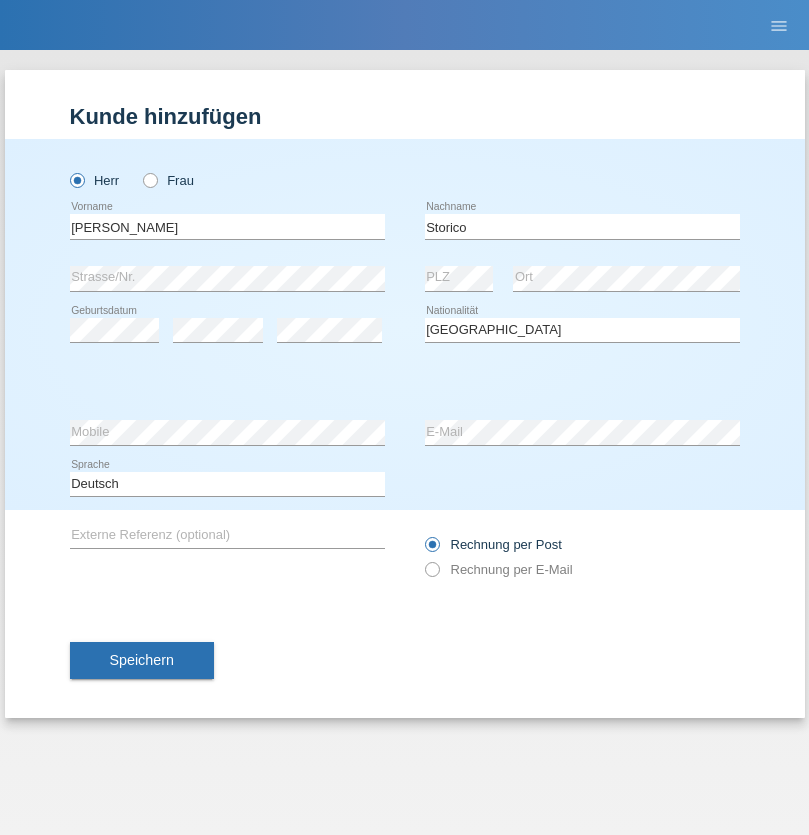 select on "C" 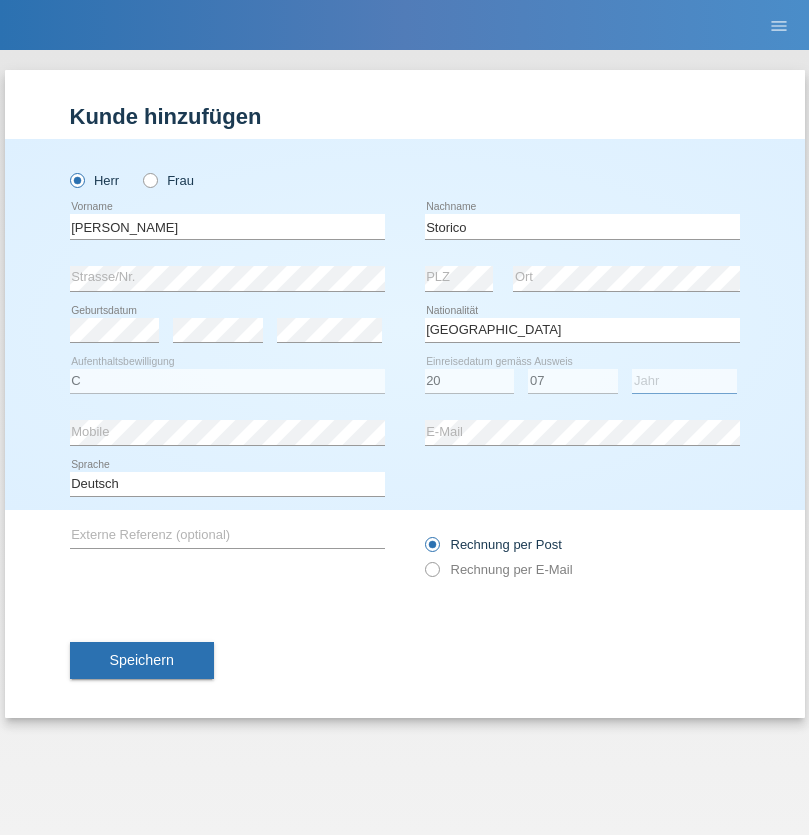 select on "2021" 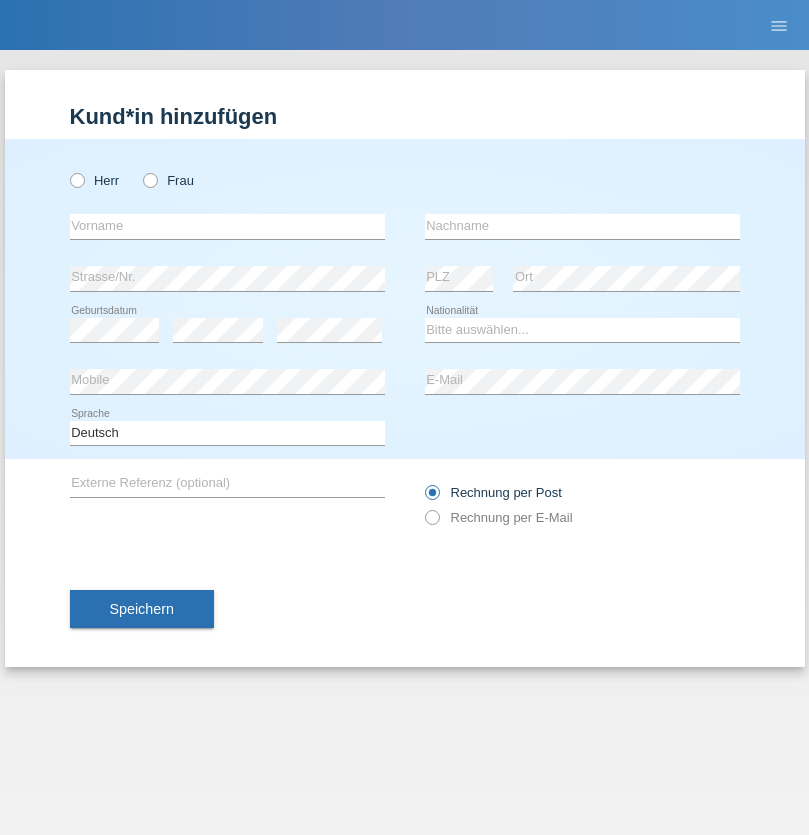 scroll, scrollTop: 0, scrollLeft: 0, axis: both 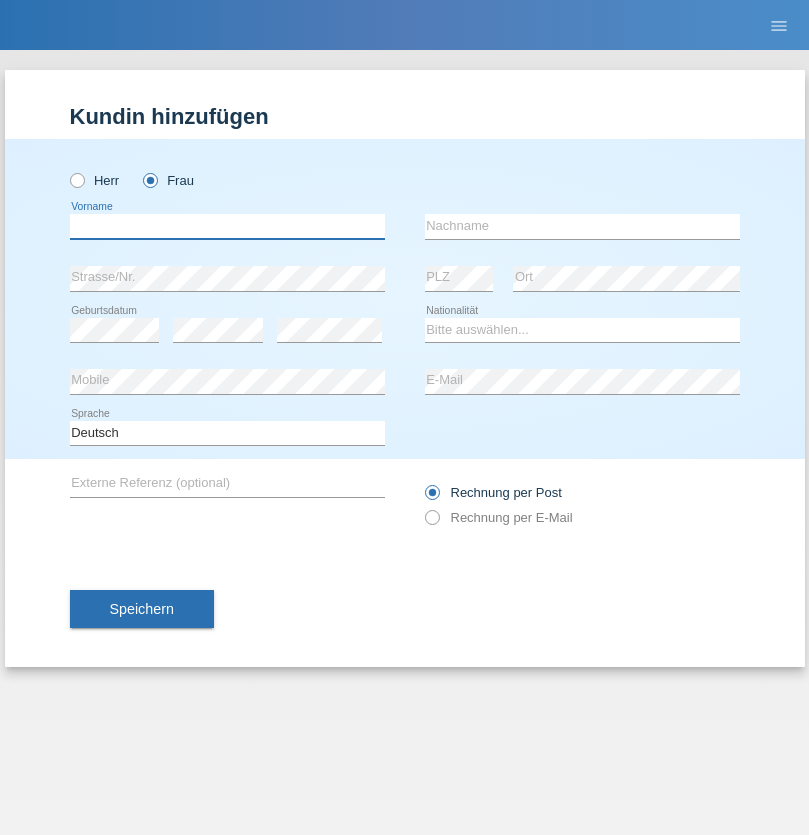 click at bounding box center [227, 226] 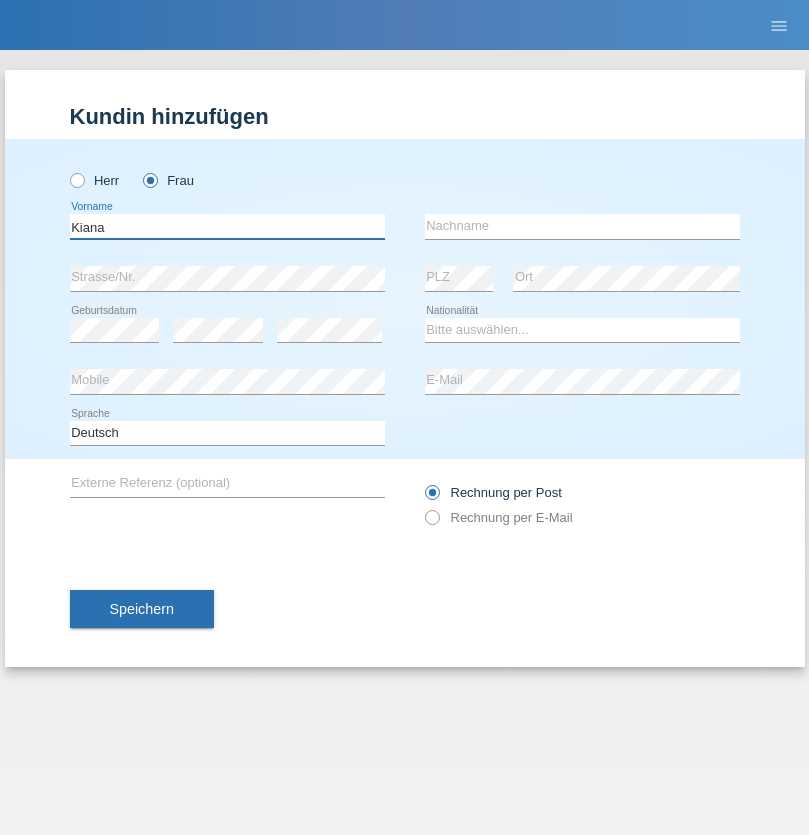type on "Kiana" 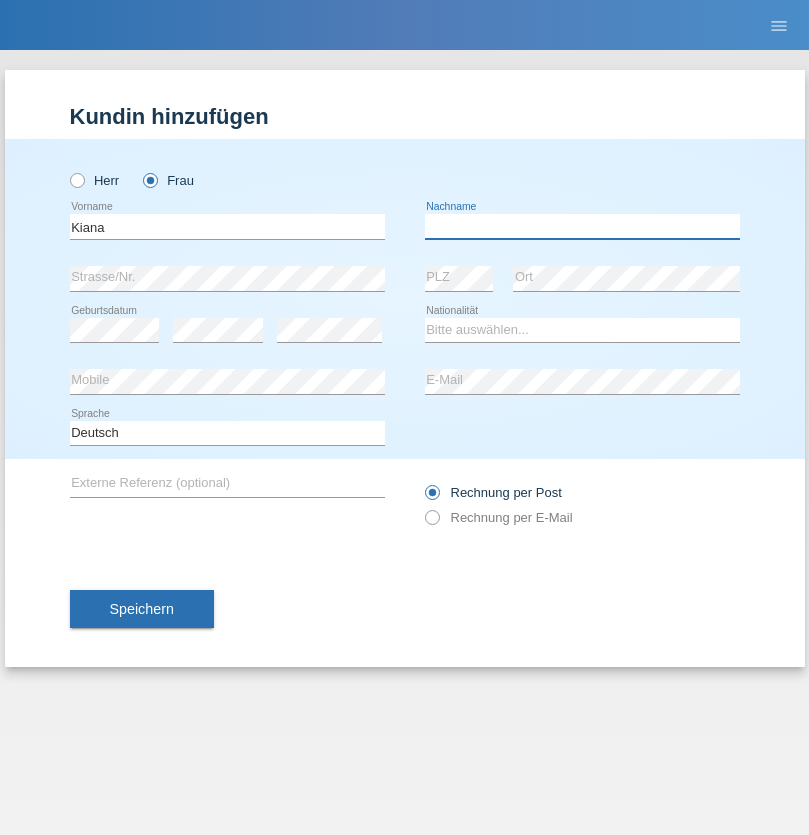 click at bounding box center [582, 226] 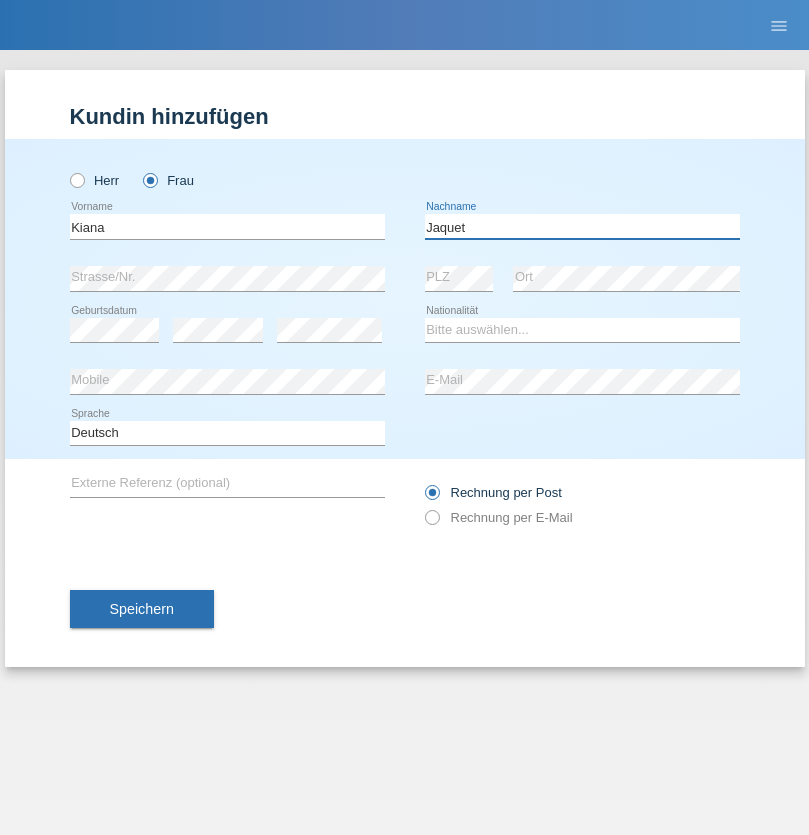 type on "Jaquet" 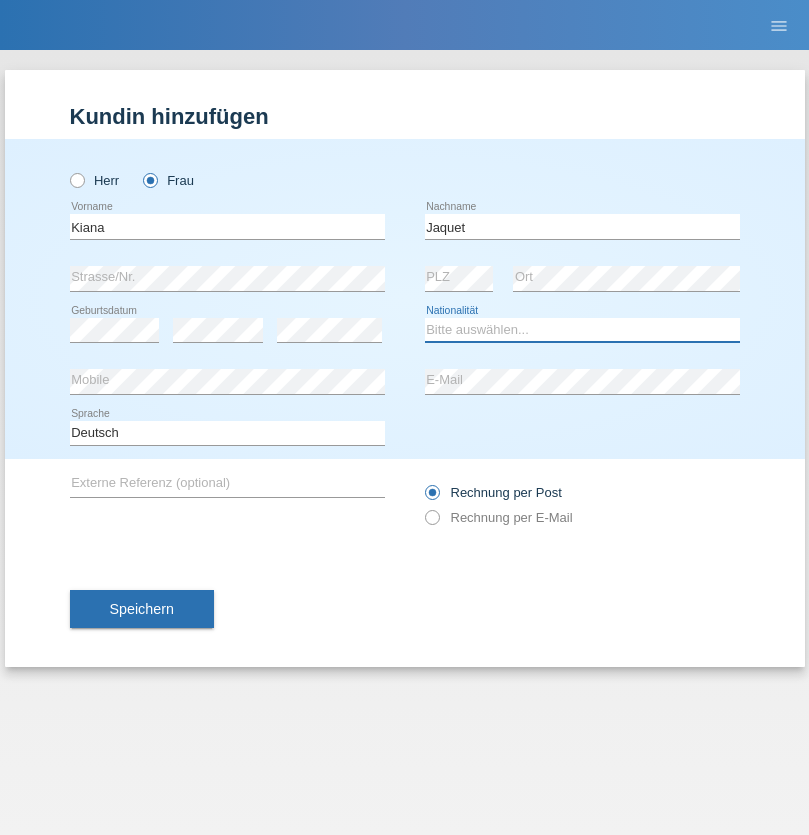 select on "CH" 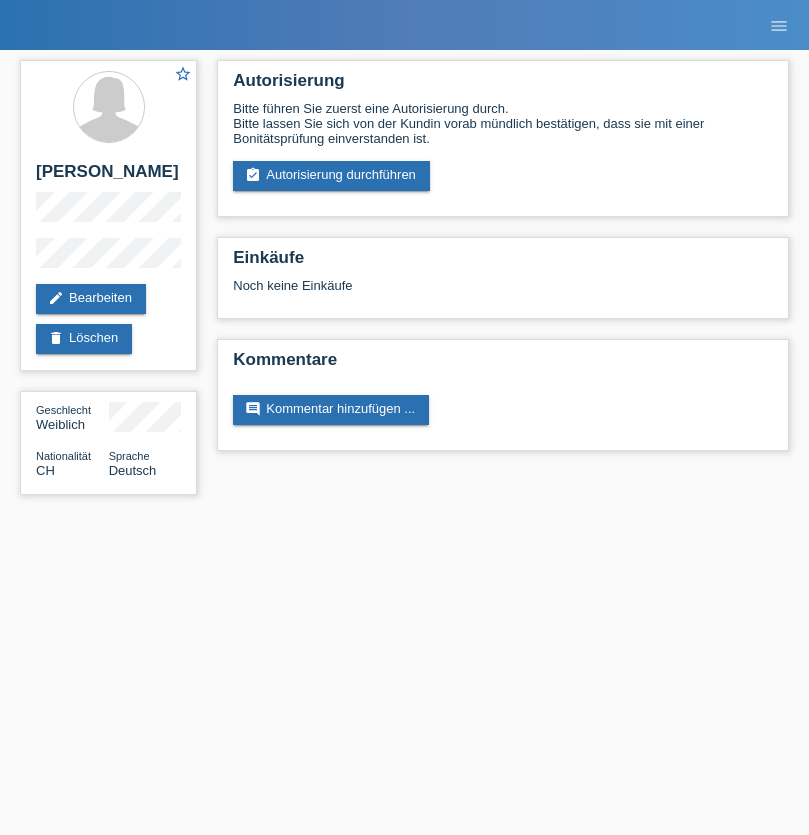 scroll, scrollTop: 0, scrollLeft: 0, axis: both 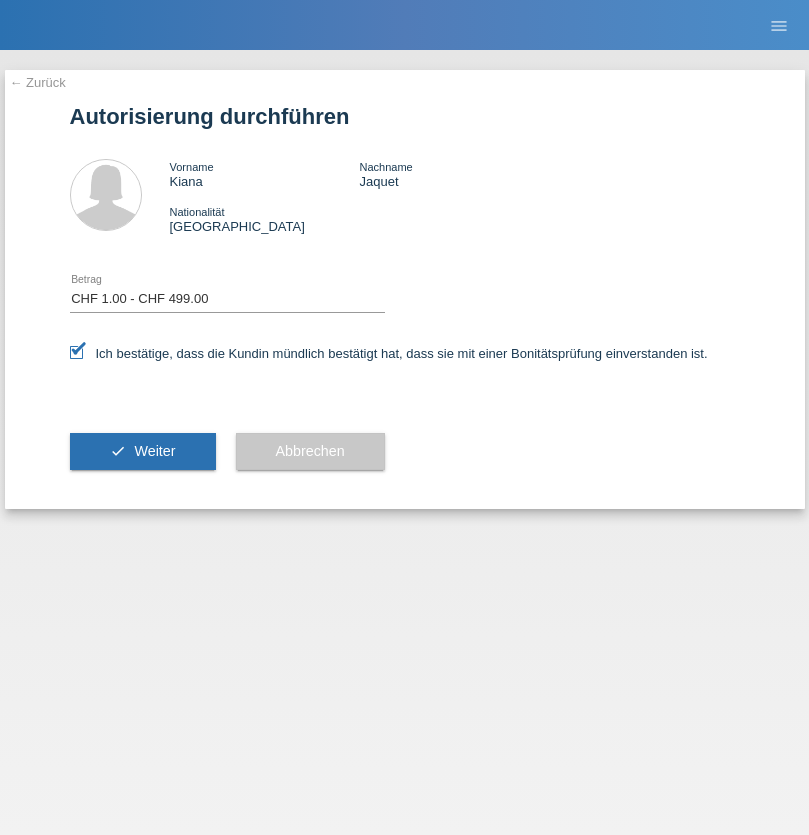 select on "1" 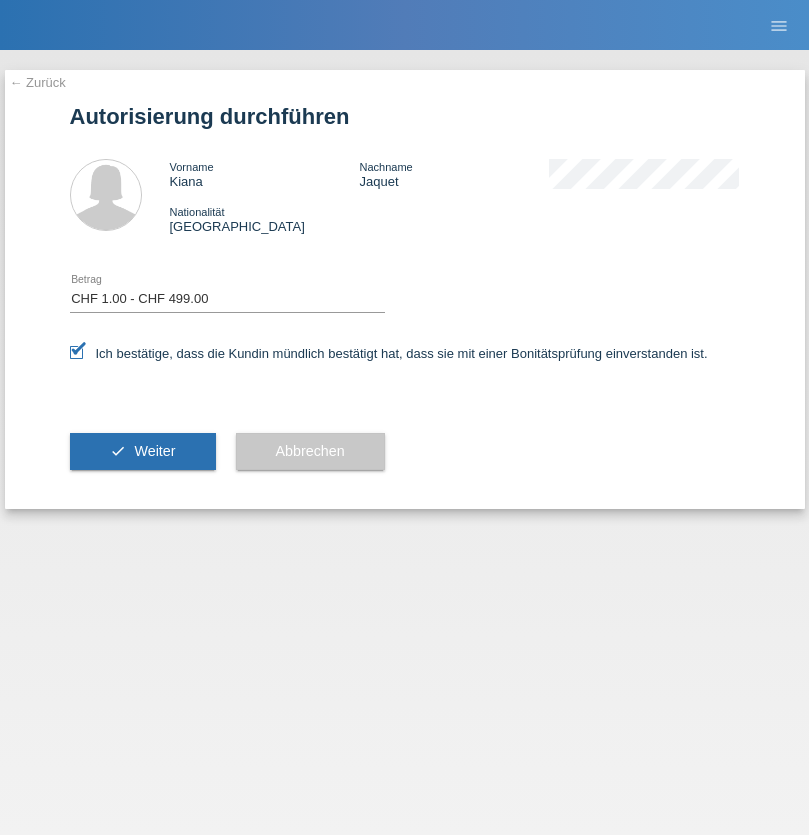 scroll, scrollTop: 0, scrollLeft: 0, axis: both 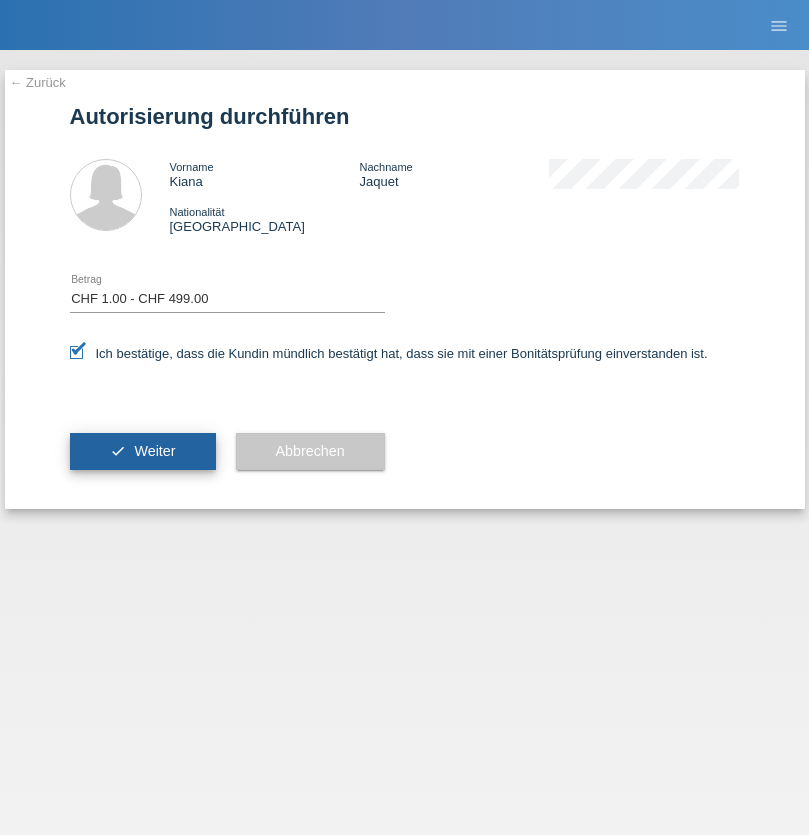 click on "Weiter" at bounding box center (154, 451) 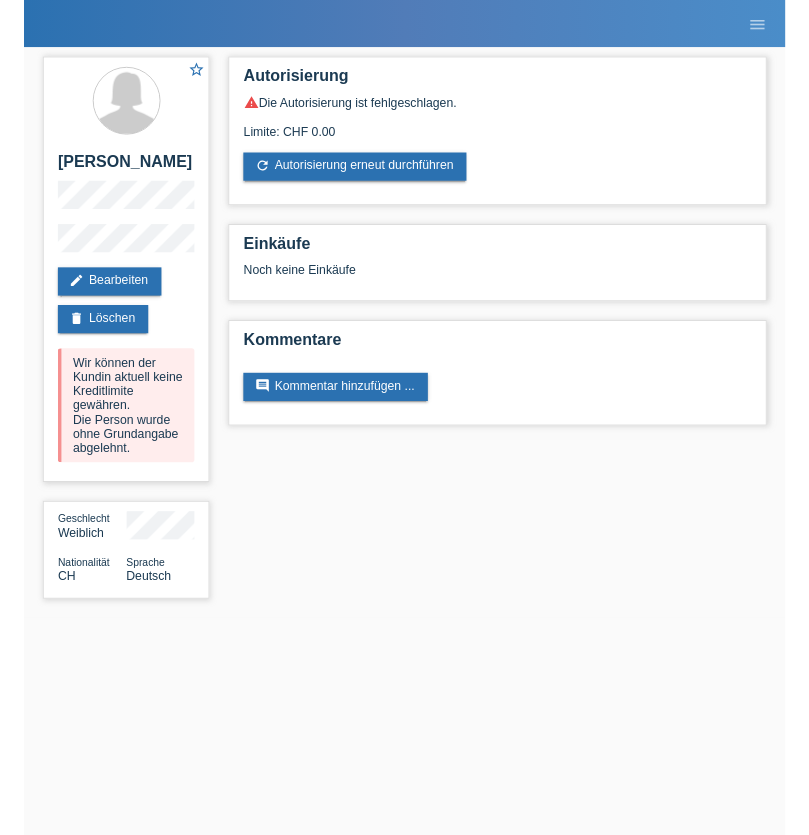 scroll, scrollTop: 0, scrollLeft: 0, axis: both 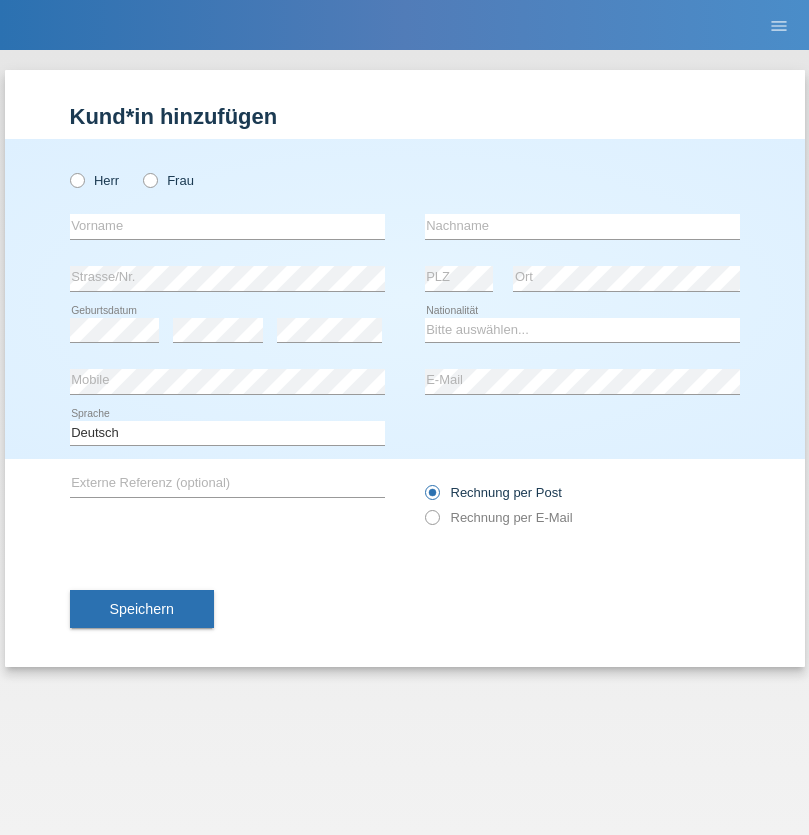 radio on "true" 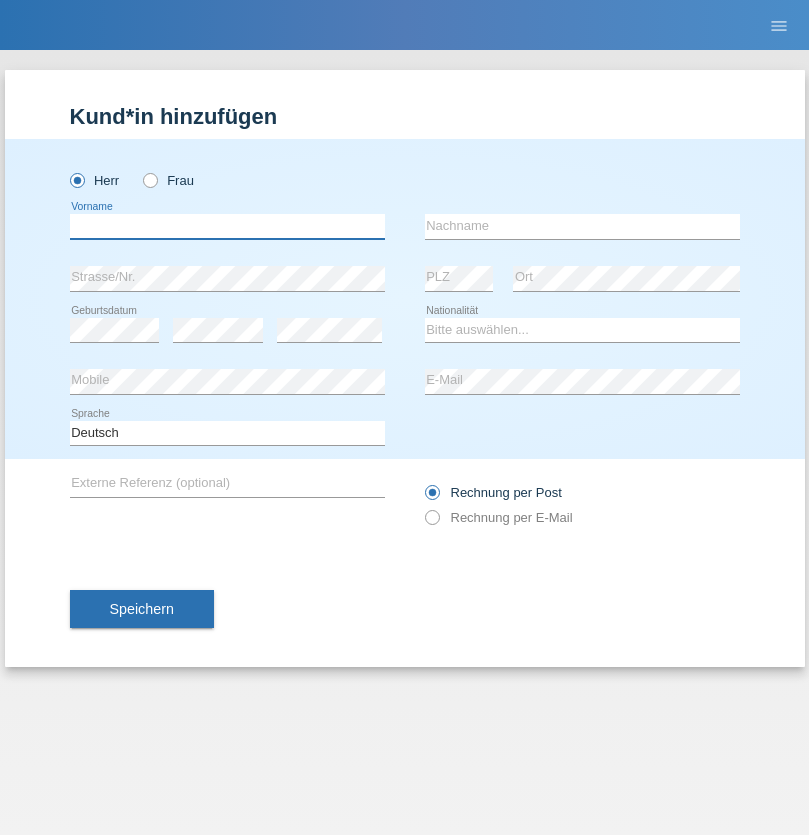 click at bounding box center [227, 226] 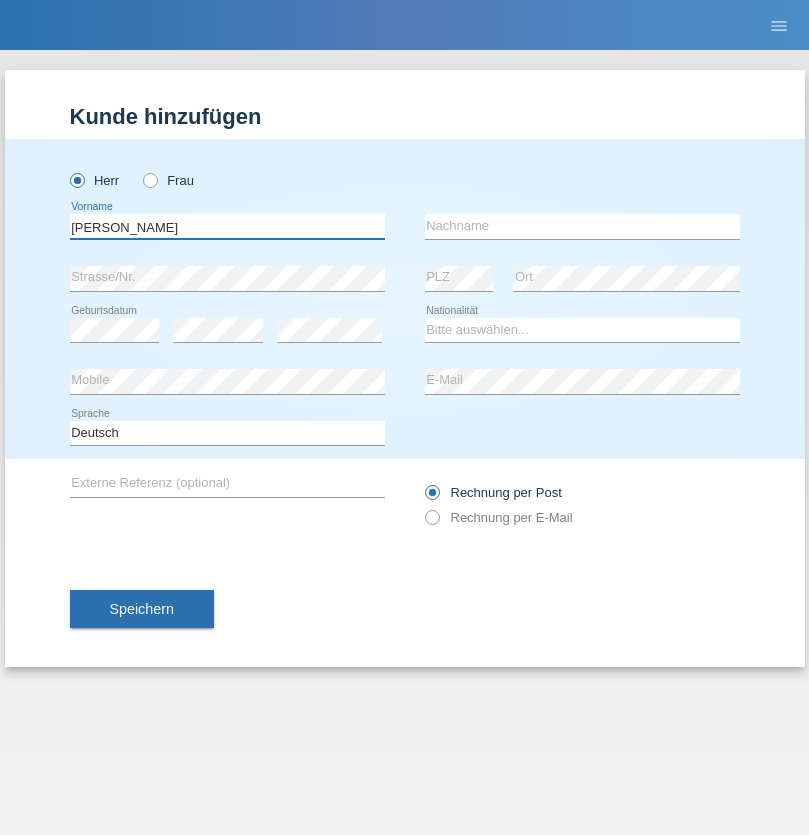 type on "[PERSON_NAME]" 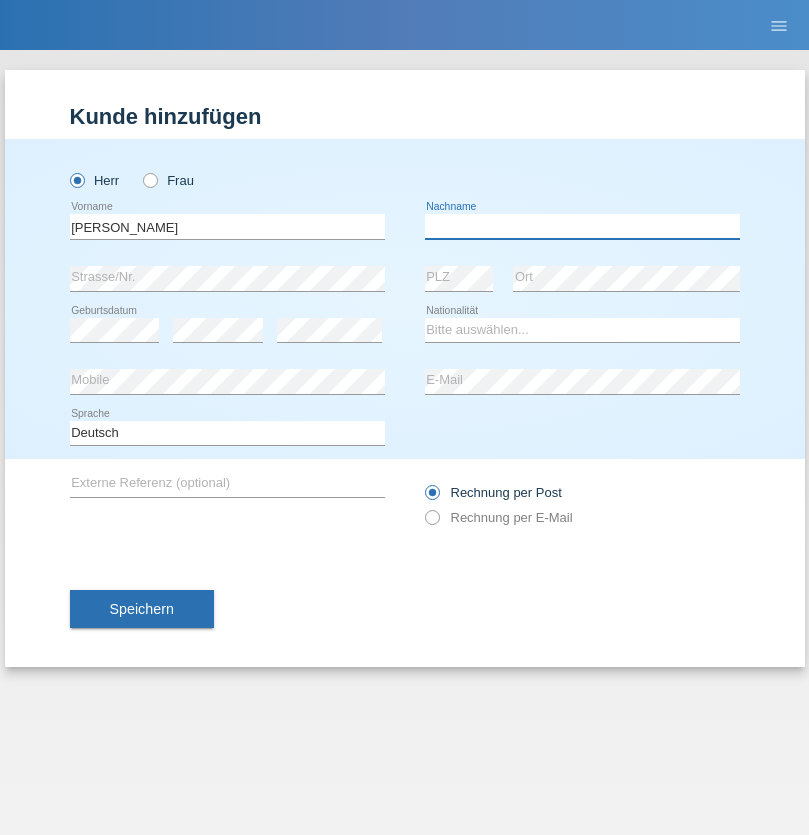 click at bounding box center (582, 226) 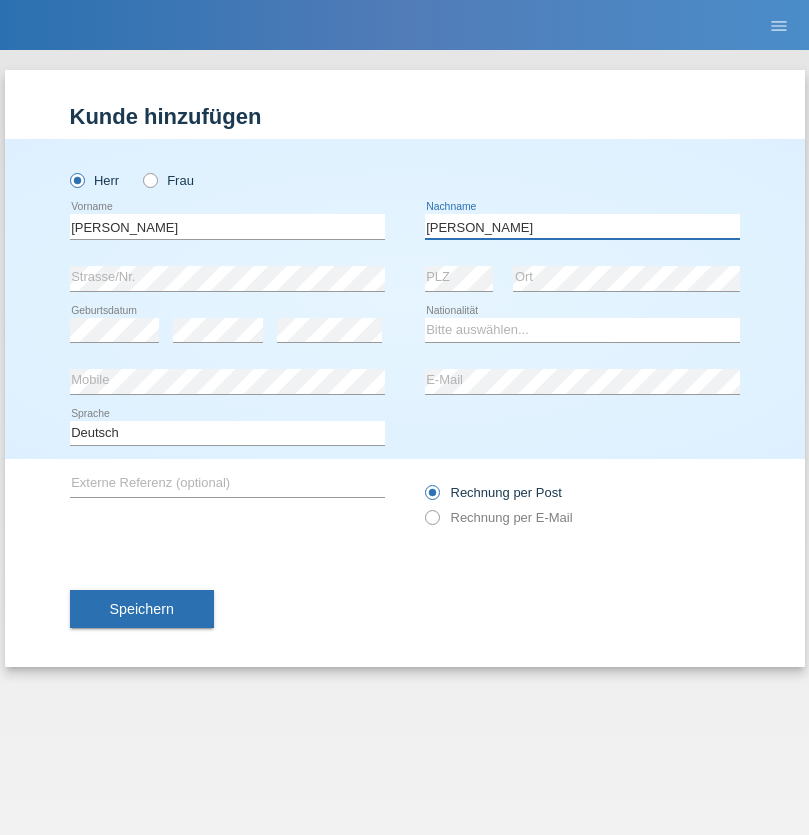 type on "[PERSON_NAME]" 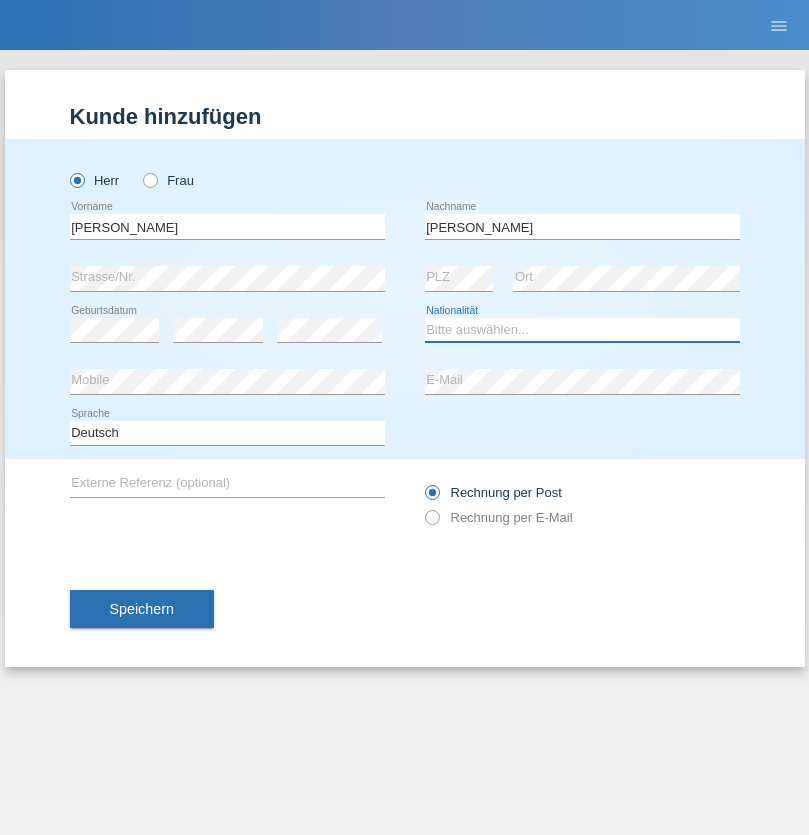 select on "CH" 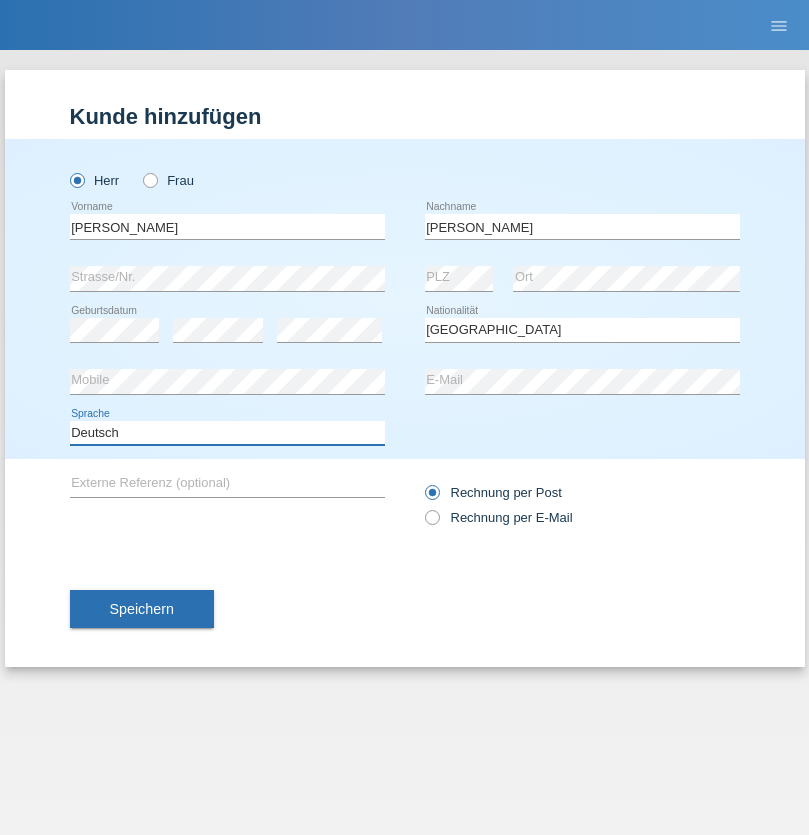 select on "en" 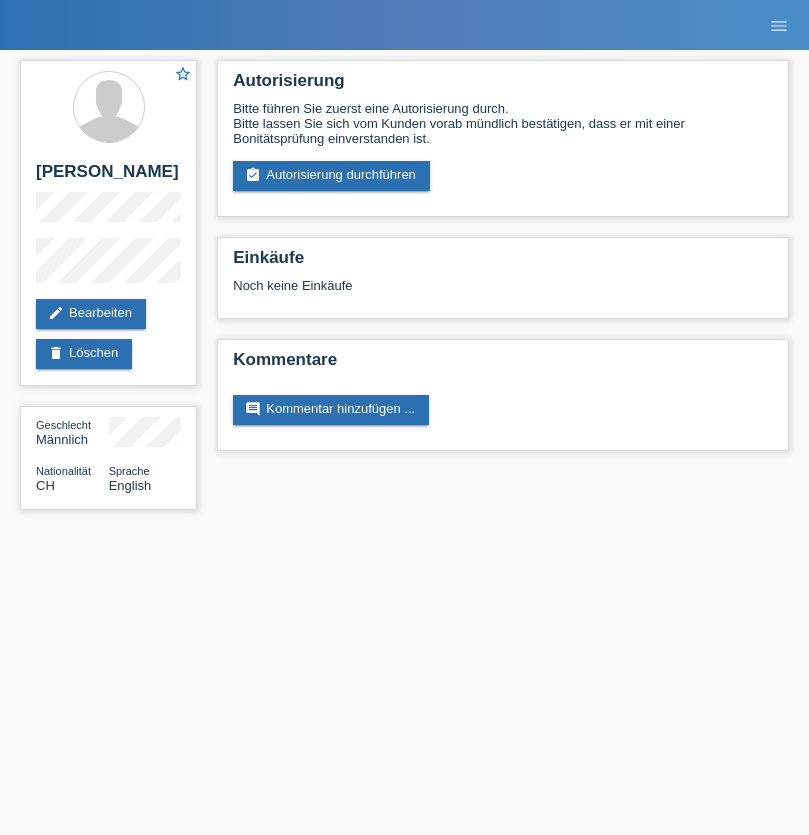 scroll, scrollTop: 0, scrollLeft: 0, axis: both 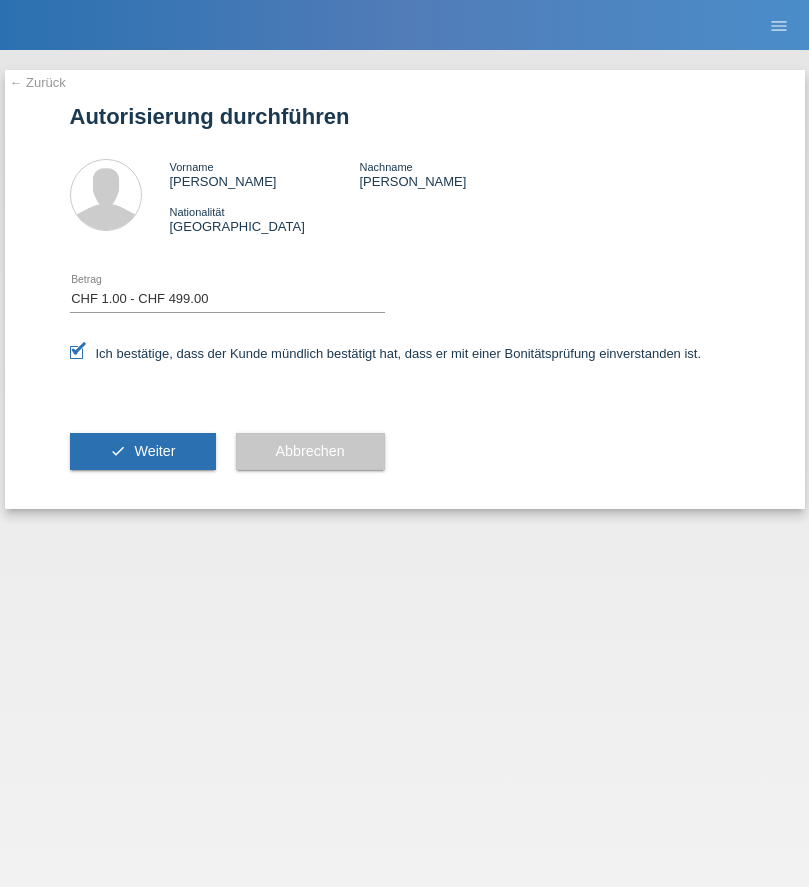 select on "1" 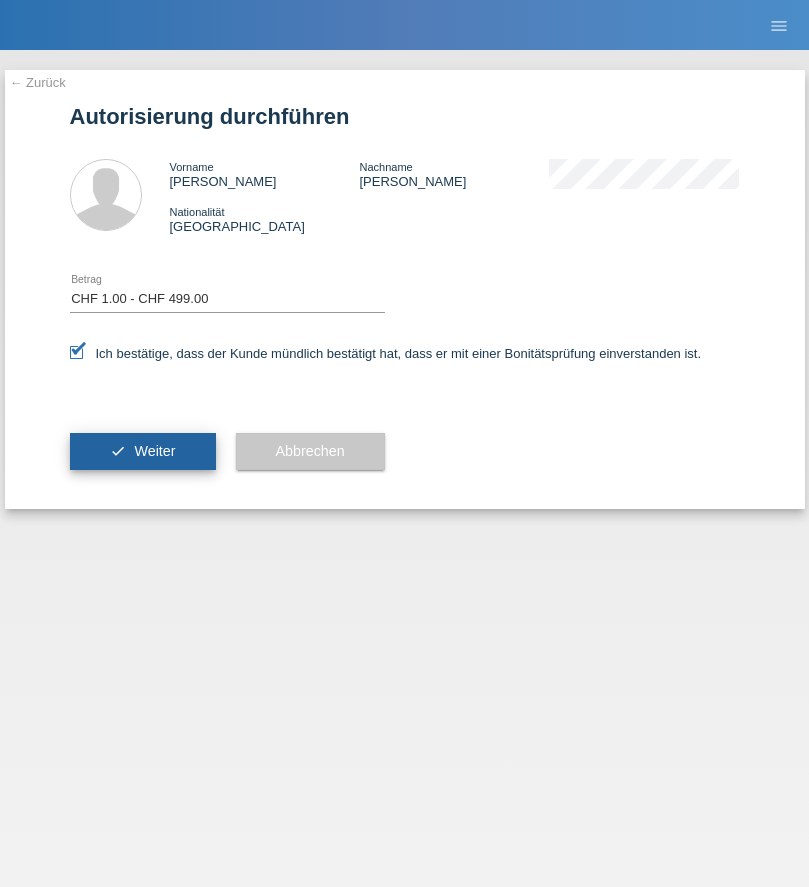 click on "Weiter" at bounding box center (154, 451) 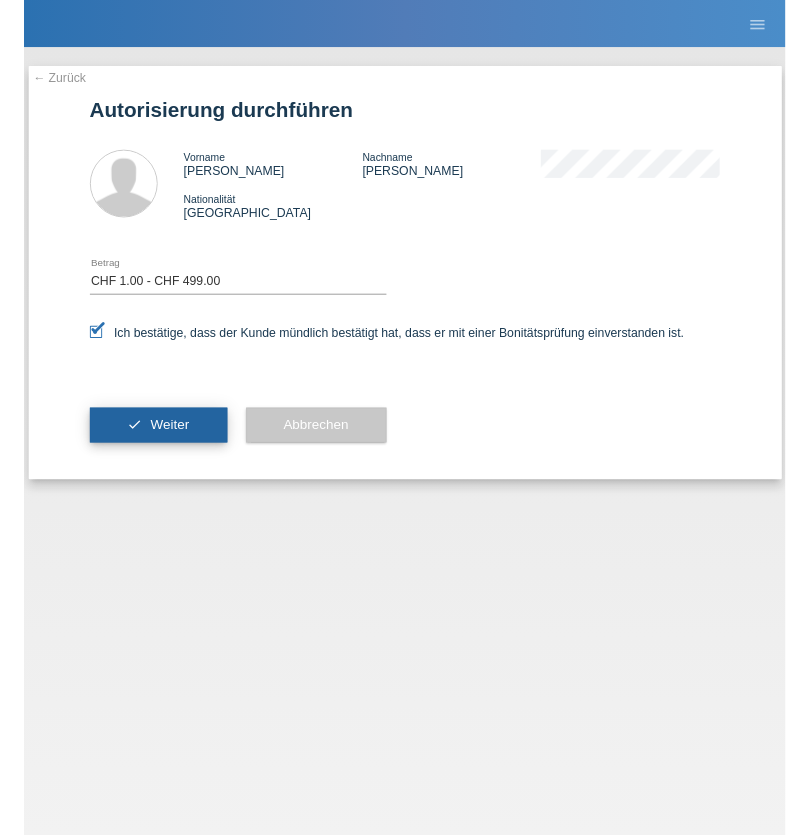 scroll, scrollTop: 0, scrollLeft: 0, axis: both 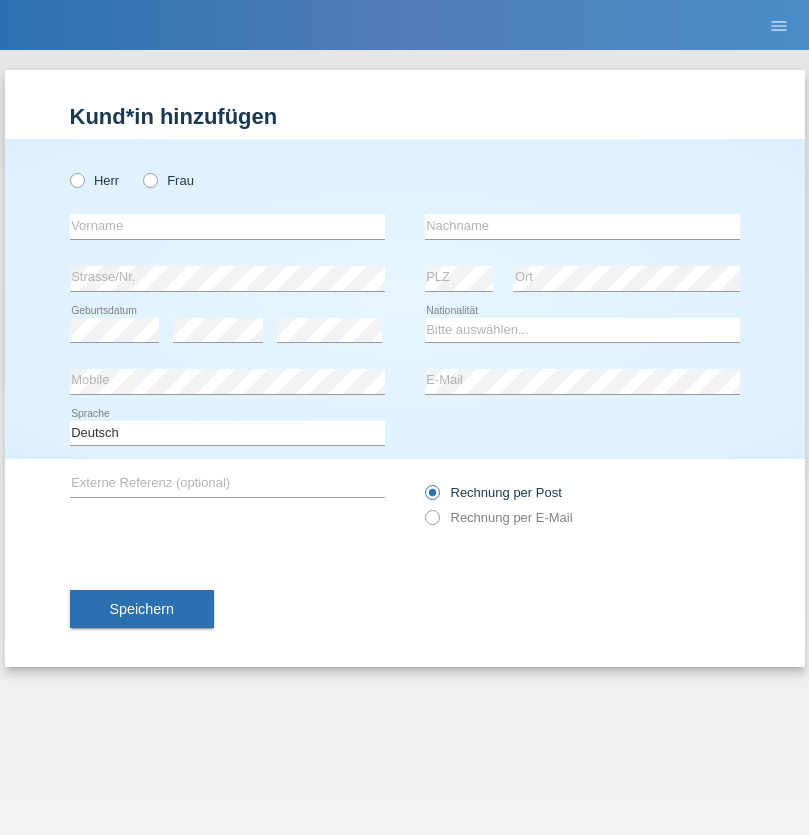 radio on "true" 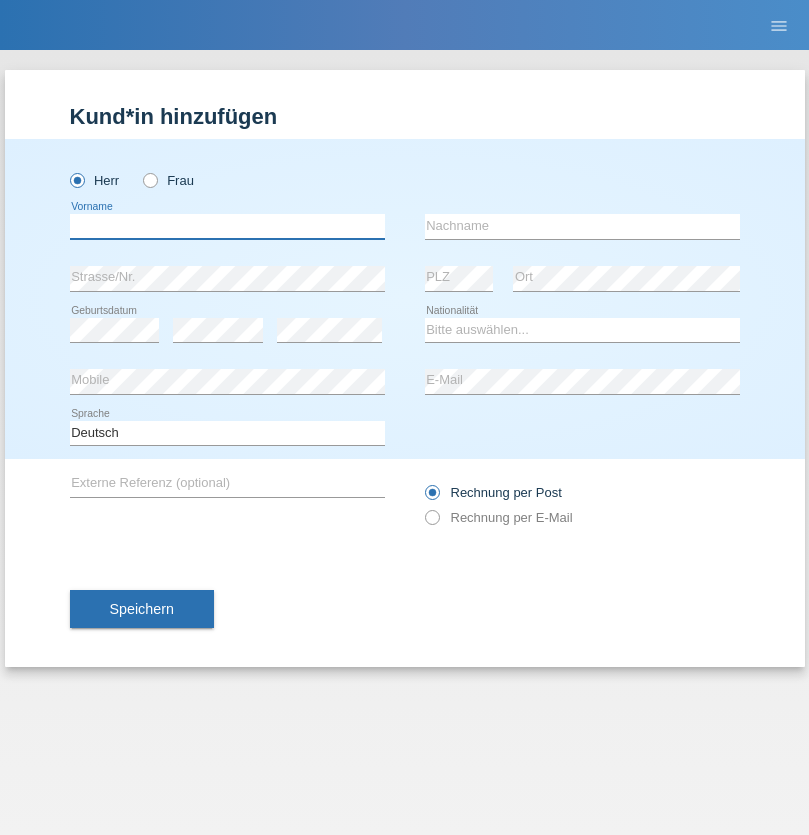 click at bounding box center (227, 226) 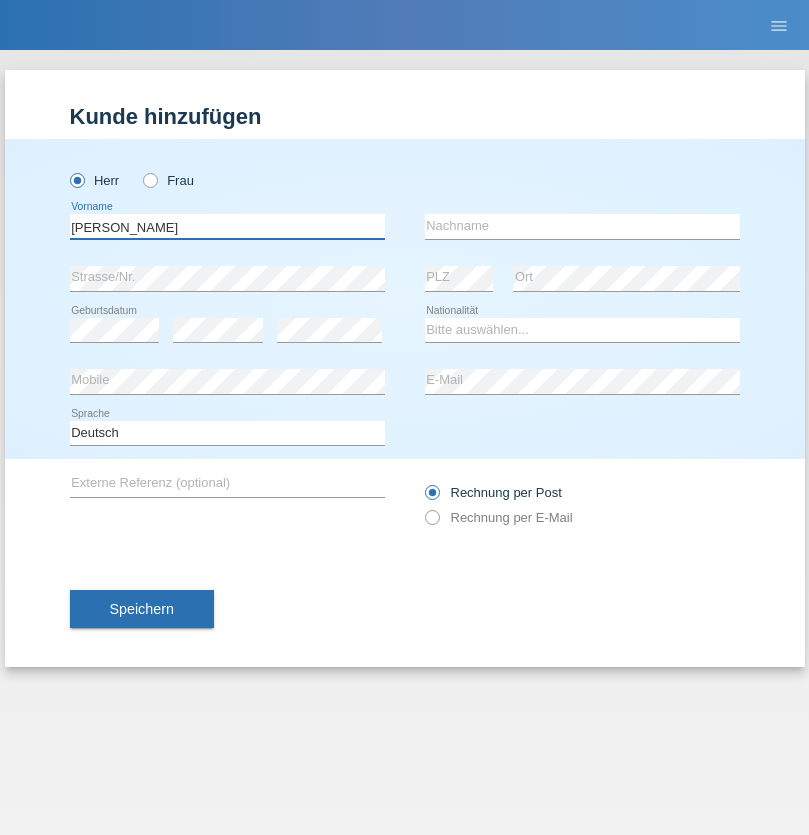 type on "[PERSON_NAME]" 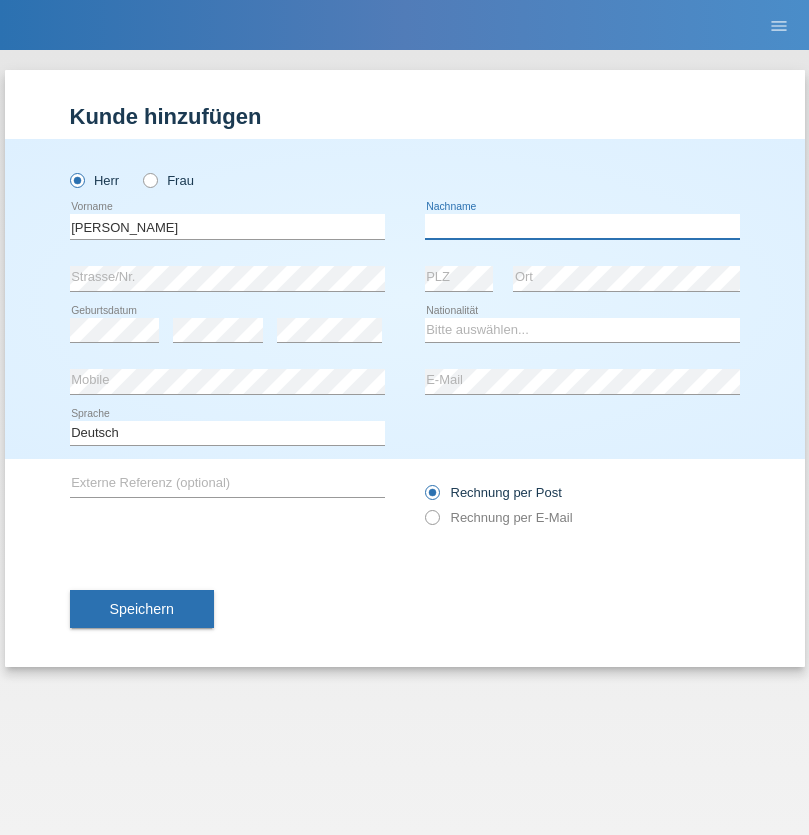 click at bounding box center [582, 226] 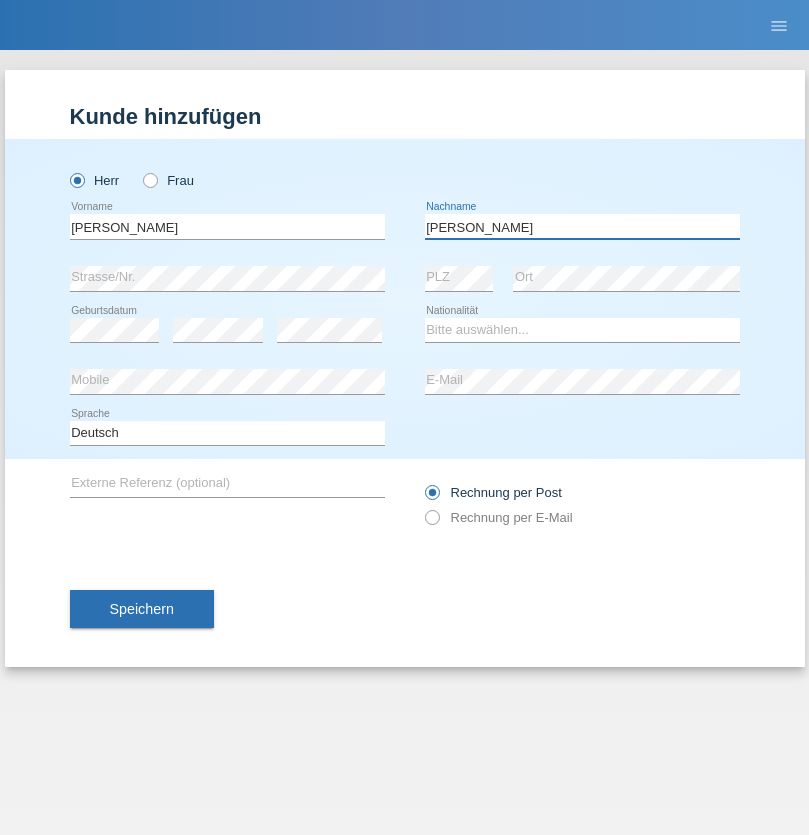 type on "[PERSON_NAME]" 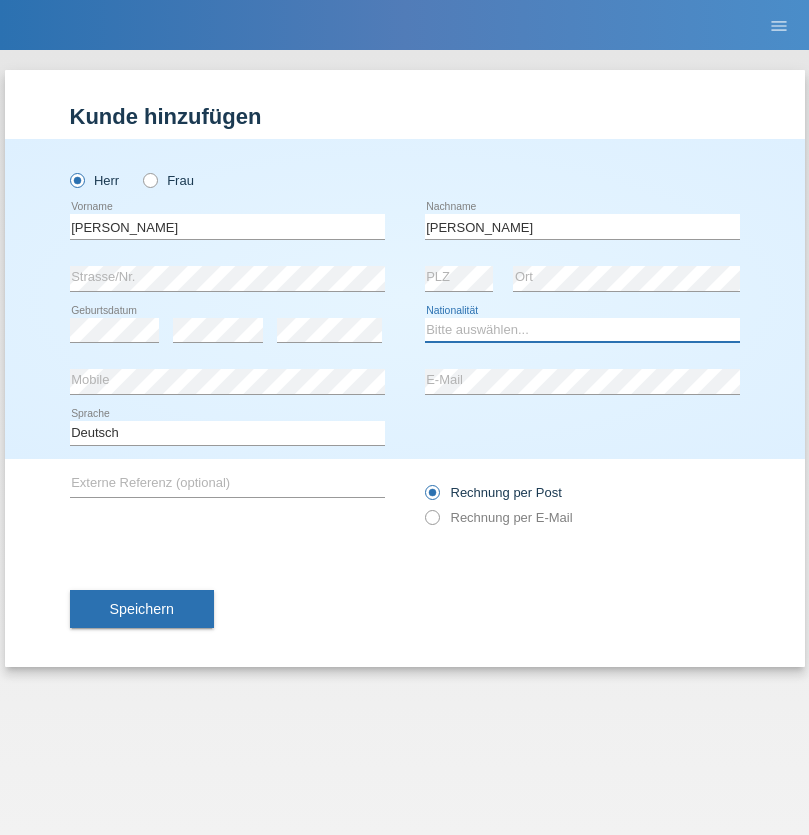 select on "CH" 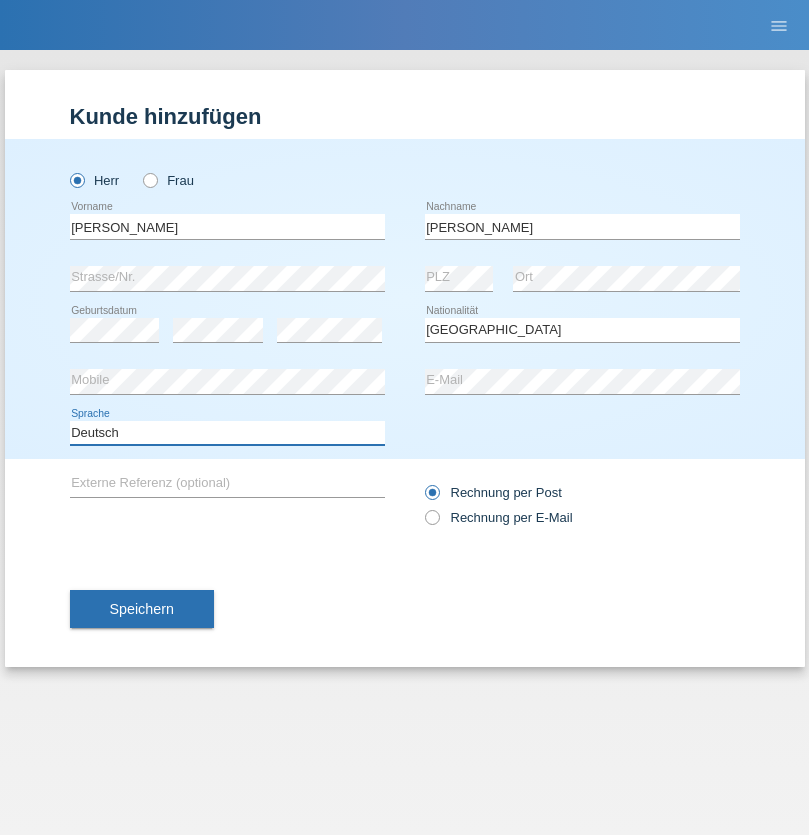 select on "en" 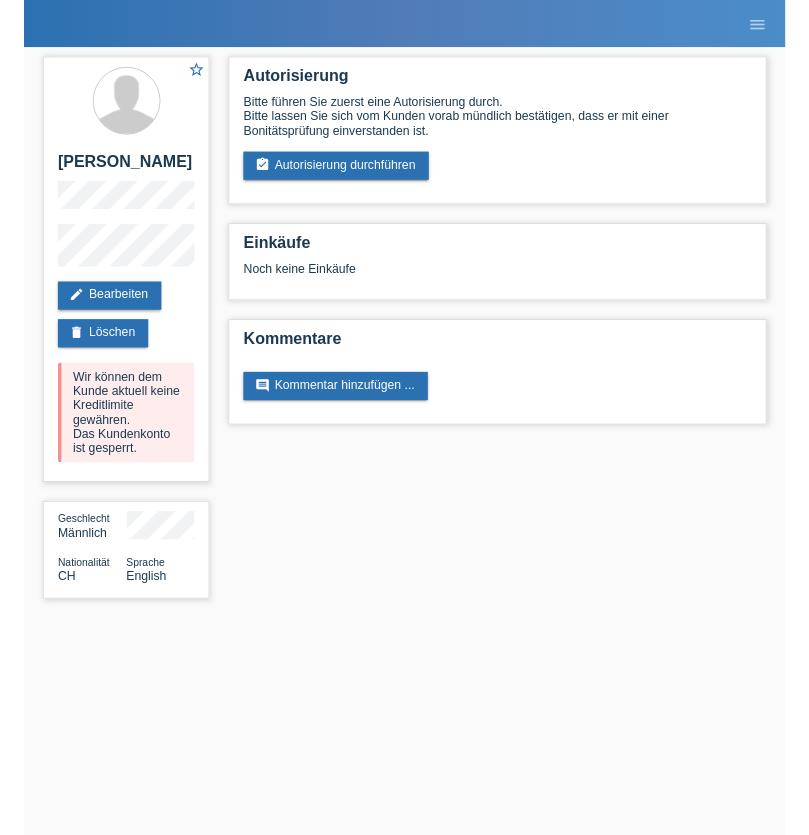 scroll, scrollTop: 0, scrollLeft: 0, axis: both 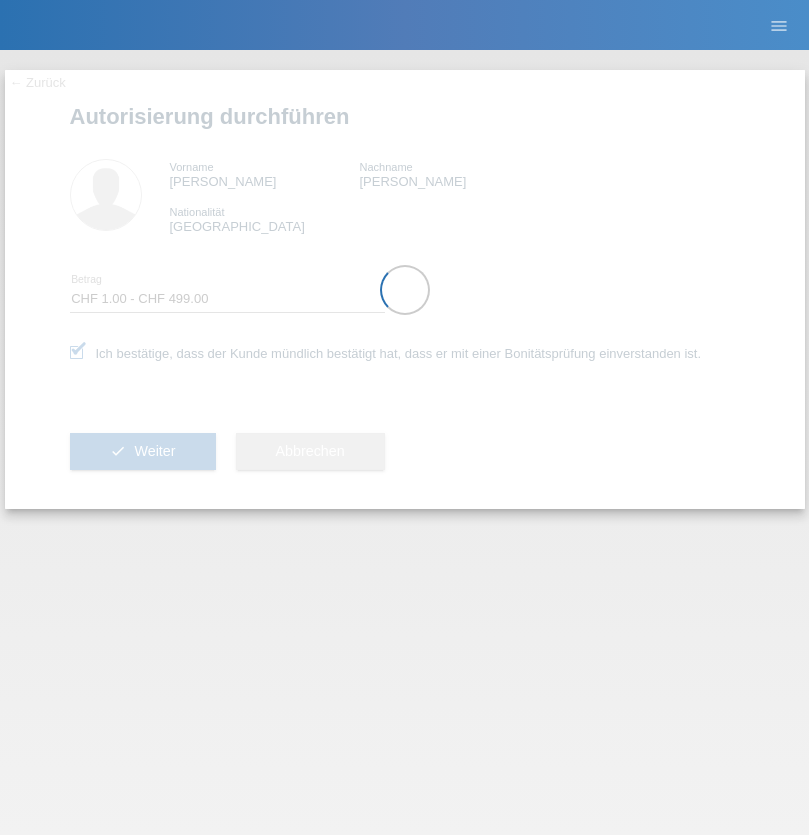 select on "1" 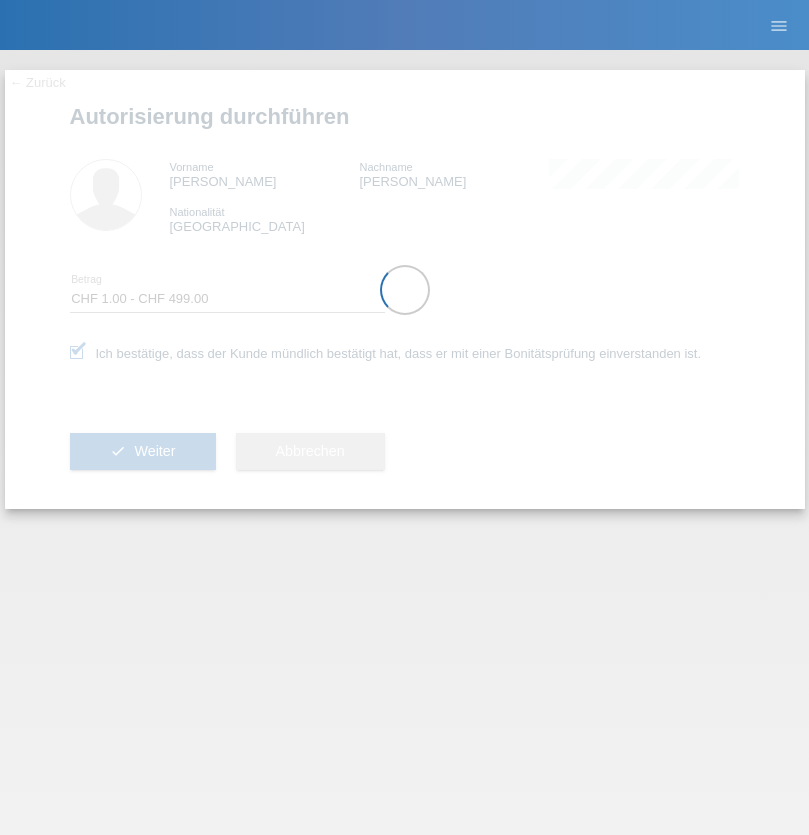 scroll, scrollTop: 0, scrollLeft: 0, axis: both 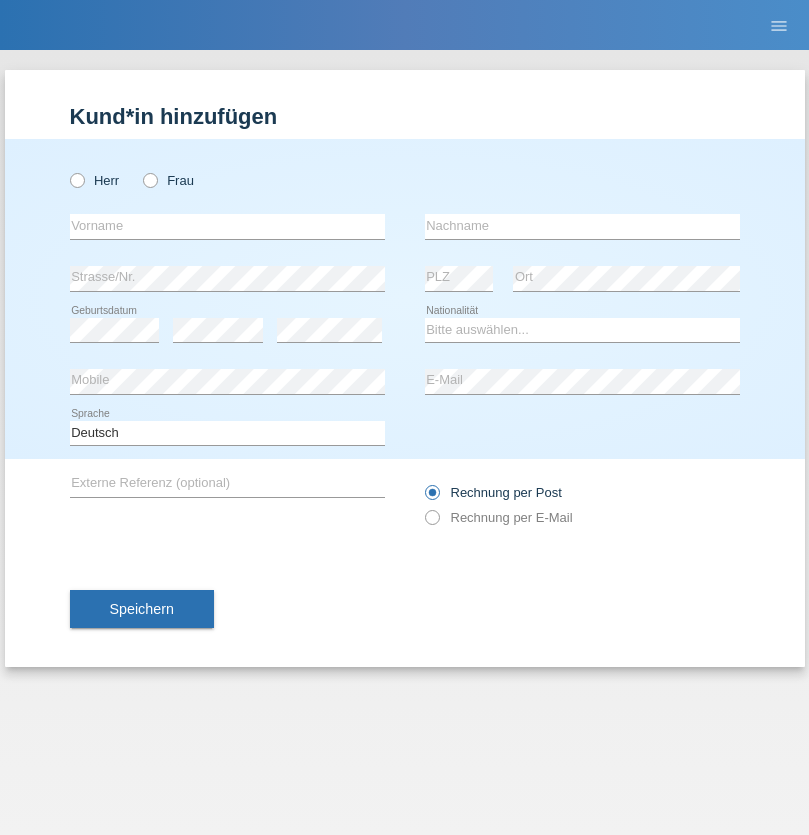 radio on "true" 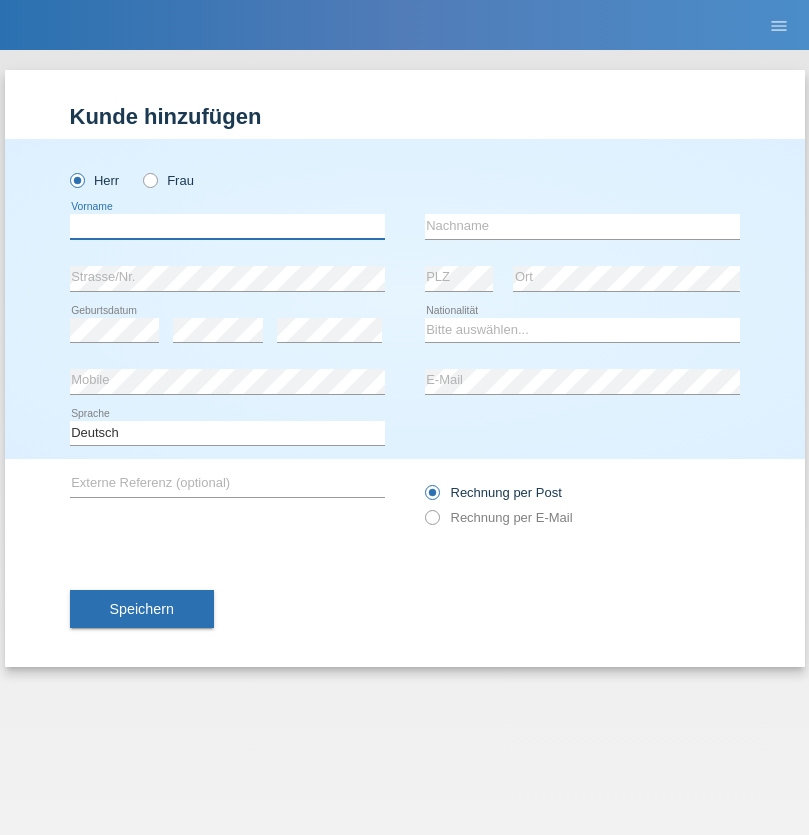 click at bounding box center [227, 226] 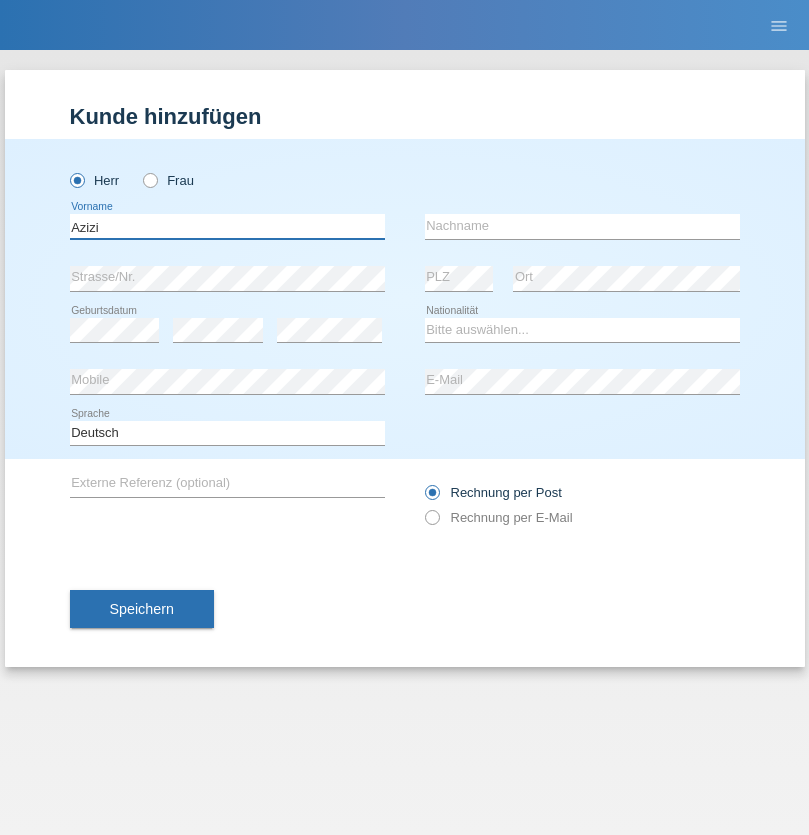 type on "Azizi" 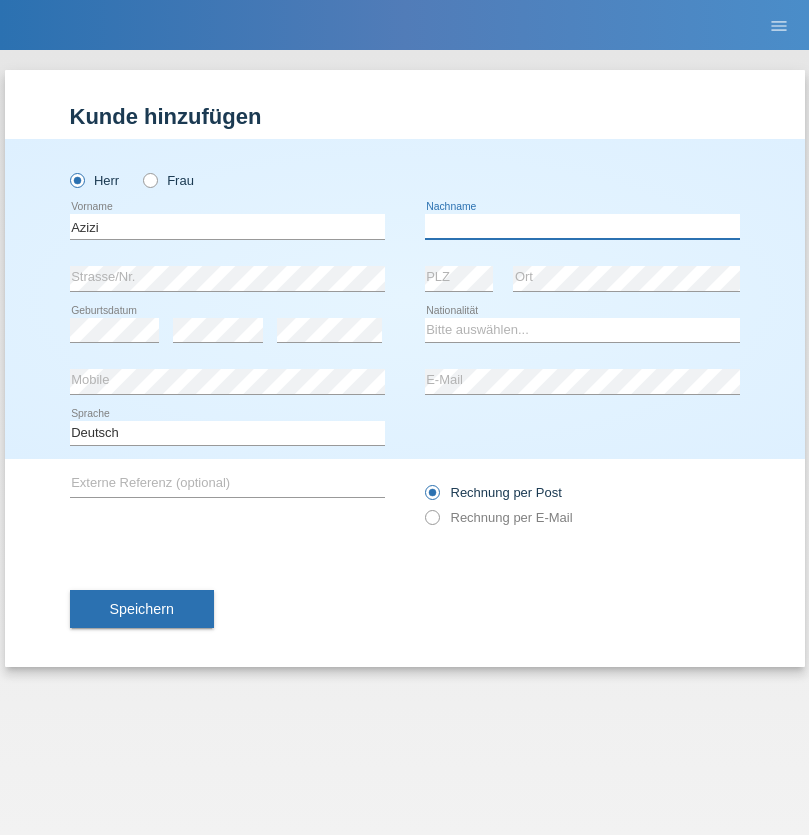 click at bounding box center (582, 226) 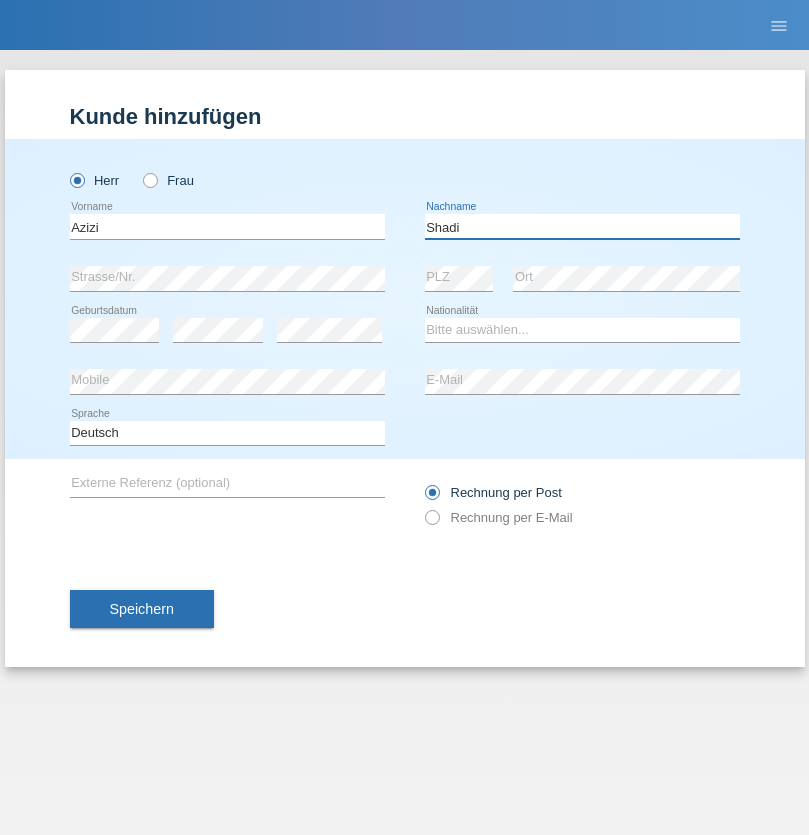 type on "Shadi" 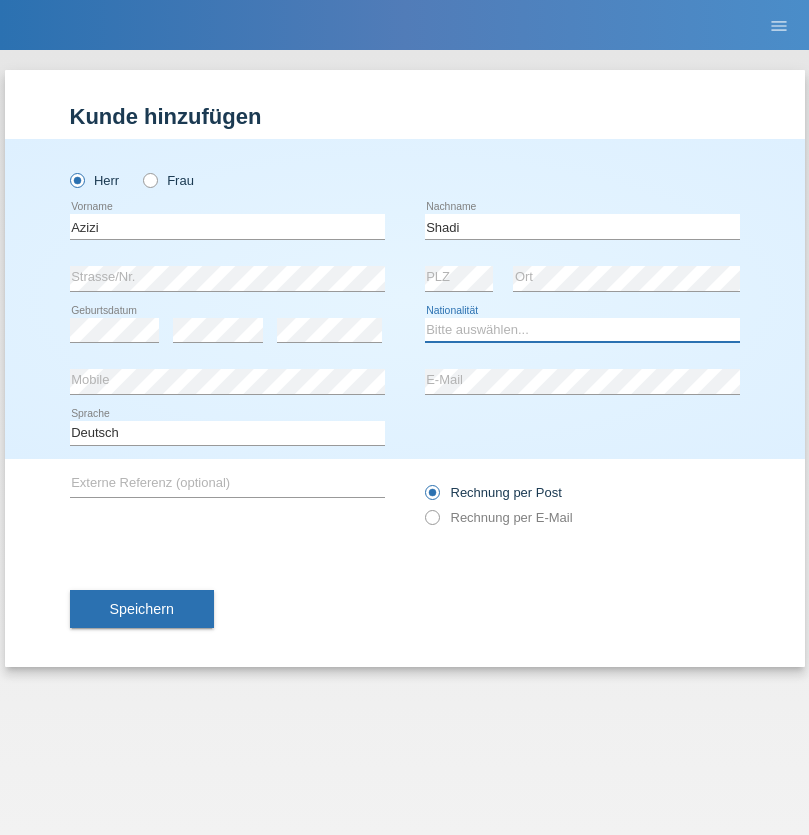 select on "MK" 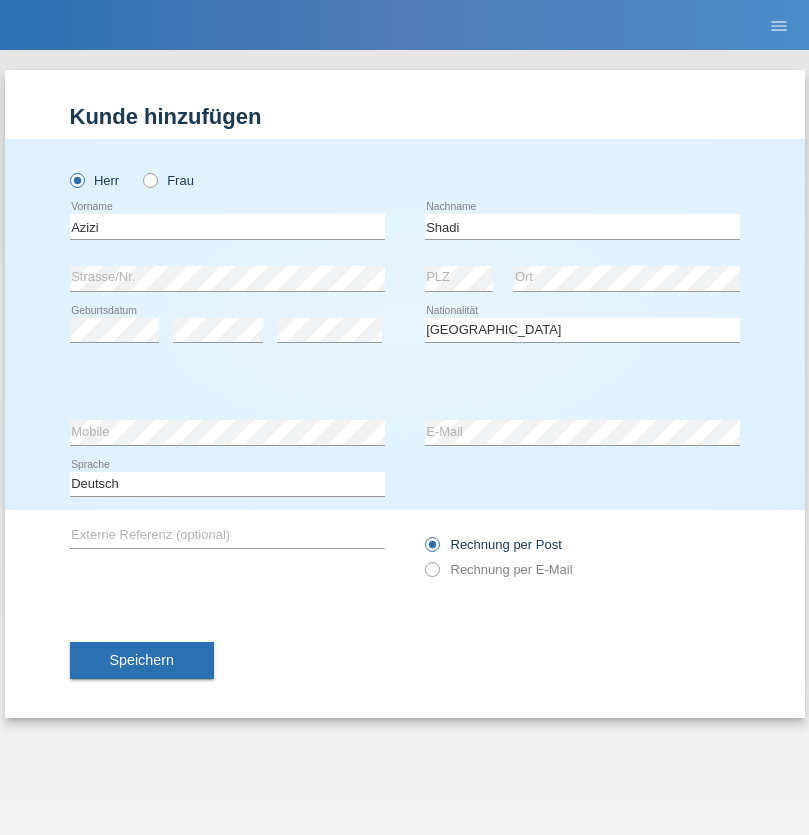 select on "C" 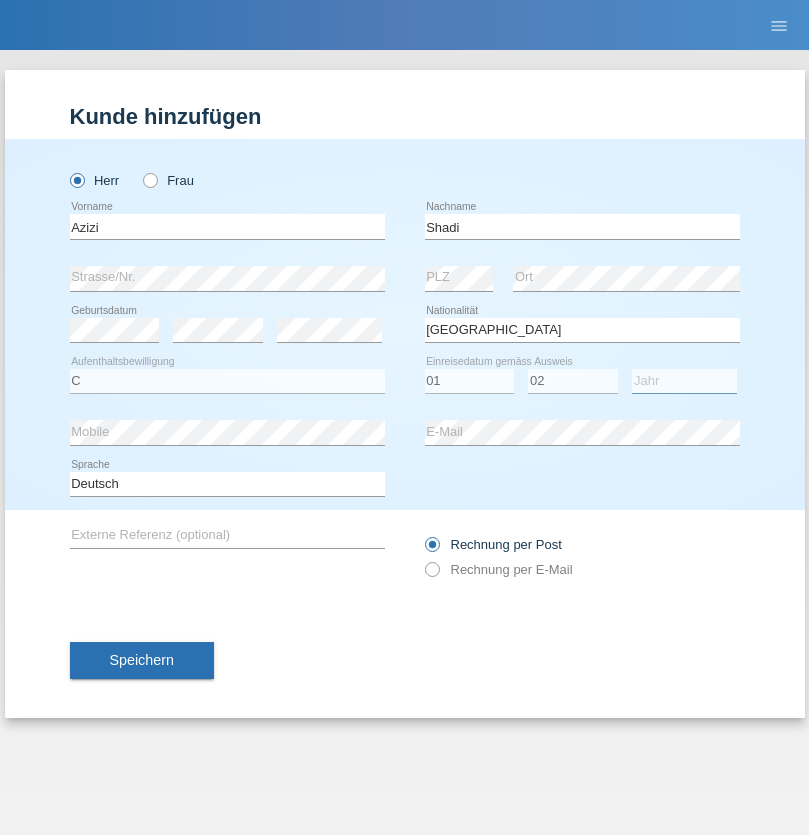select on "2004" 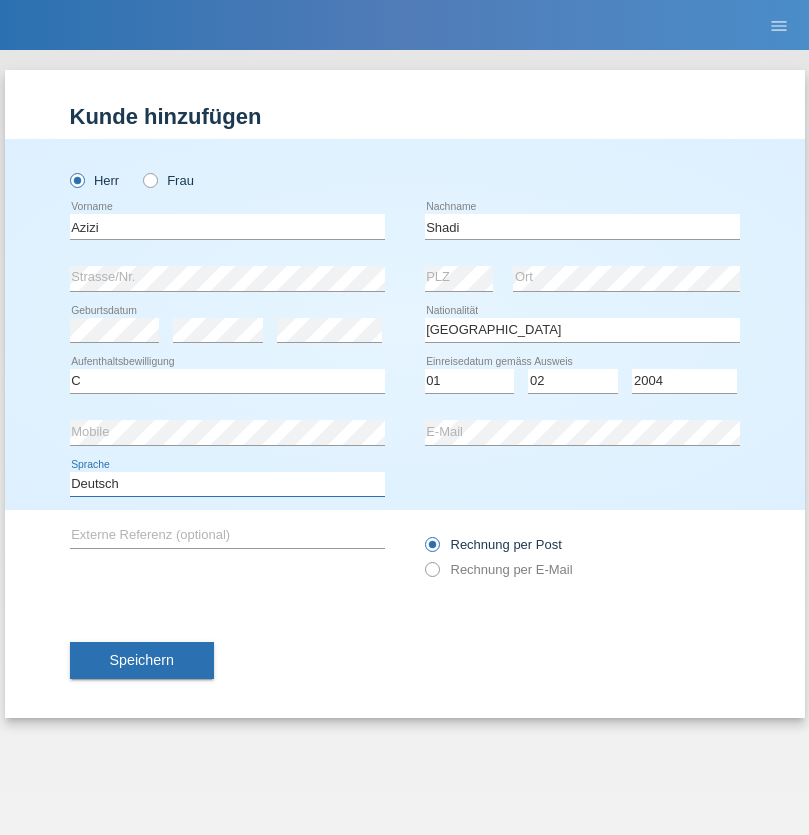 select on "en" 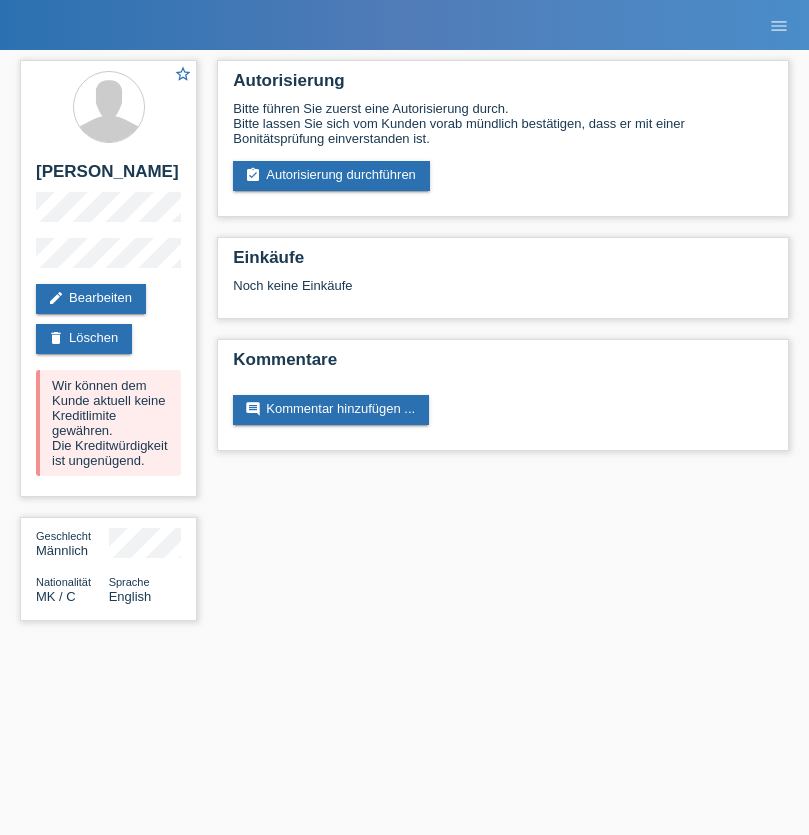scroll, scrollTop: 0, scrollLeft: 0, axis: both 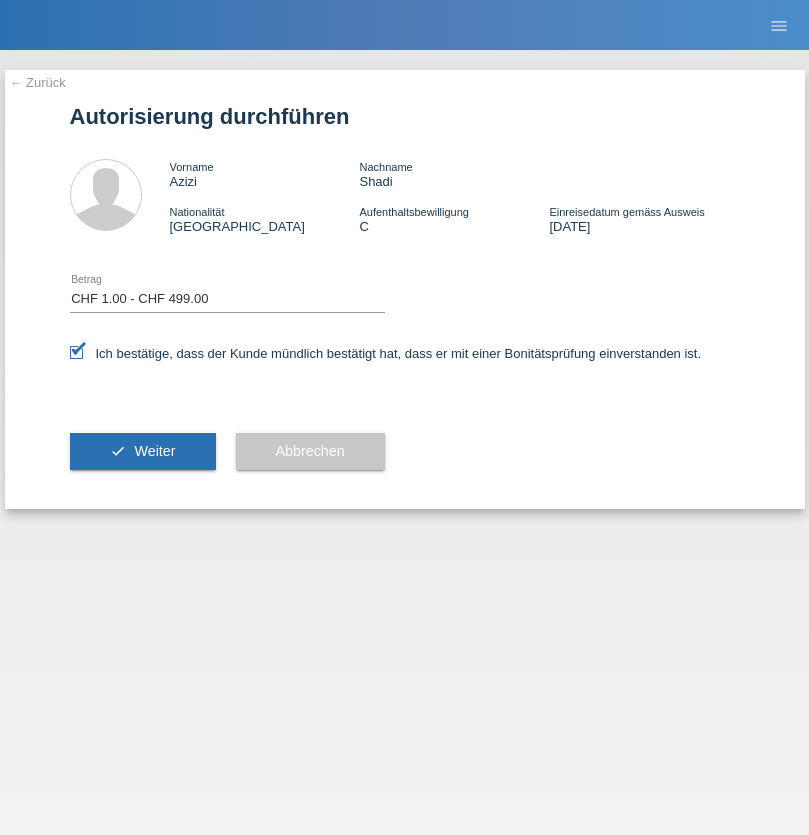 select on "1" 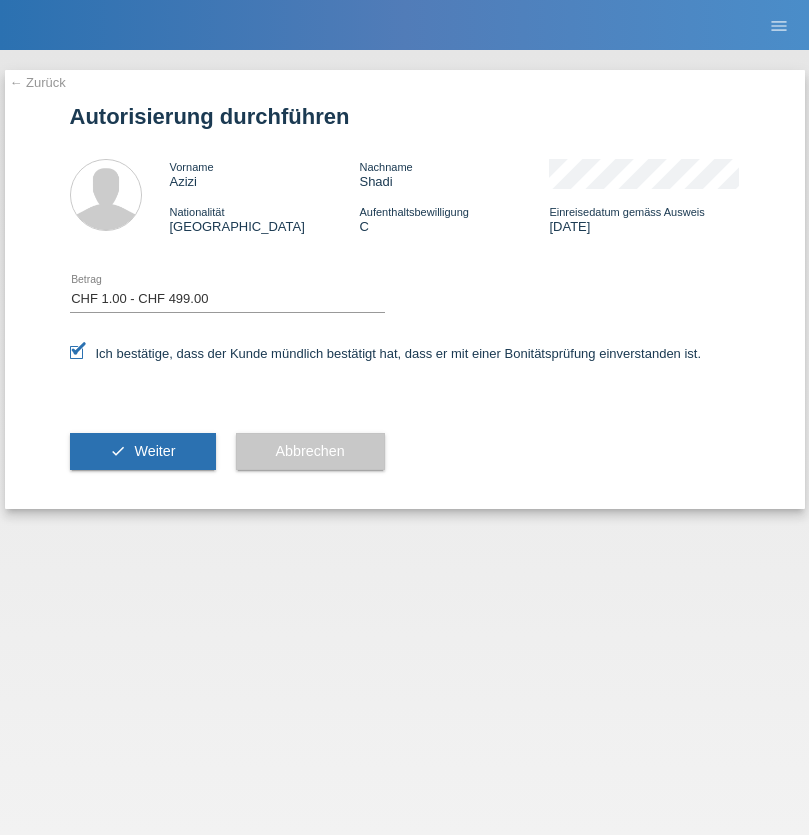 scroll, scrollTop: 0, scrollLeft: 0, axis: both 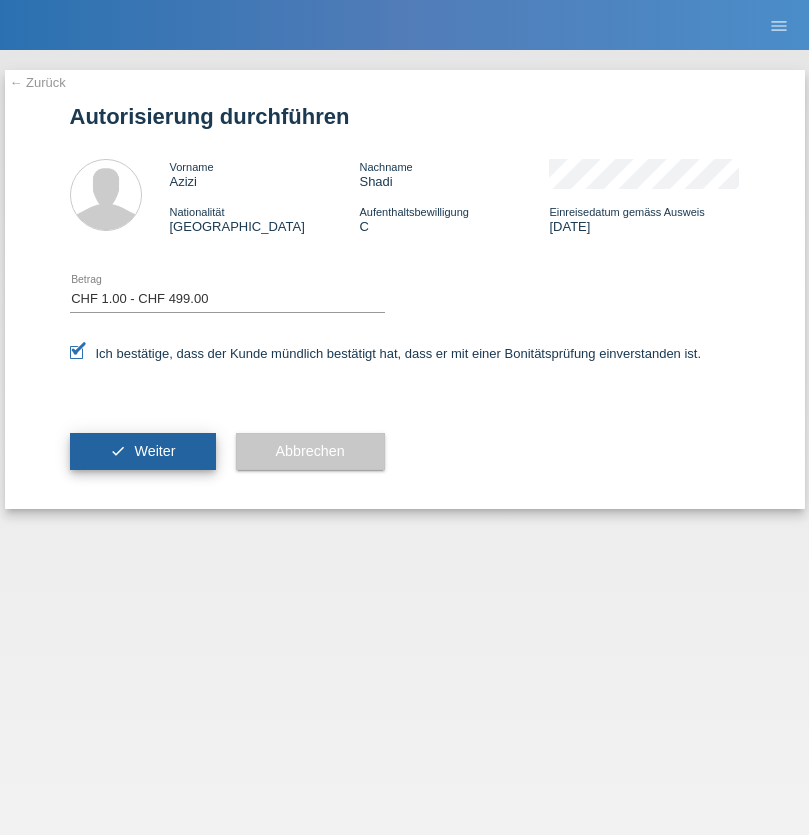 click on "Weiter" at bounding box center (154, 451) 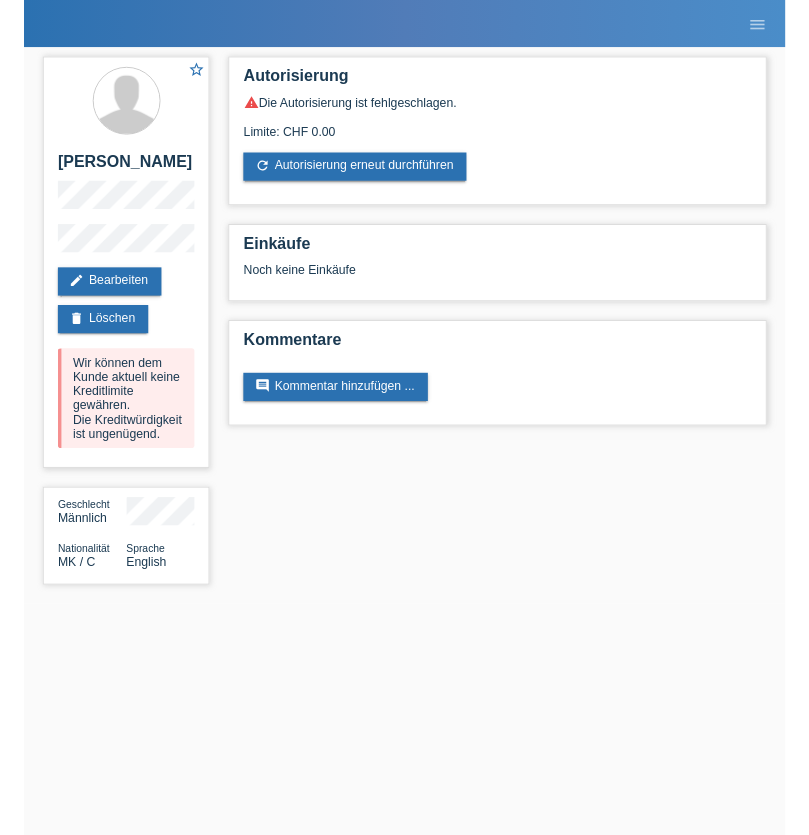 scroll, scrollTop: 0, scrollLeft: 0, axis: both 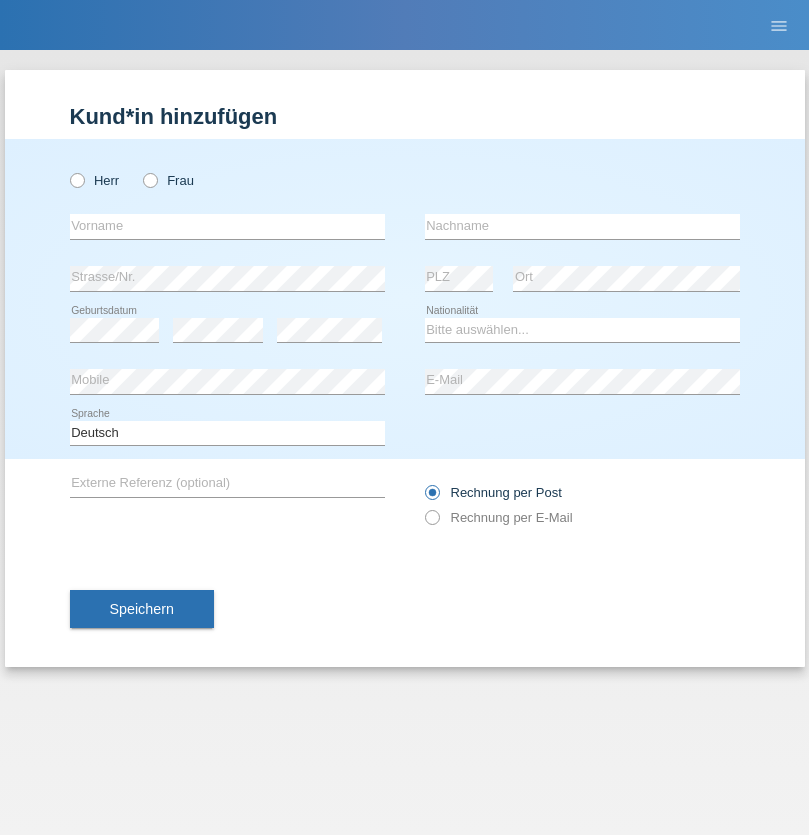 radio on "true" 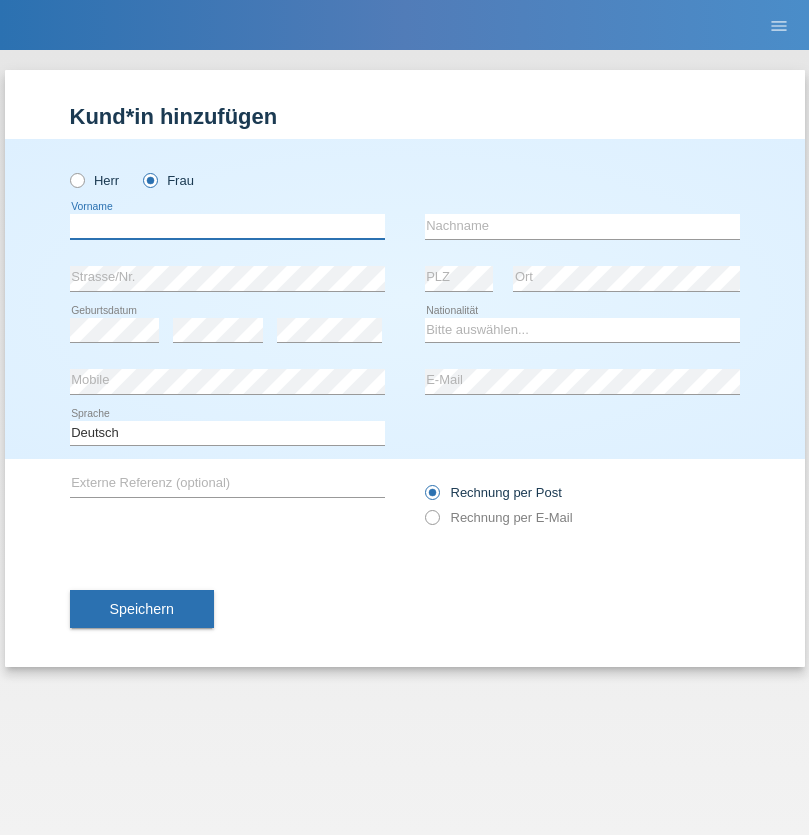 click at bounding box center [227, 226] 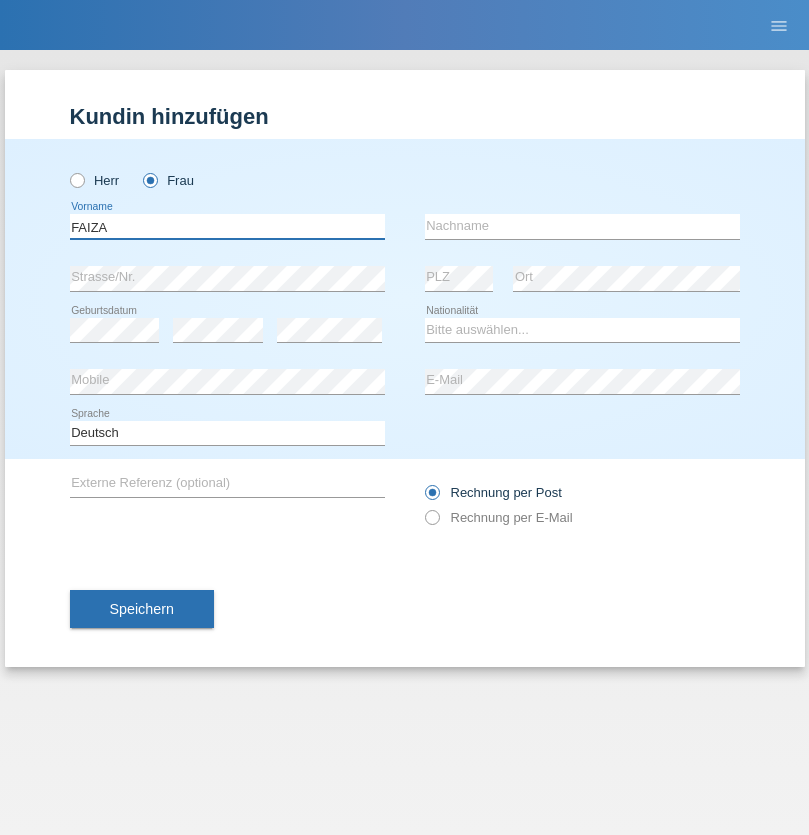 type on "FAIZA" 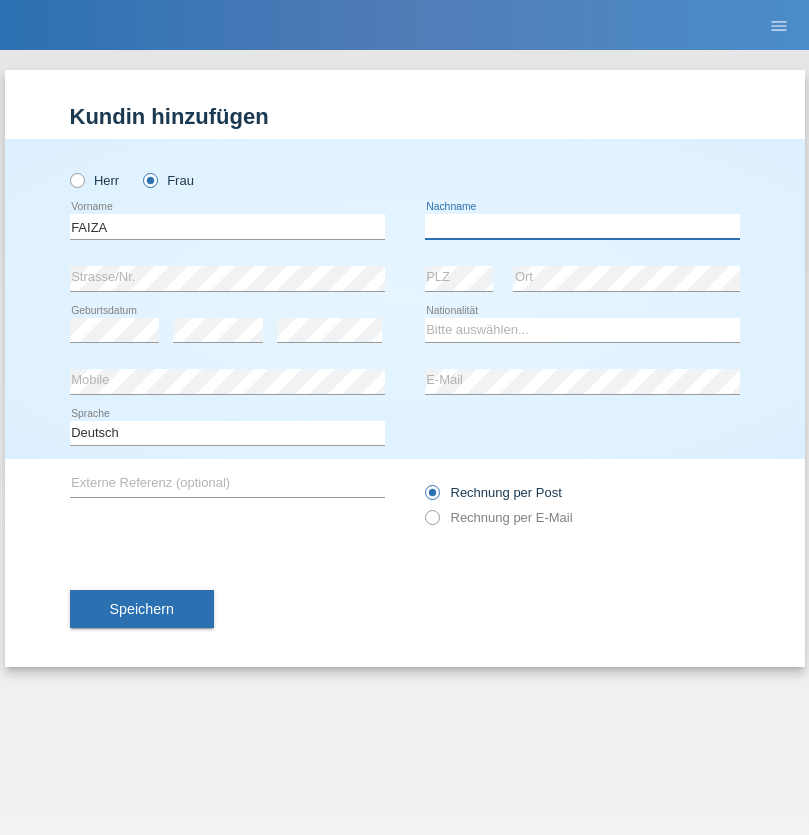 click at bounding box center (582, 226) 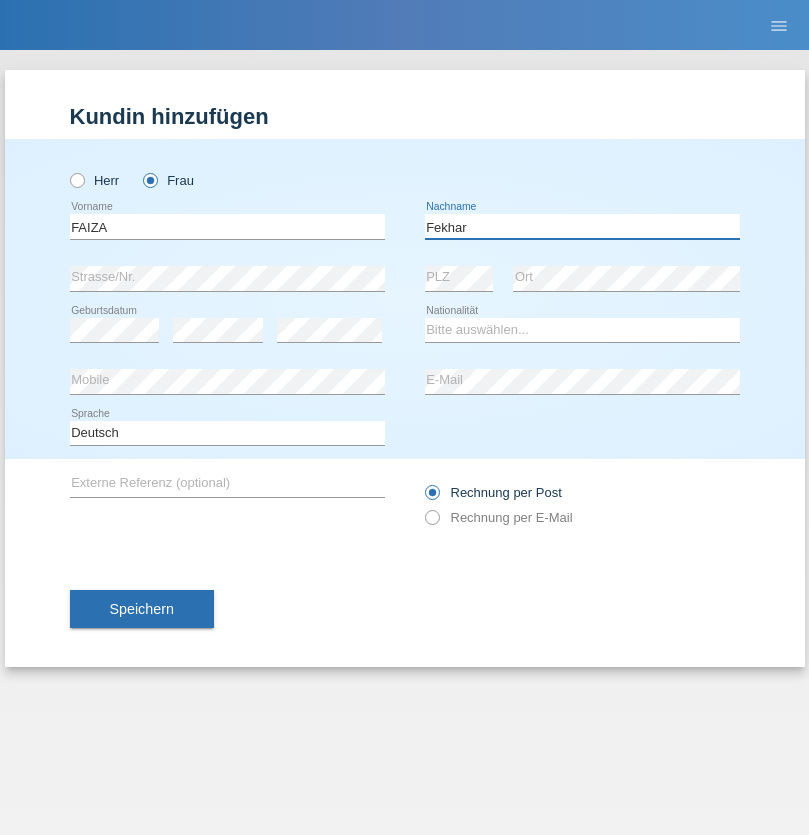 type on "Fekhar" 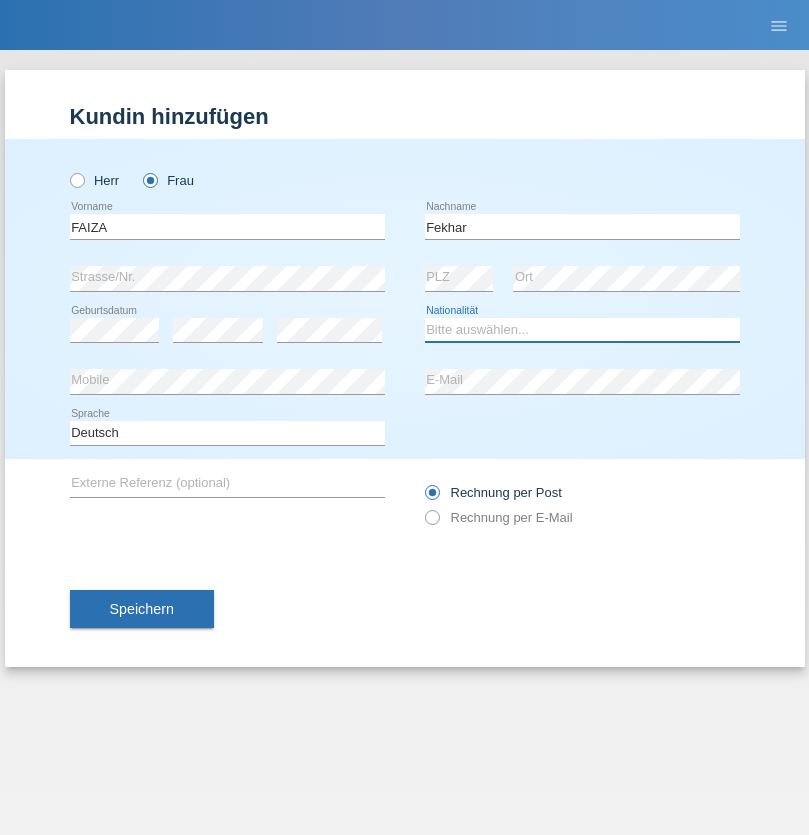 select on "CH" 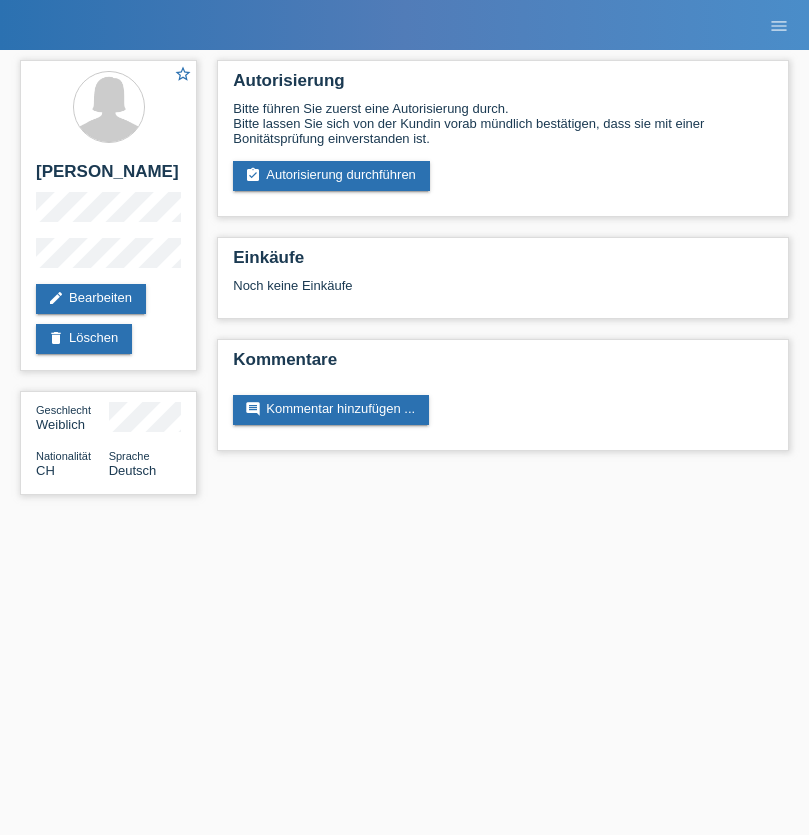 scroll, scrollTop: 0, scrollLeft: 0, axis: both 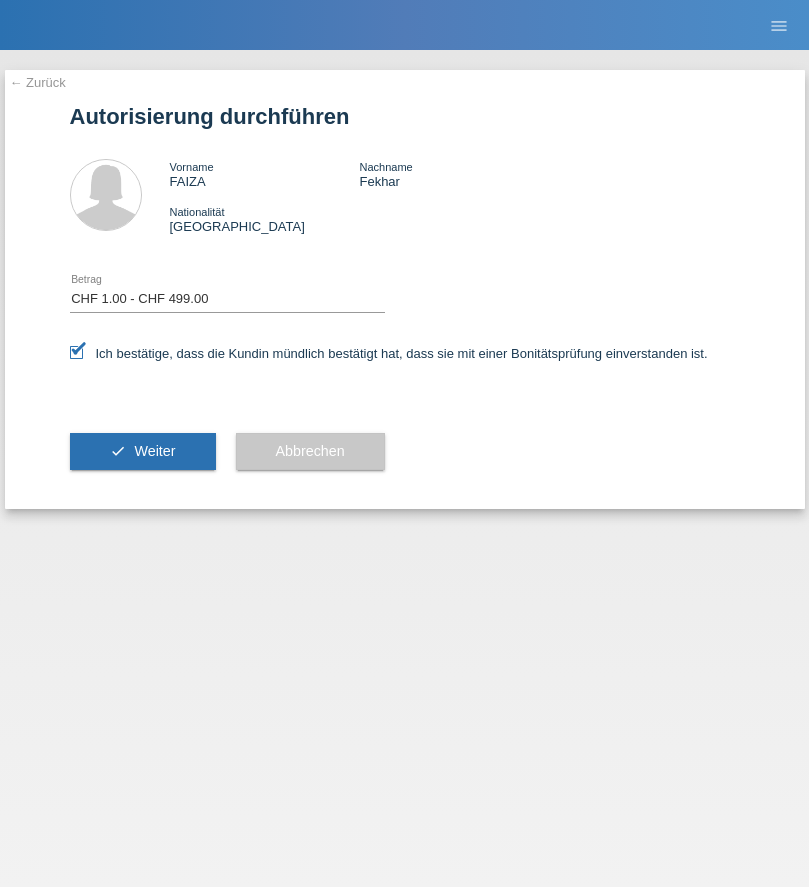 select on "1" 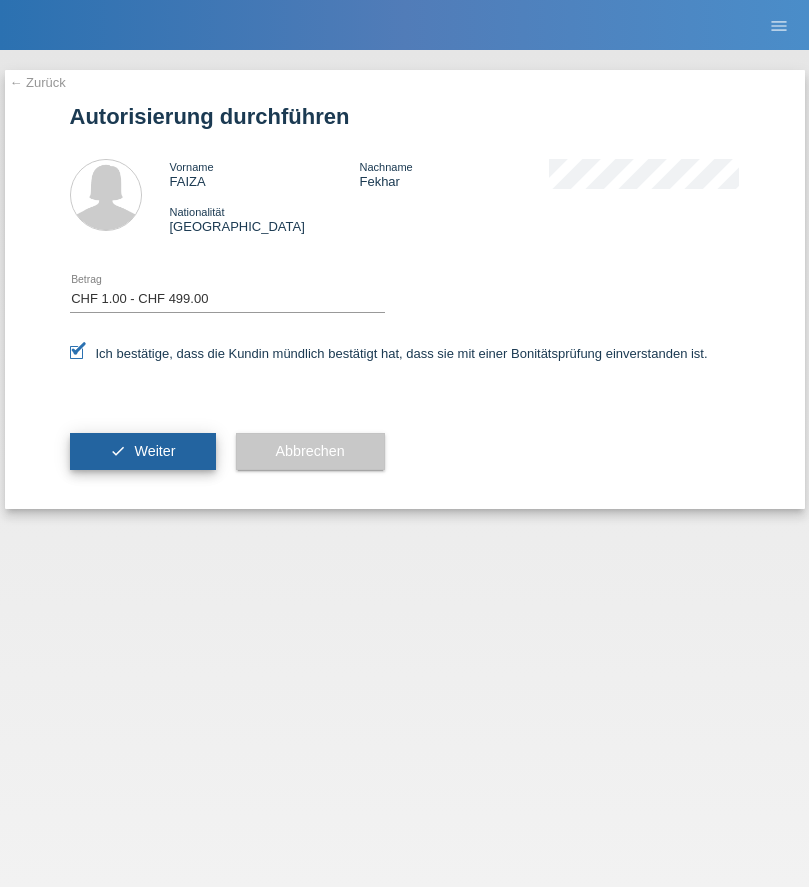 click on "Weiter" at bounding box center [154, 451] 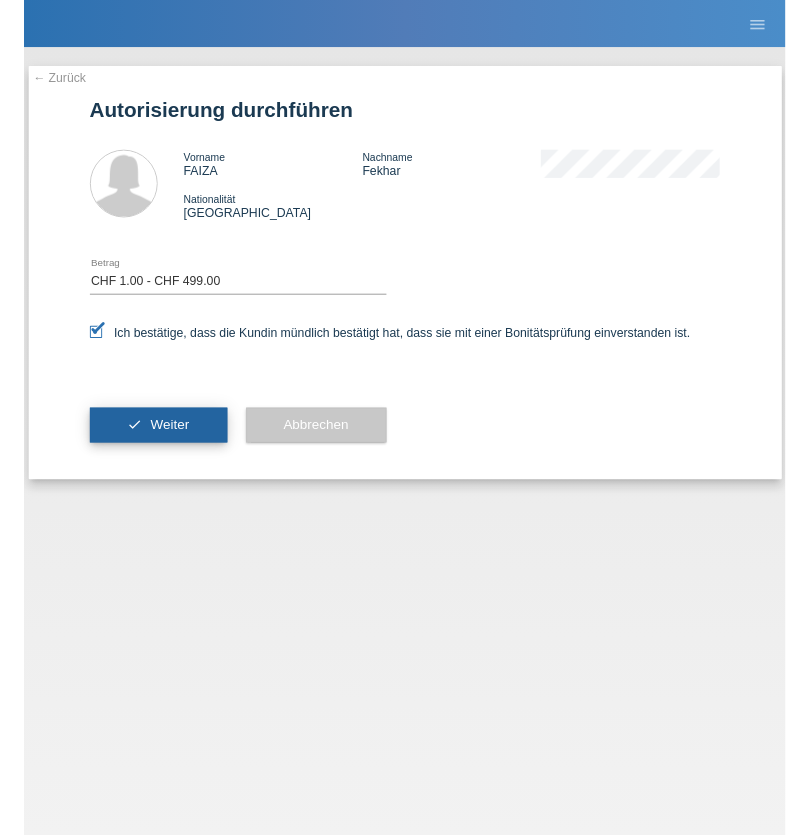 scroll, scrollTop: 0, scrollLeft: 0, axis: both 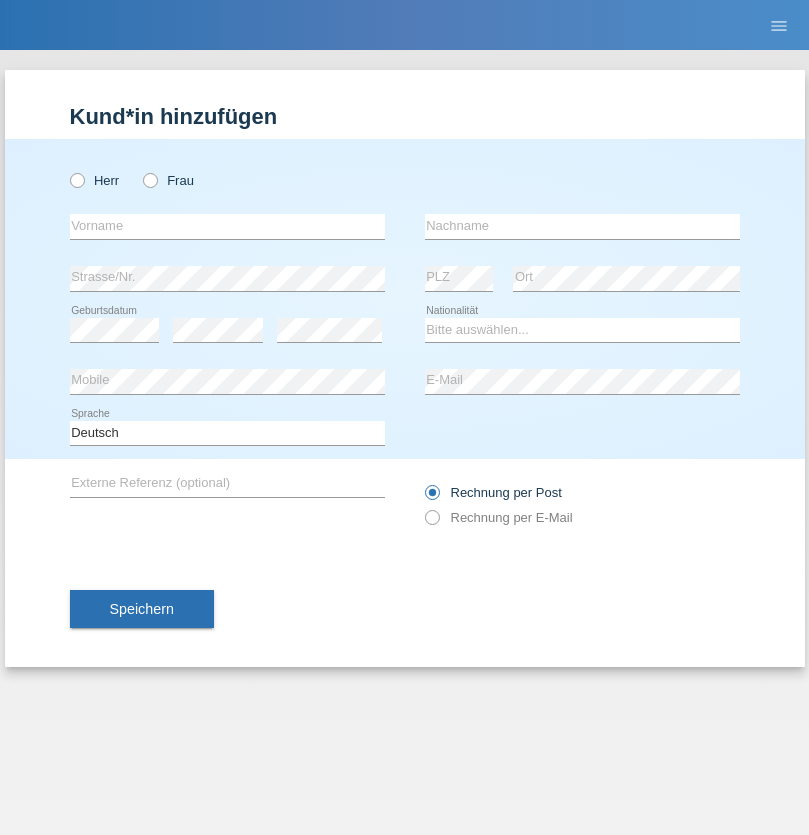radio on "true" 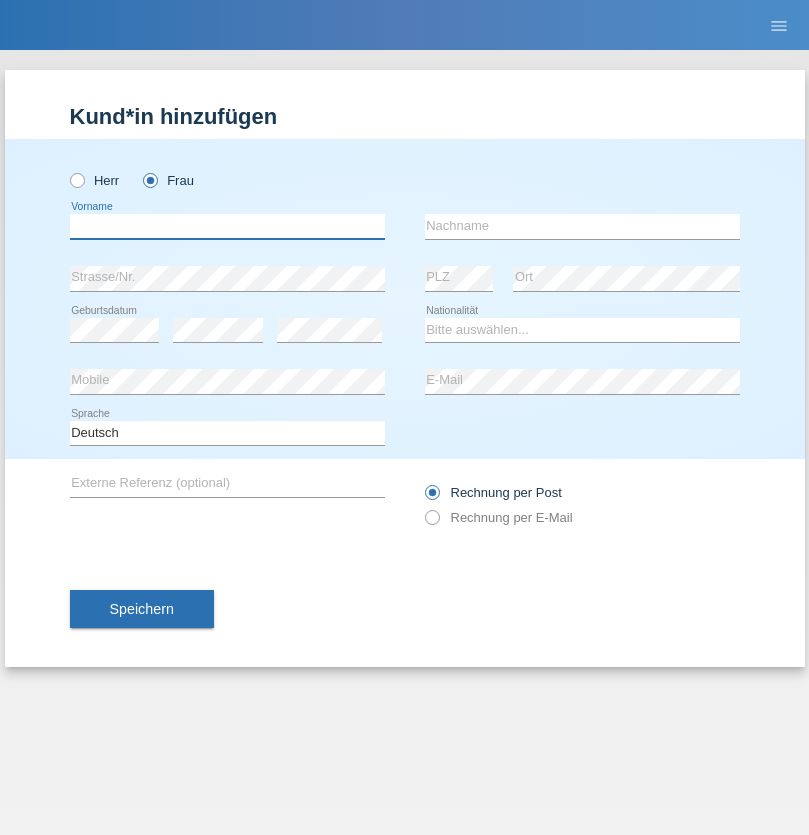 click at bounding box center (227, 226) 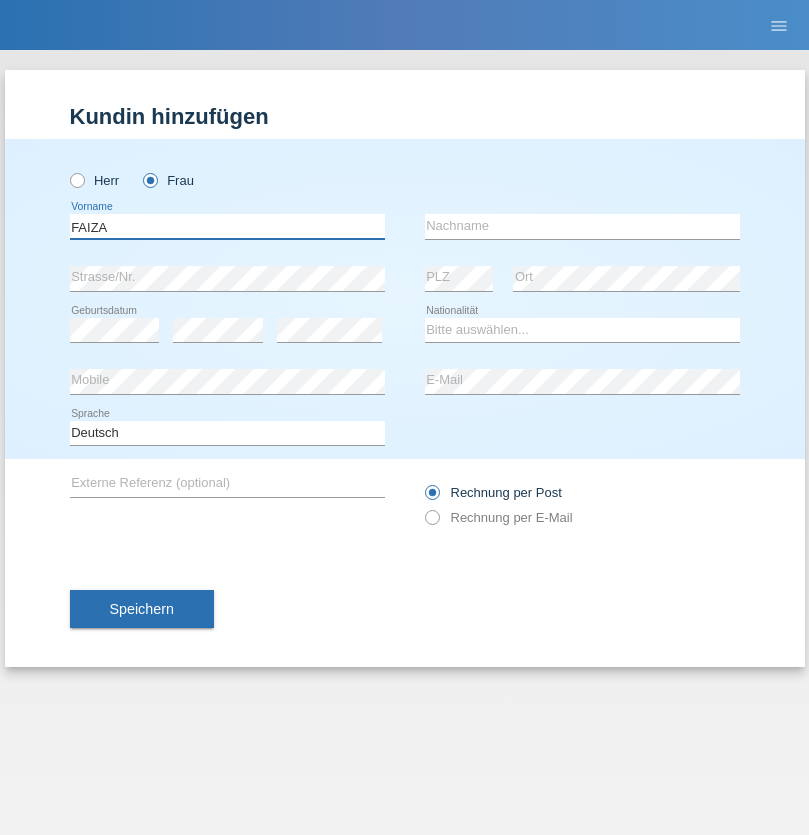 type on "FAIZA" 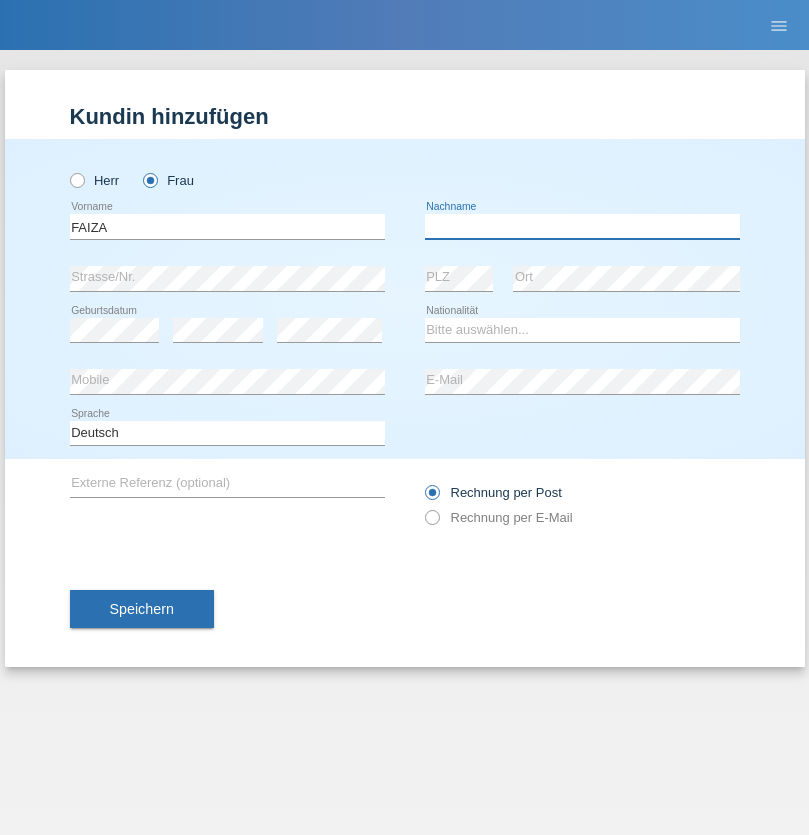 click at bounding box center (582, 226) 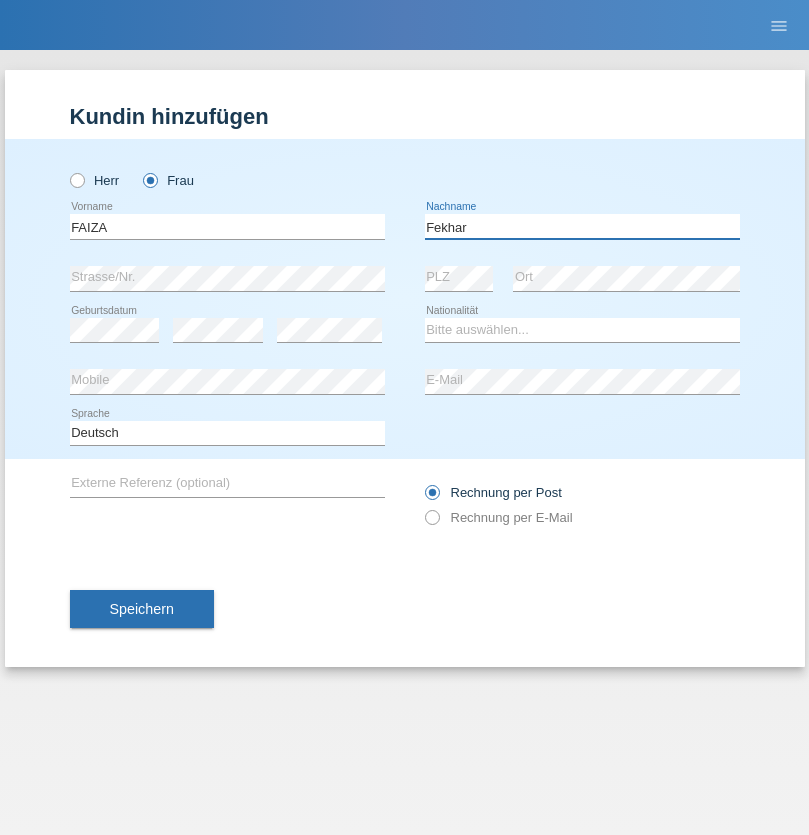 type on "Fekhar" 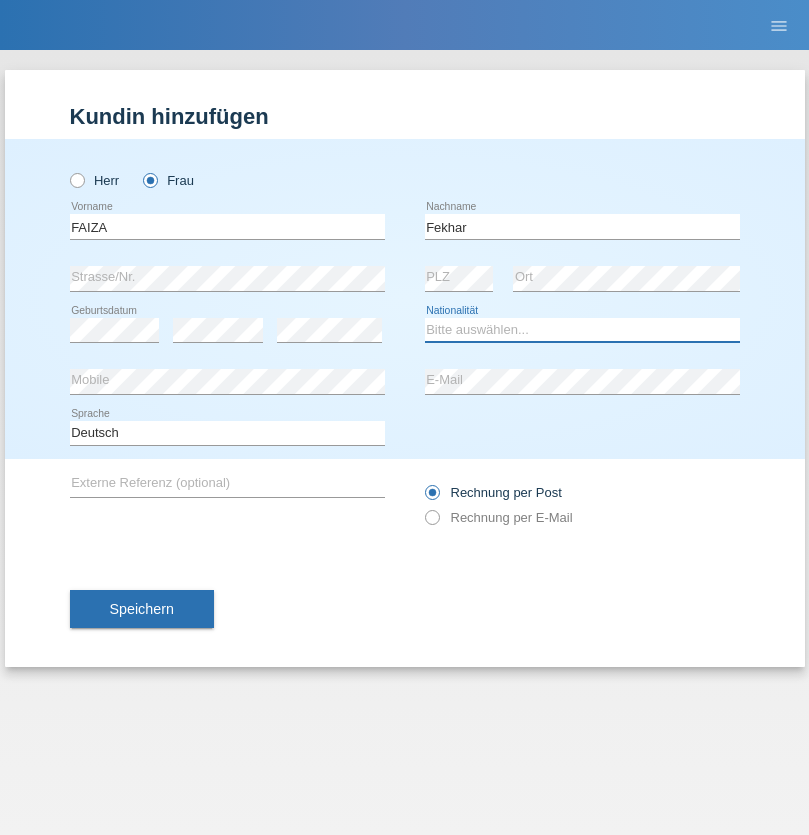 select on "CH" 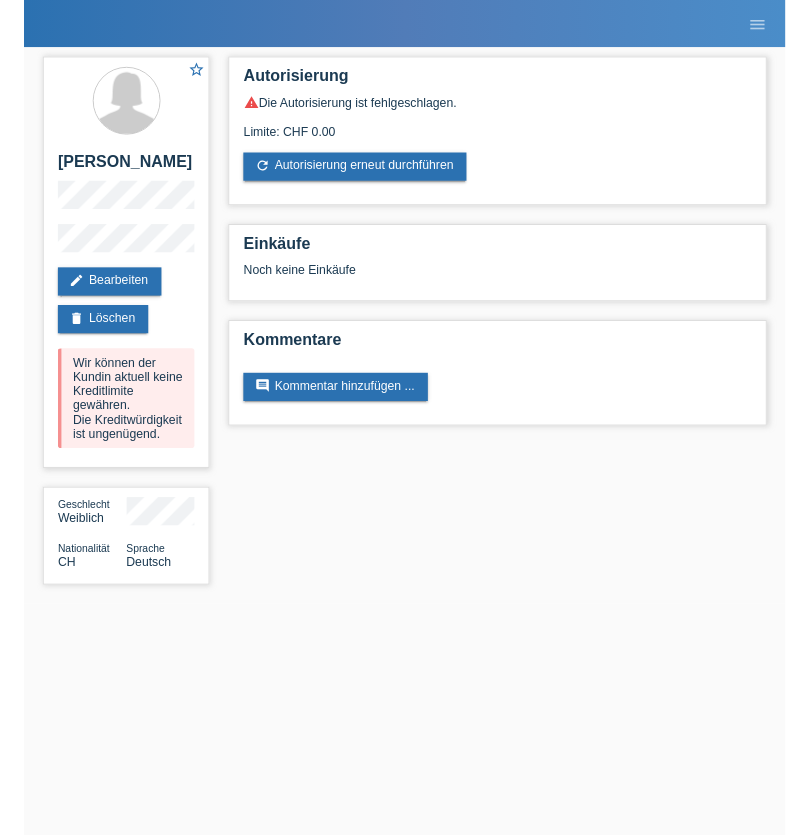 scroll, scrollTop: 0, scrollLeft: 0, axis: both 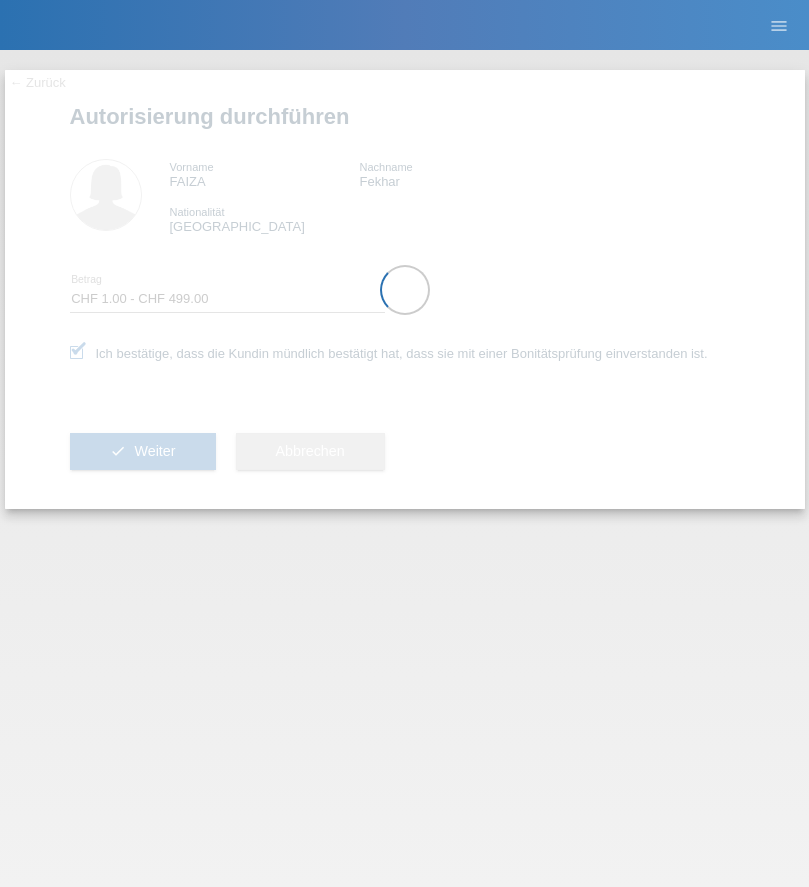 select on "1" 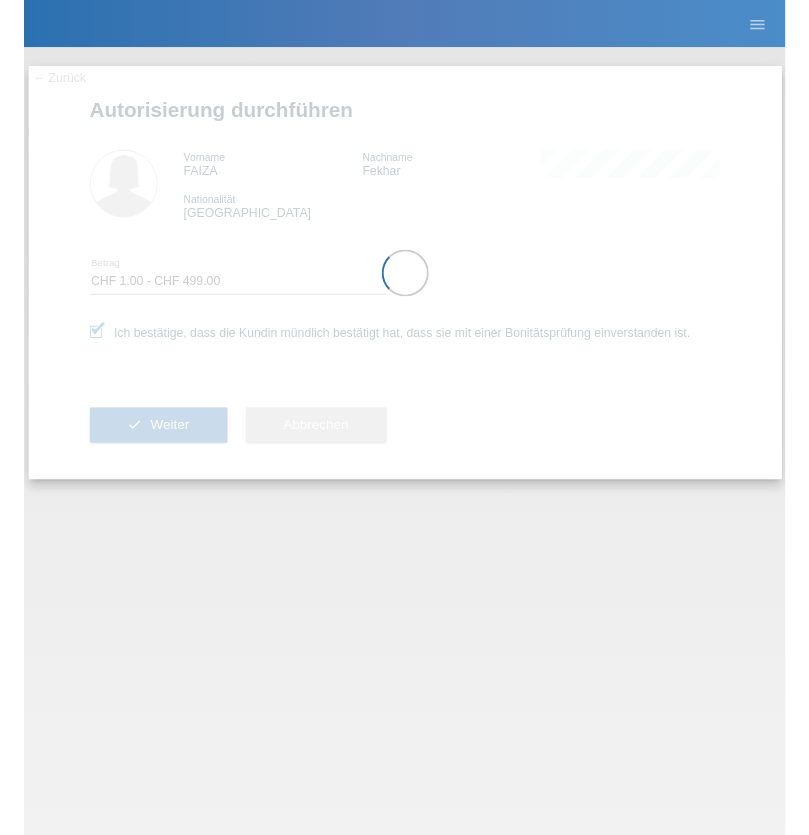 scroll, scrollTop: 0, scrollLeft: 0, axis: both 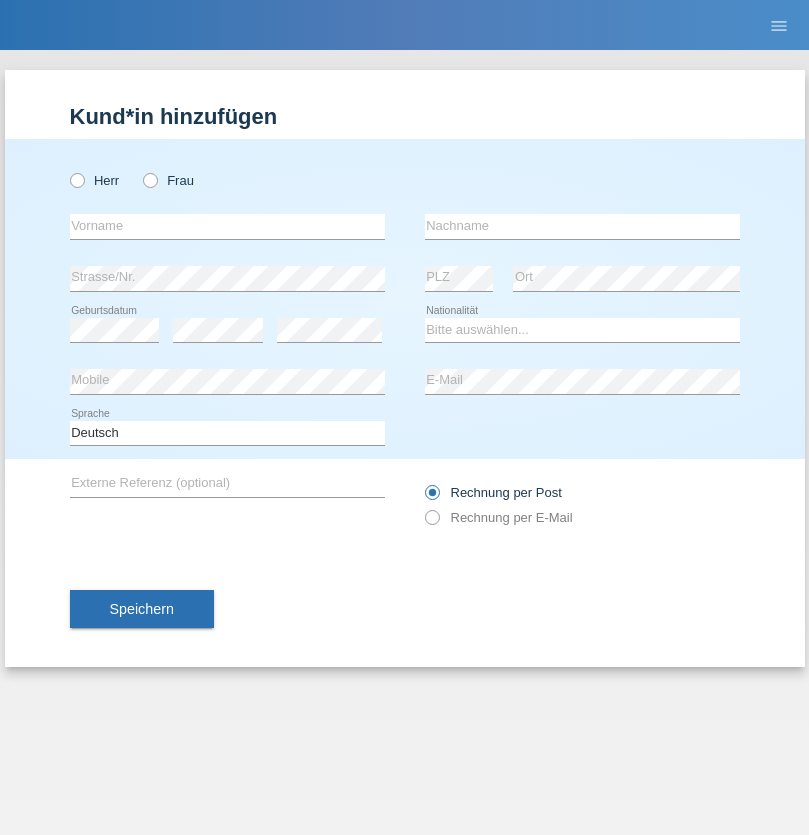 radio on "true" 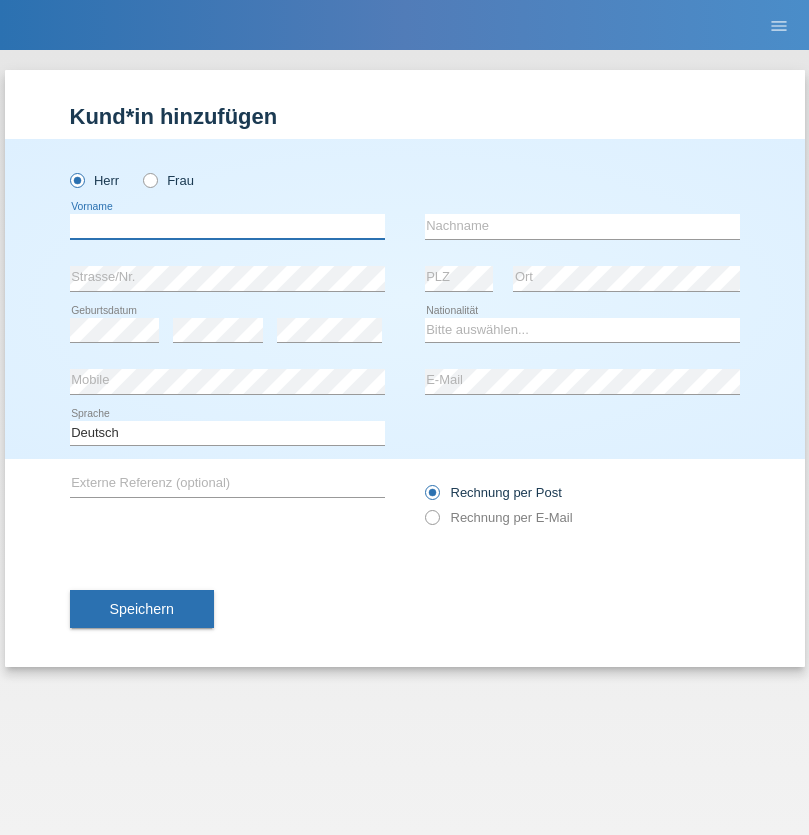 click at bounding box center [227, 226] 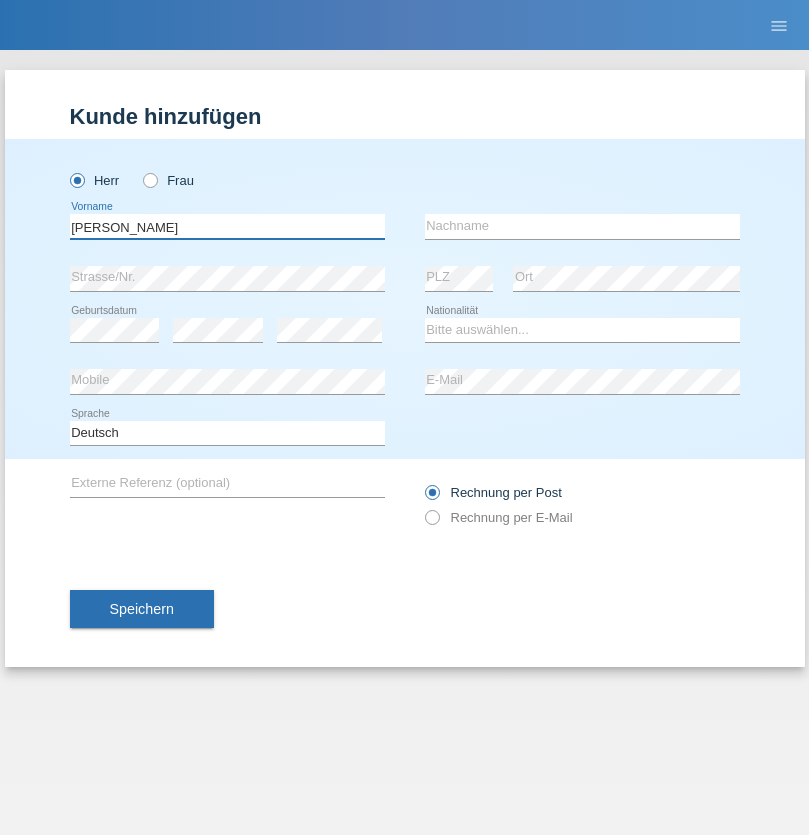 type on "Daniel" 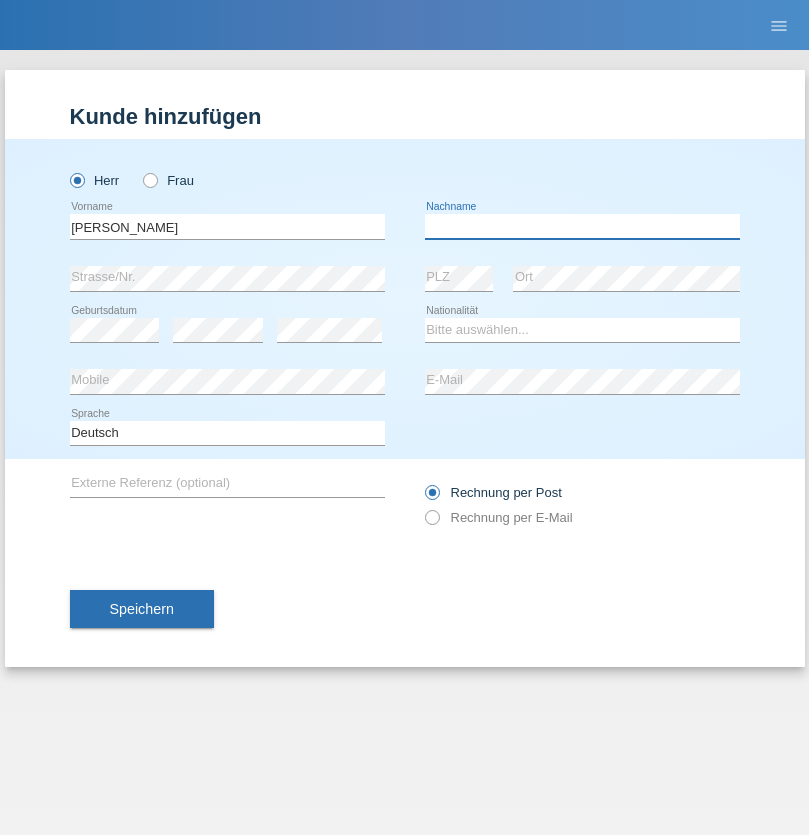 click at bounding box center (582, 226) 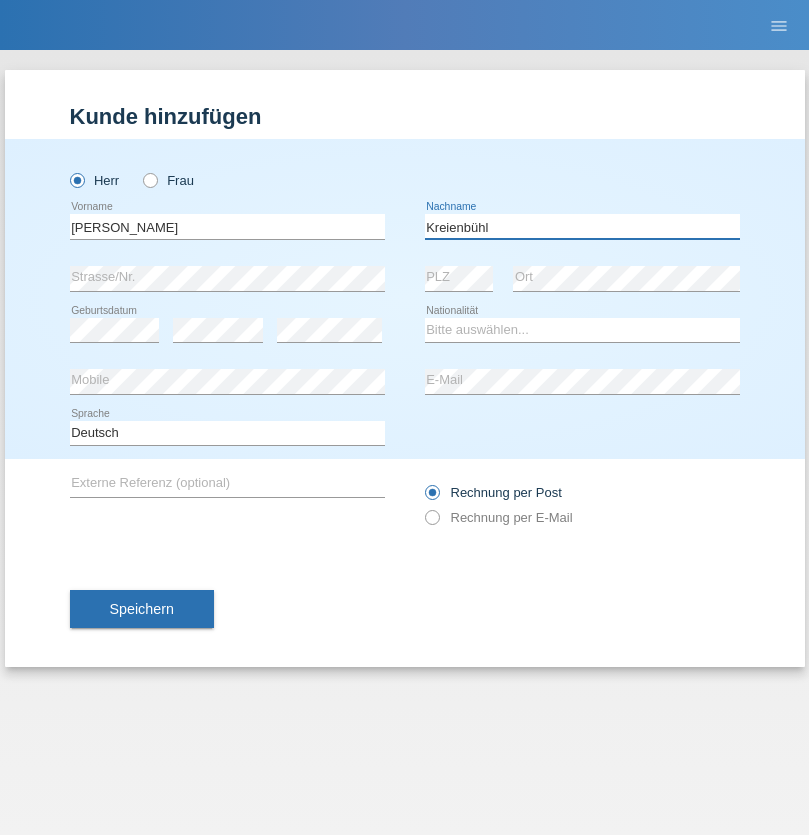 type on "Kreienbühl" 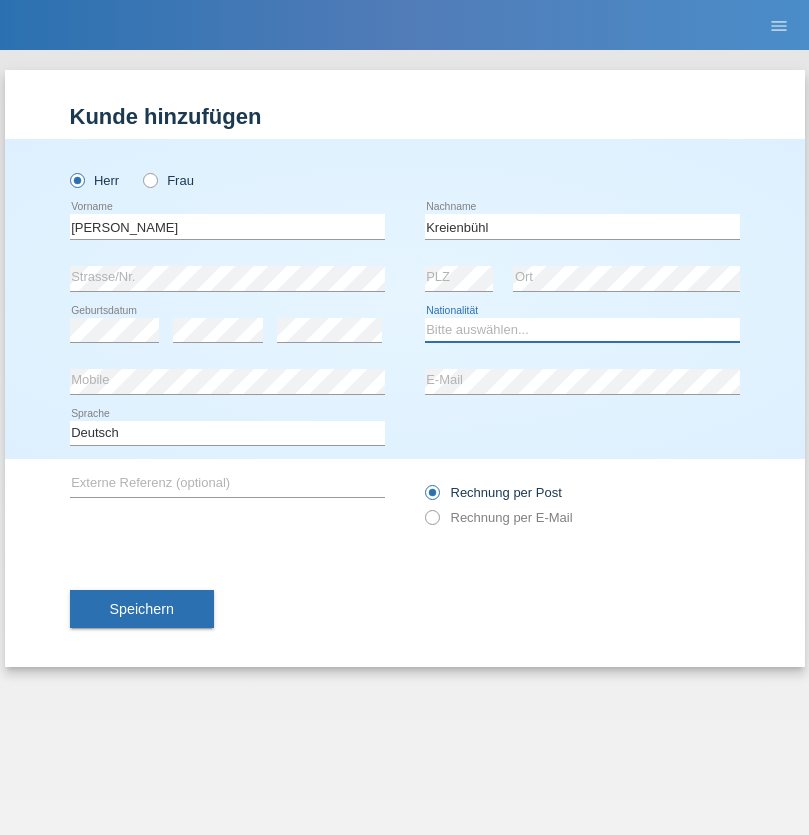 select on "CH" 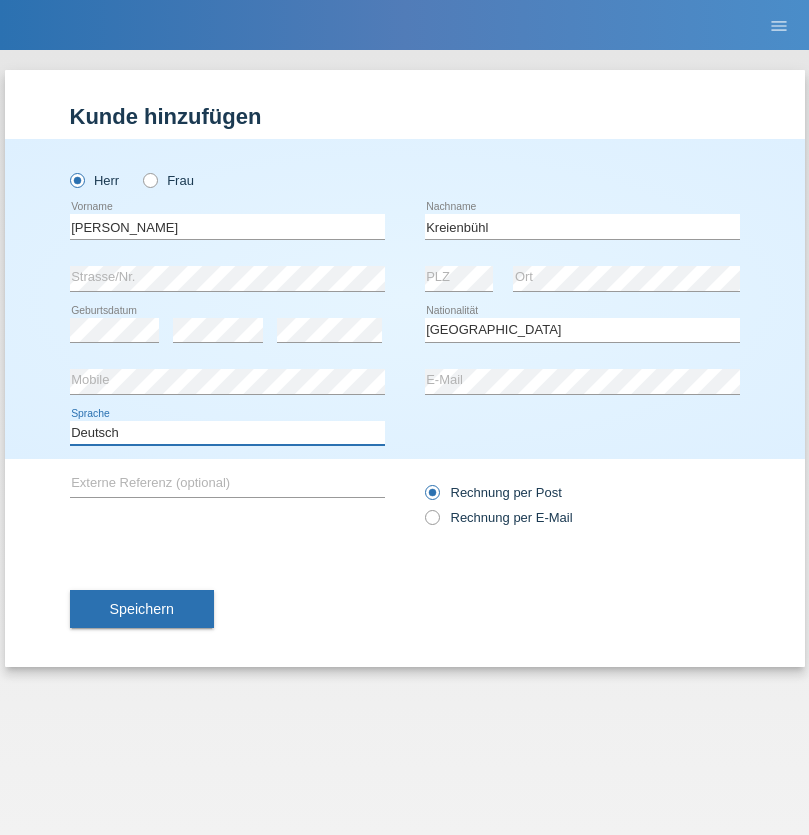 select on "en" 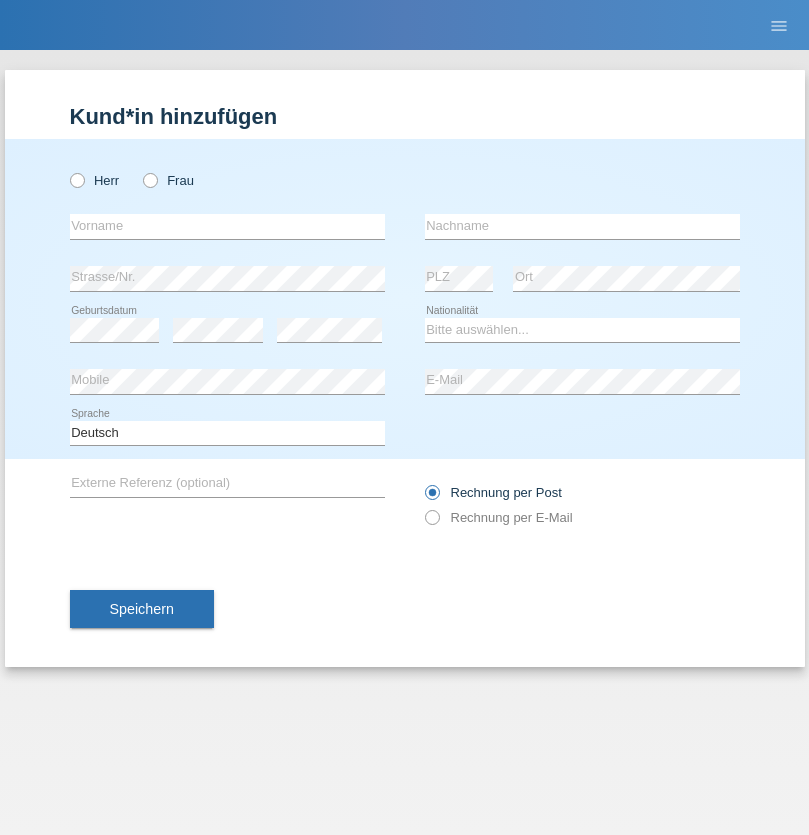 scroll, scrollTop: 0, scrollLeft: 0, axis: both 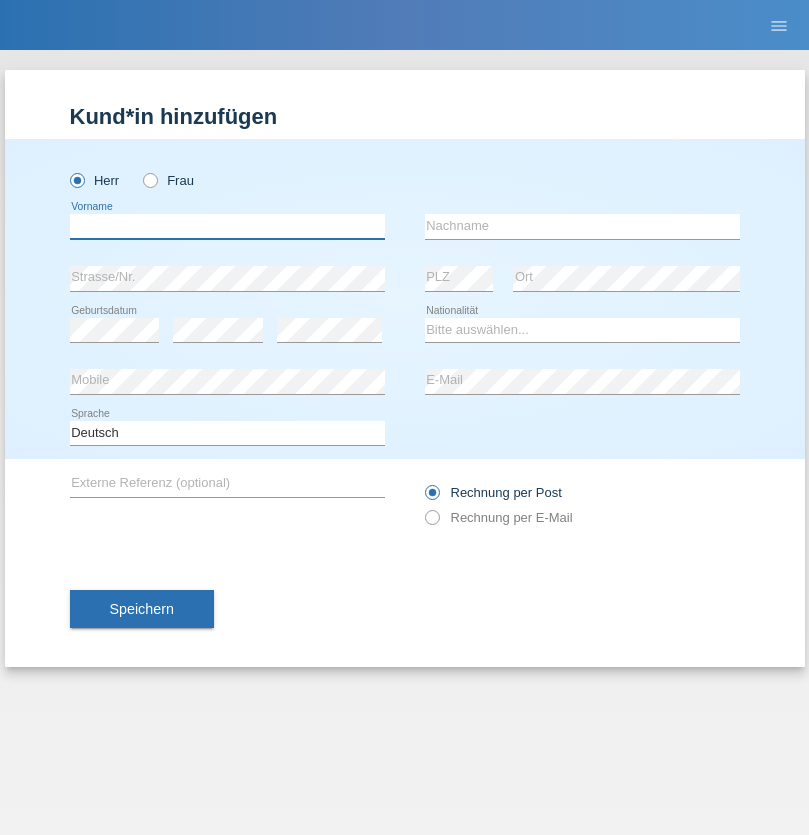 click at bounding box center (227, 226) 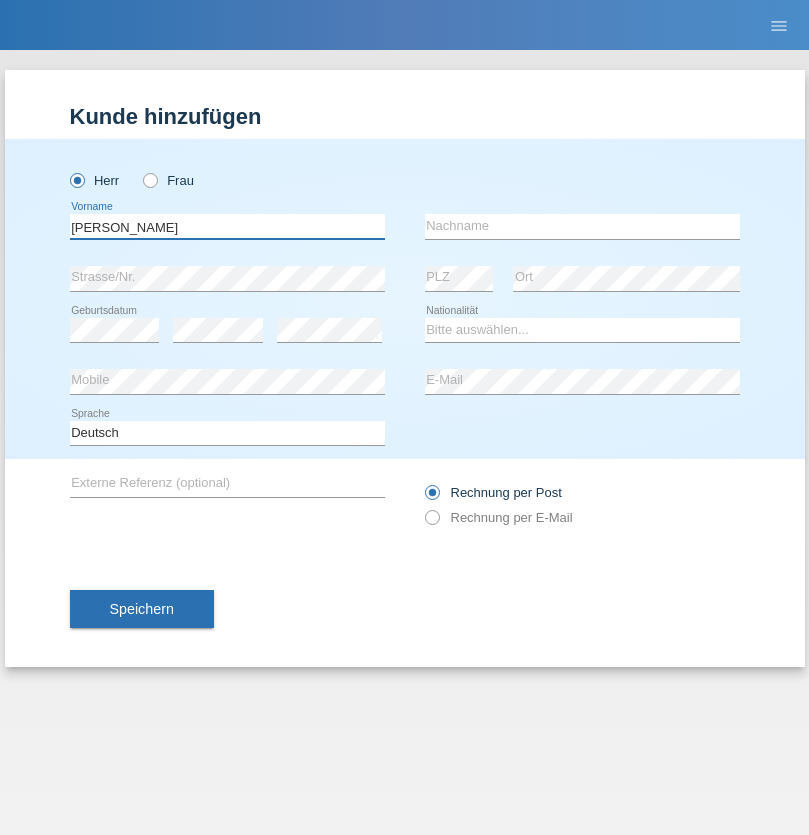 type on "Artur" 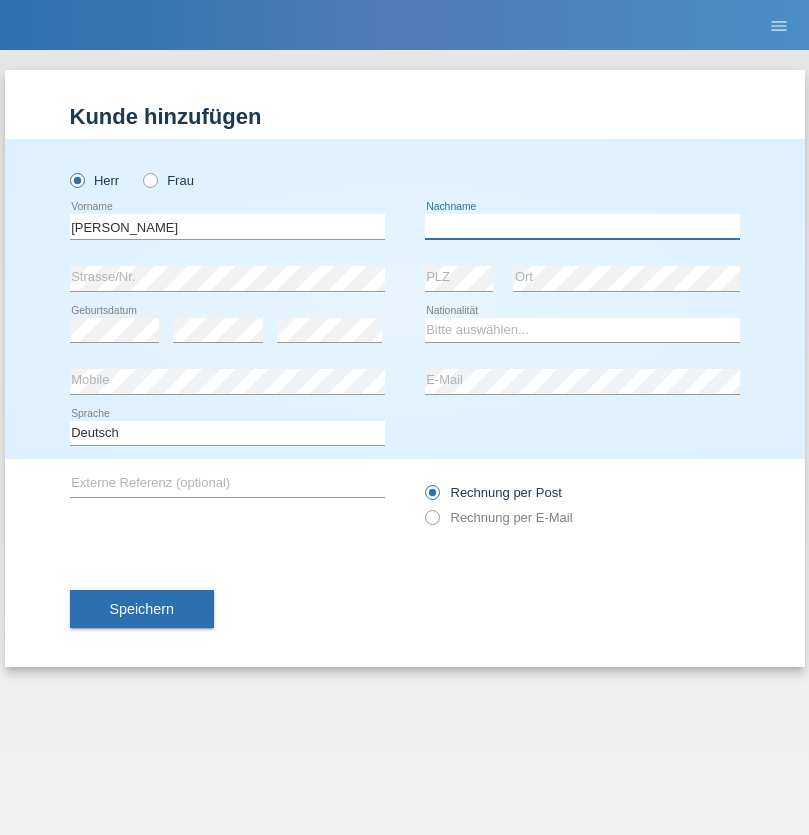click at bounding box center (582, 226) 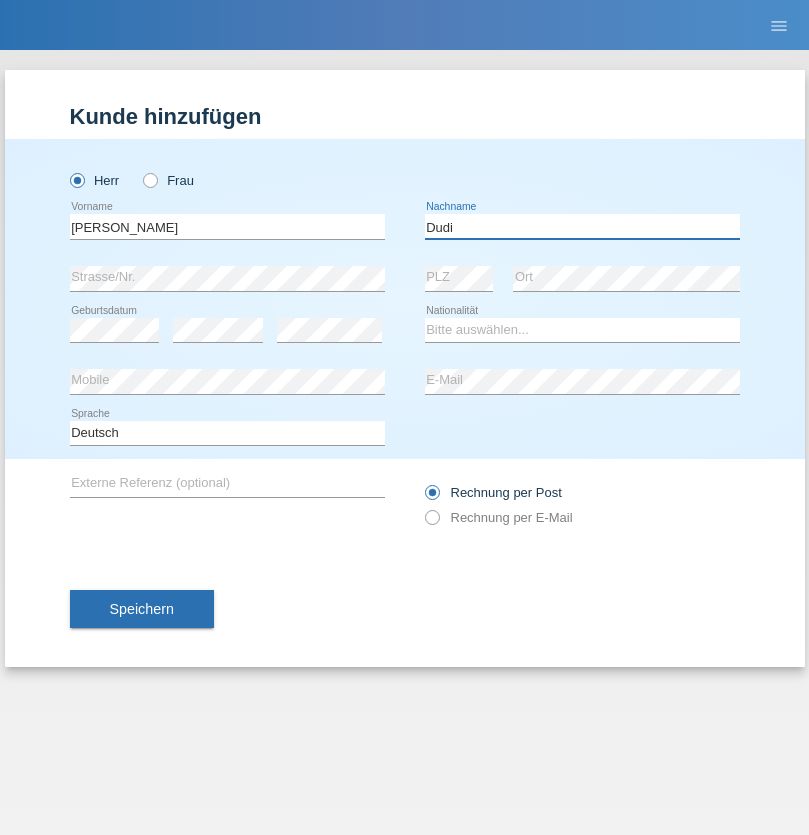 type on "Dudi" 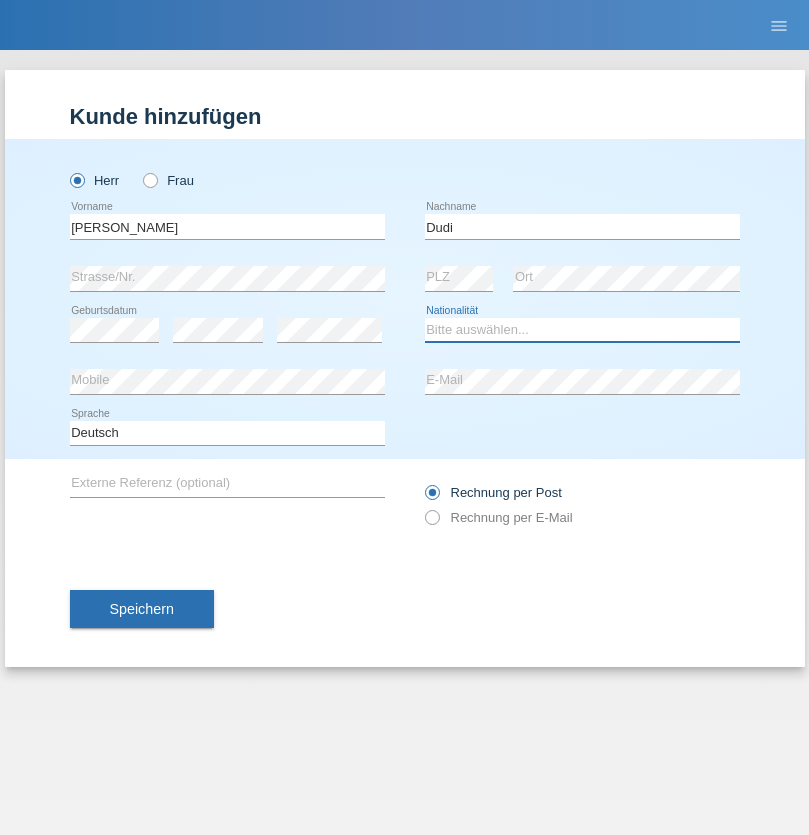 select on "SK" 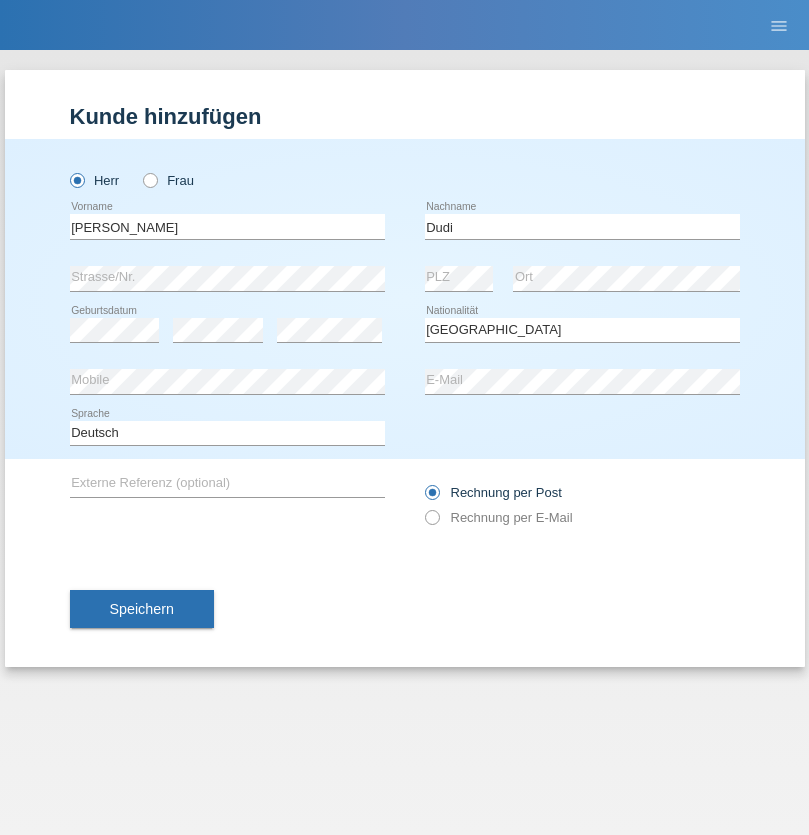 select on "C" 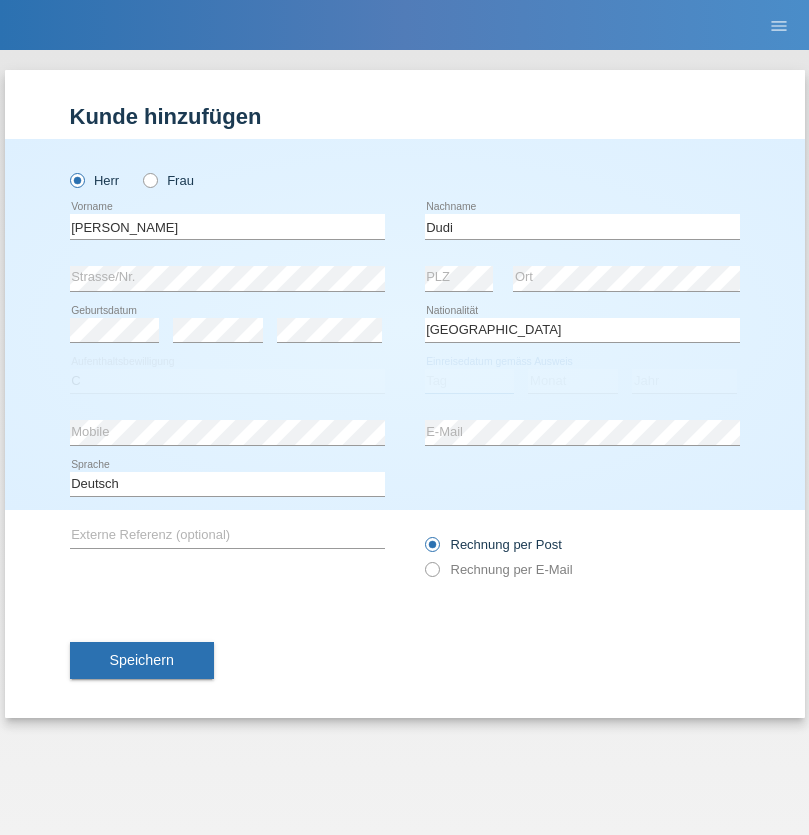 select on "25" 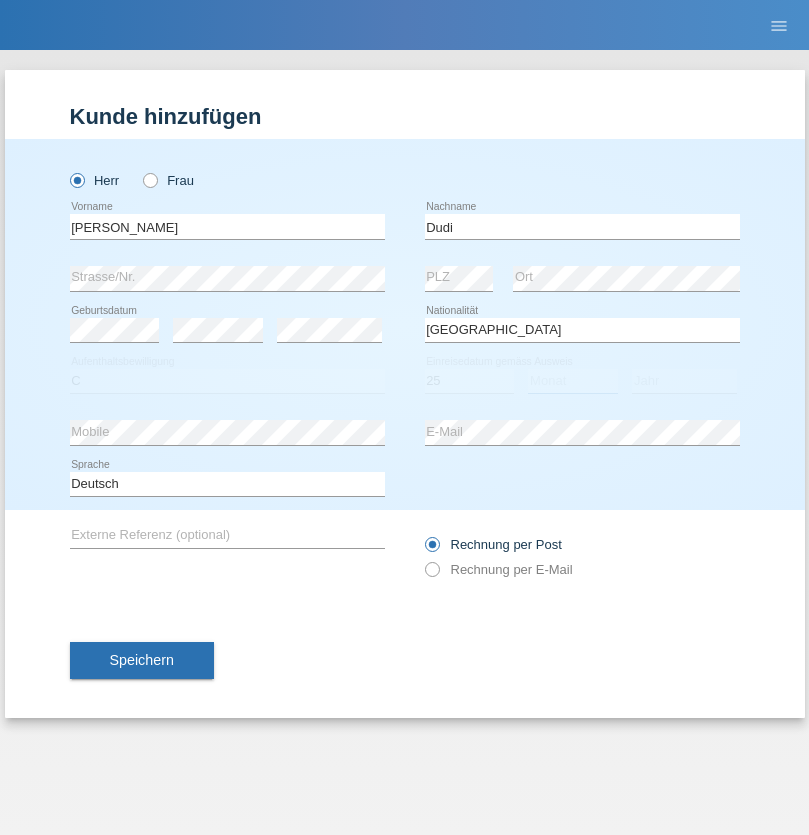 select on "05" 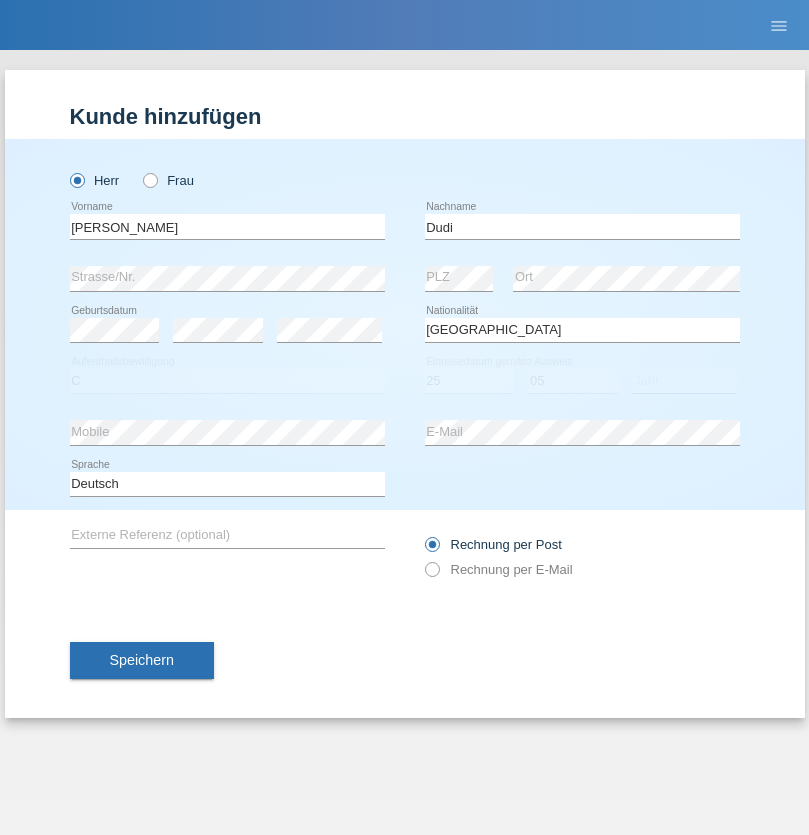 select on "2021" 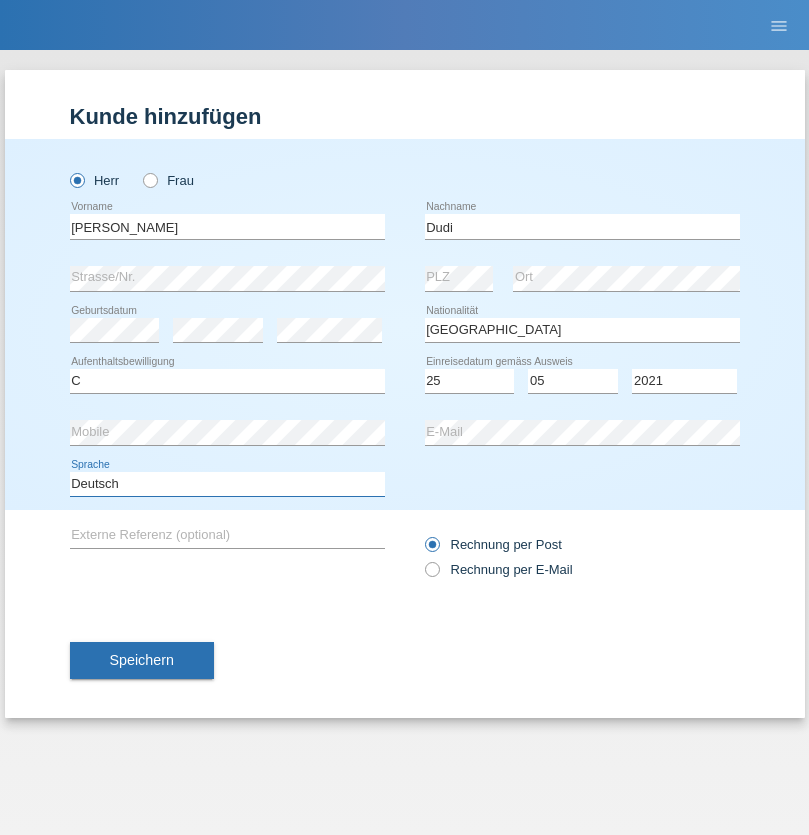 select on "en" 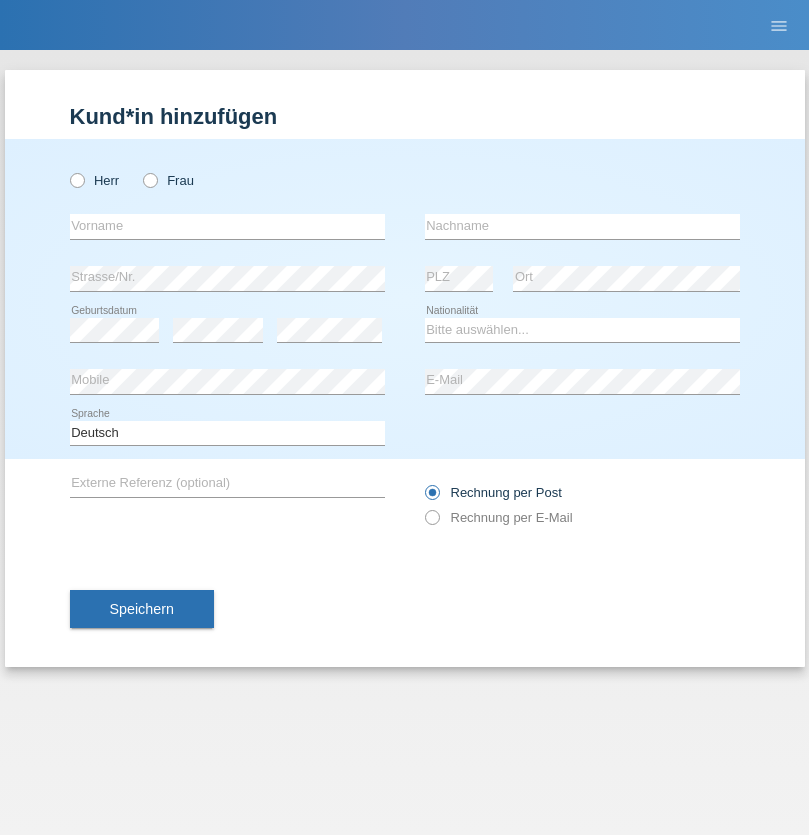 scroll, scrollTop: 0, scrollLeft: 0, axis: both 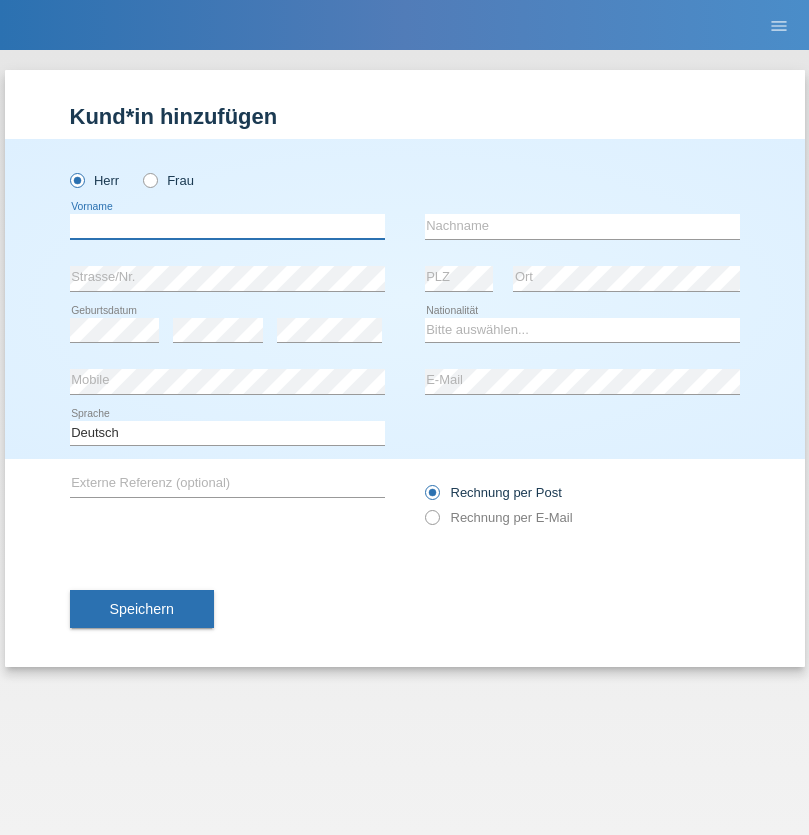 click at bounding box center [227, 226] 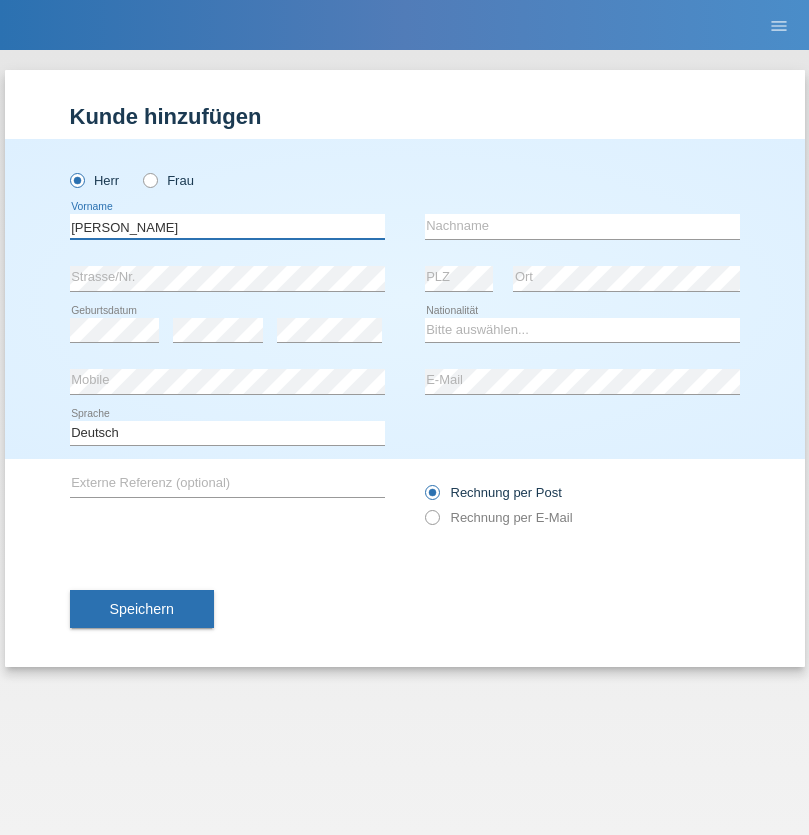 type on "[PERSON_NAME]" 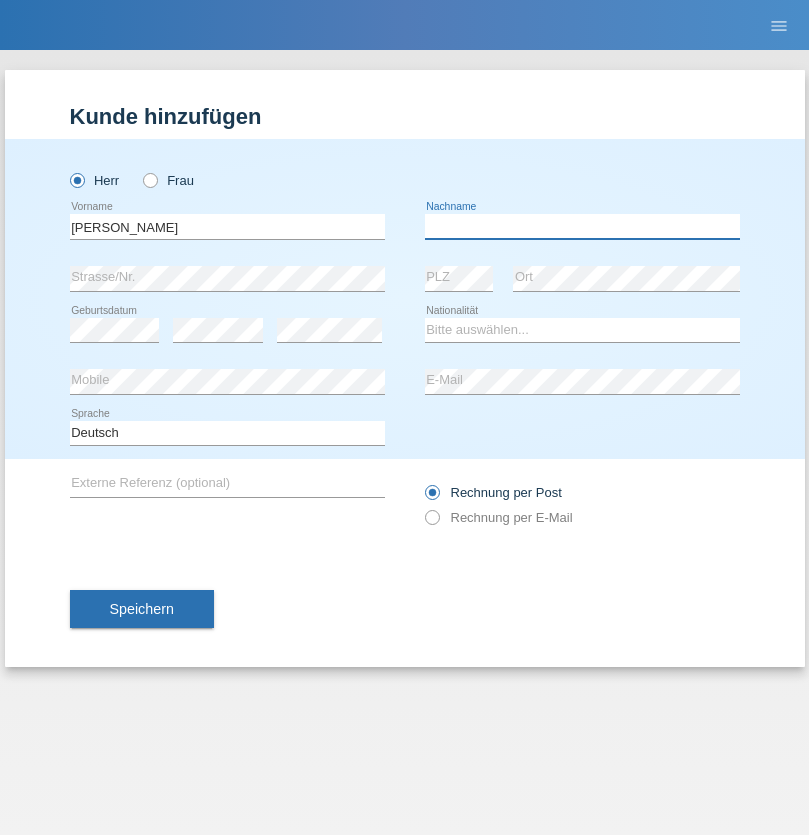 click at bounding box center (582, 226) 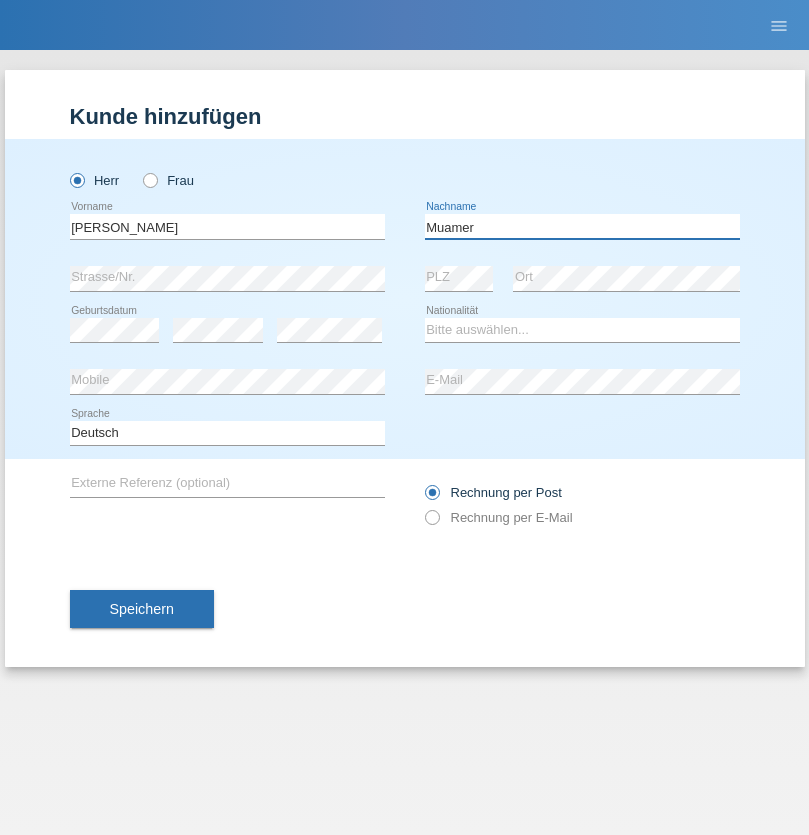 type on "Muamer" 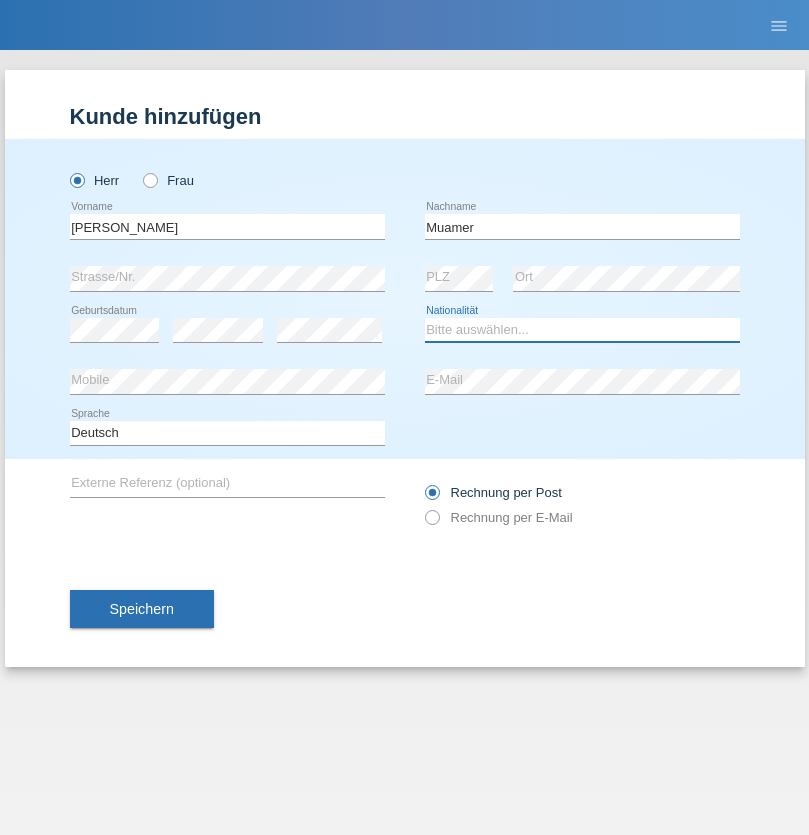 select on "CH" 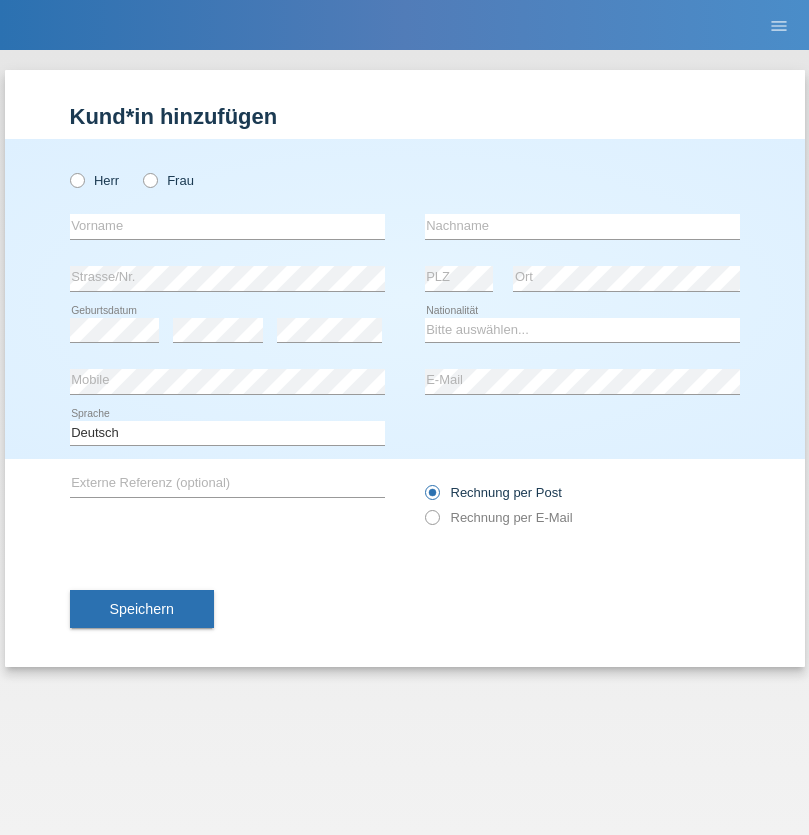 scroll, scrollTop: 0, scrollLeft: 0, axis: both 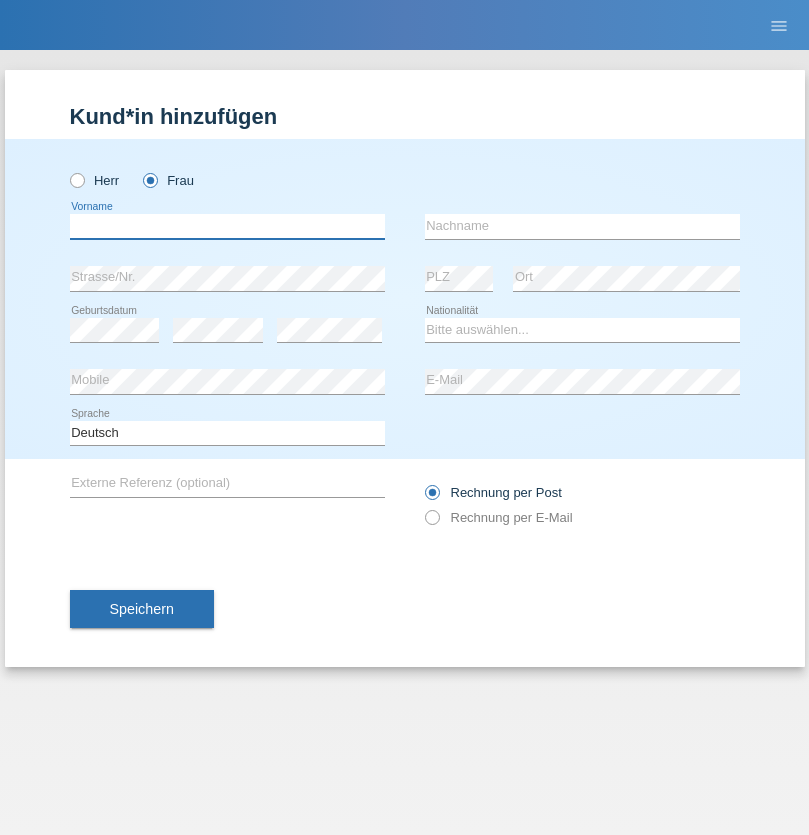click at bounding box center [227, 226] 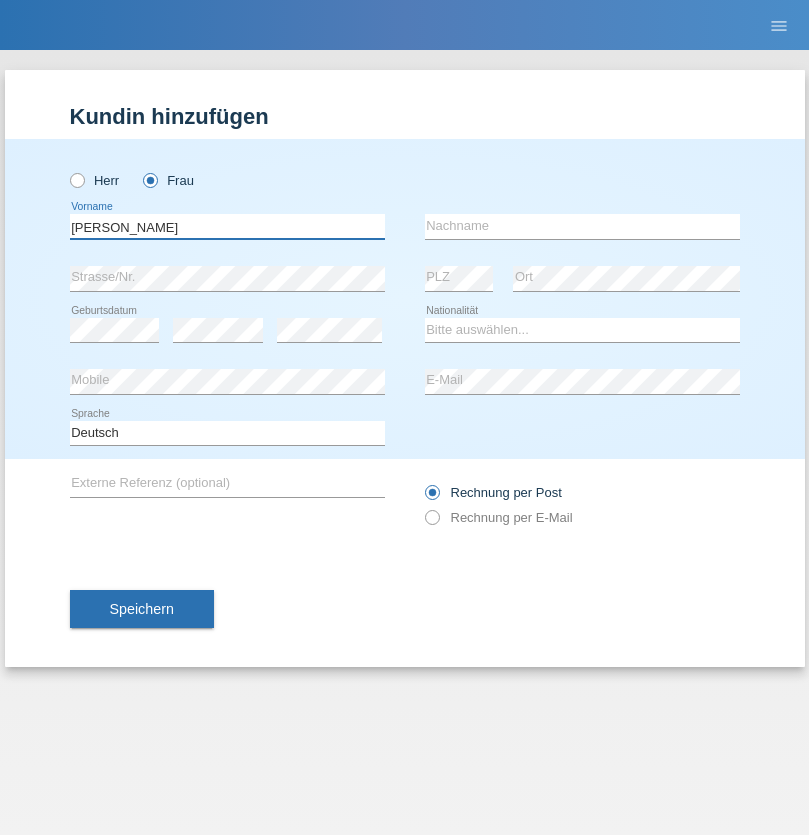 type on "Alberto" 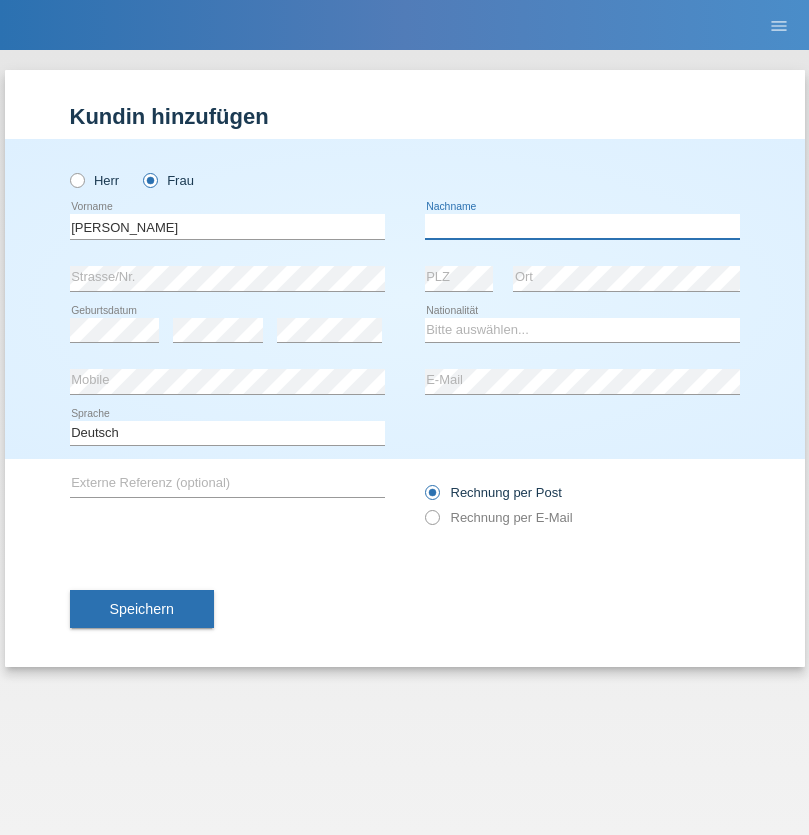 click at bounding box center (582, 226) 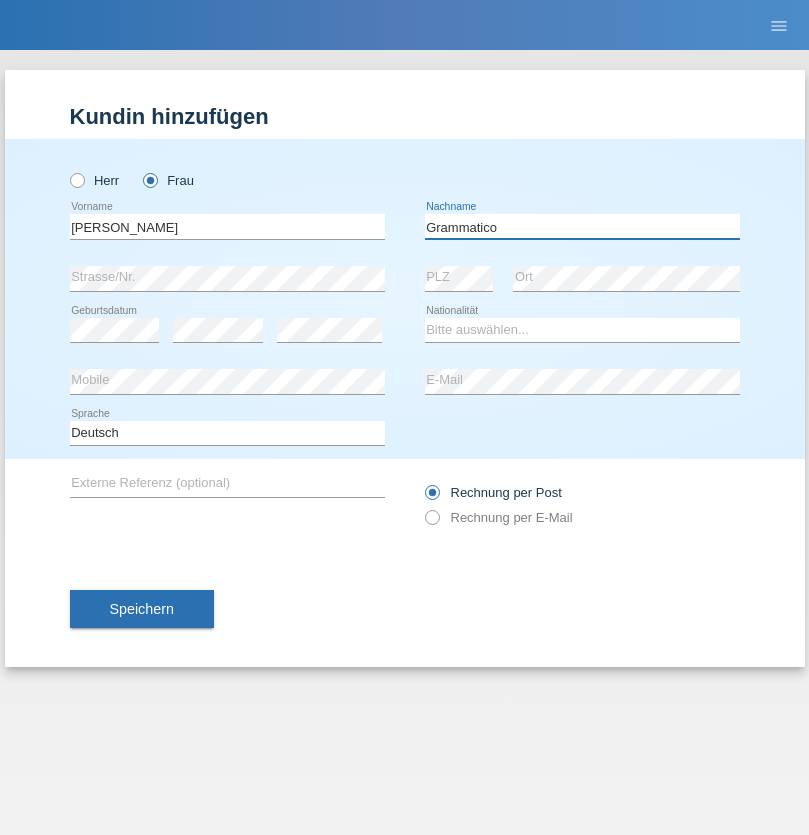 type on "Grammatico" 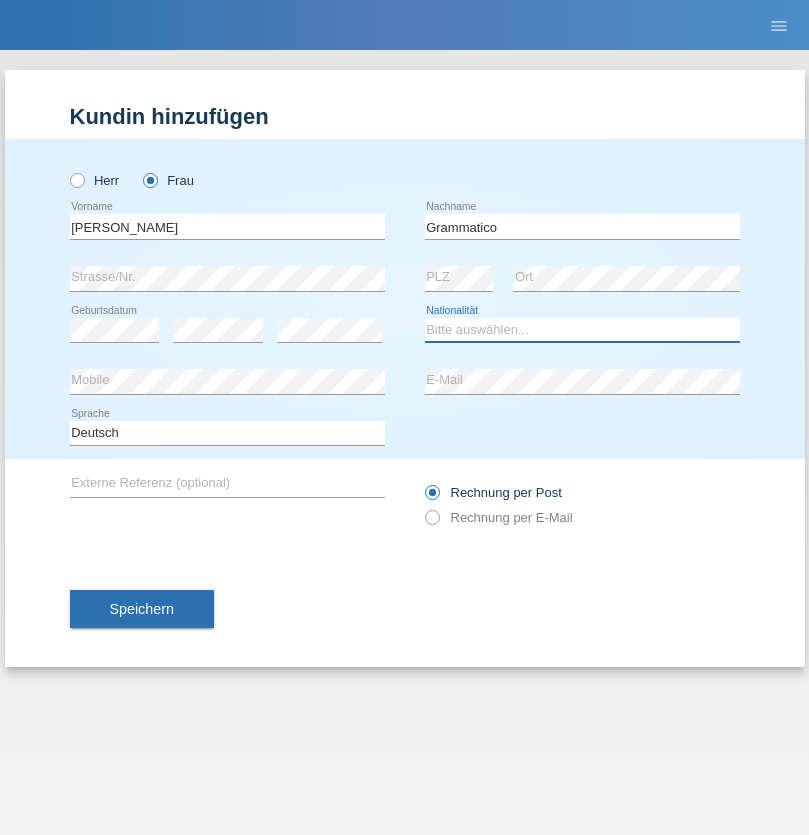 select on "CH" 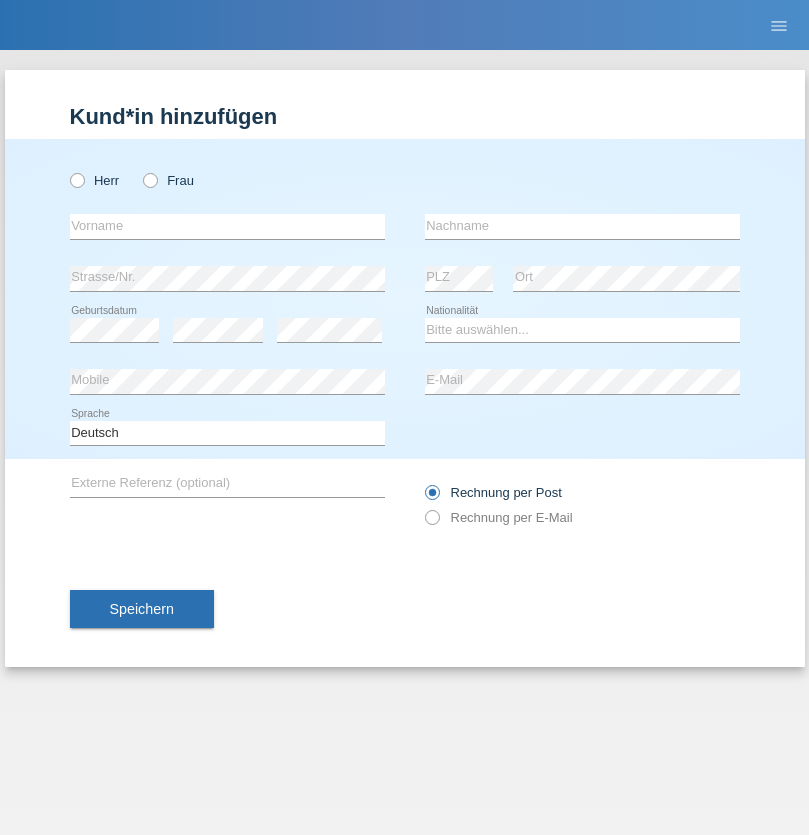 scroll, scrollTop: 0, scrollLeft: 0, axis: both 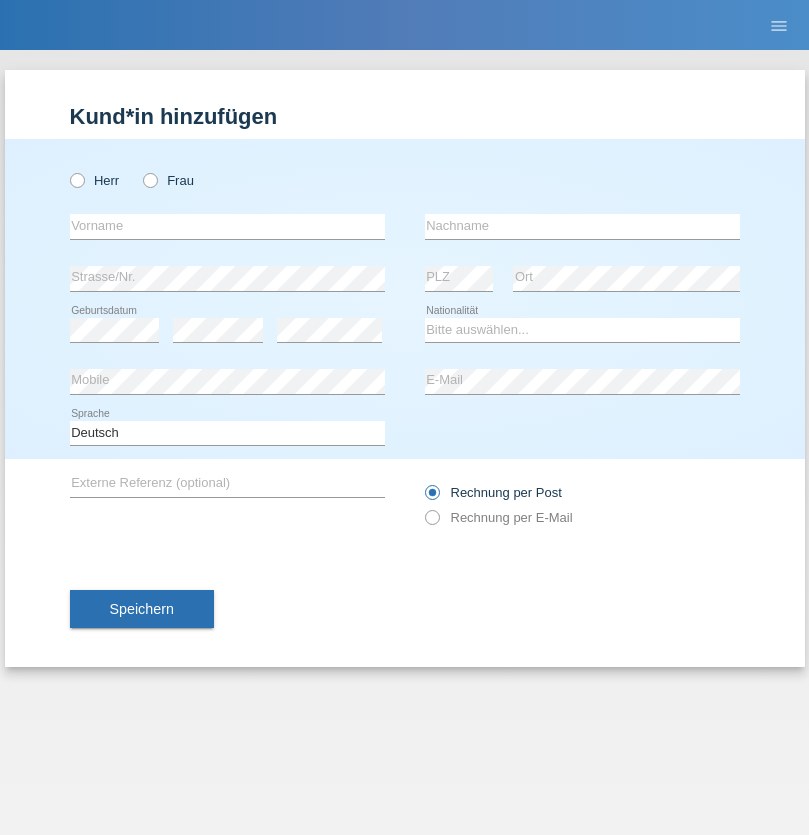 radio on "true" 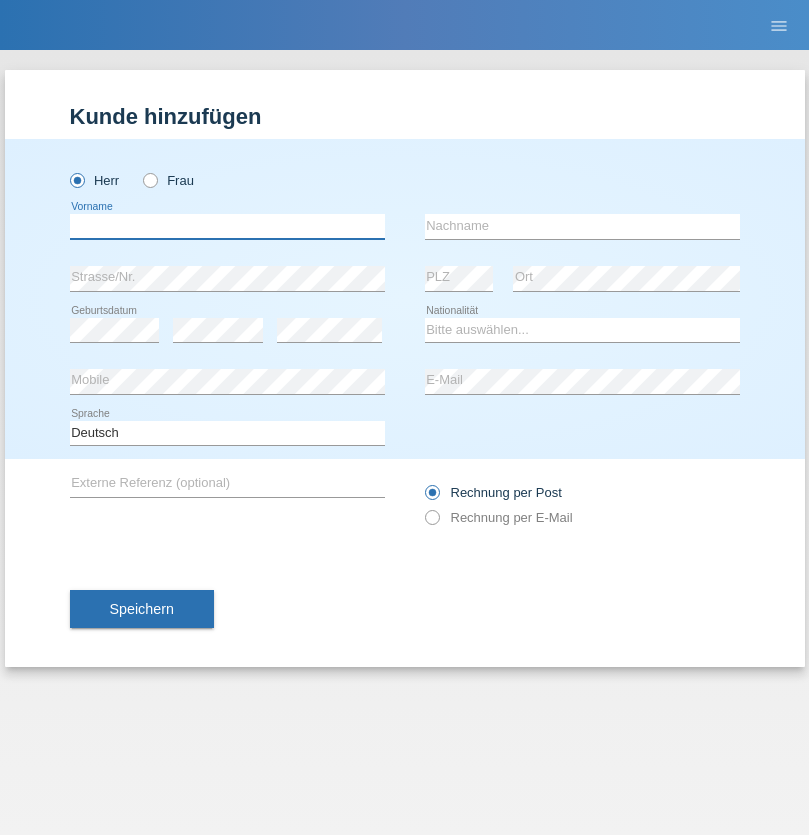 click at bounding box center (227, 226) 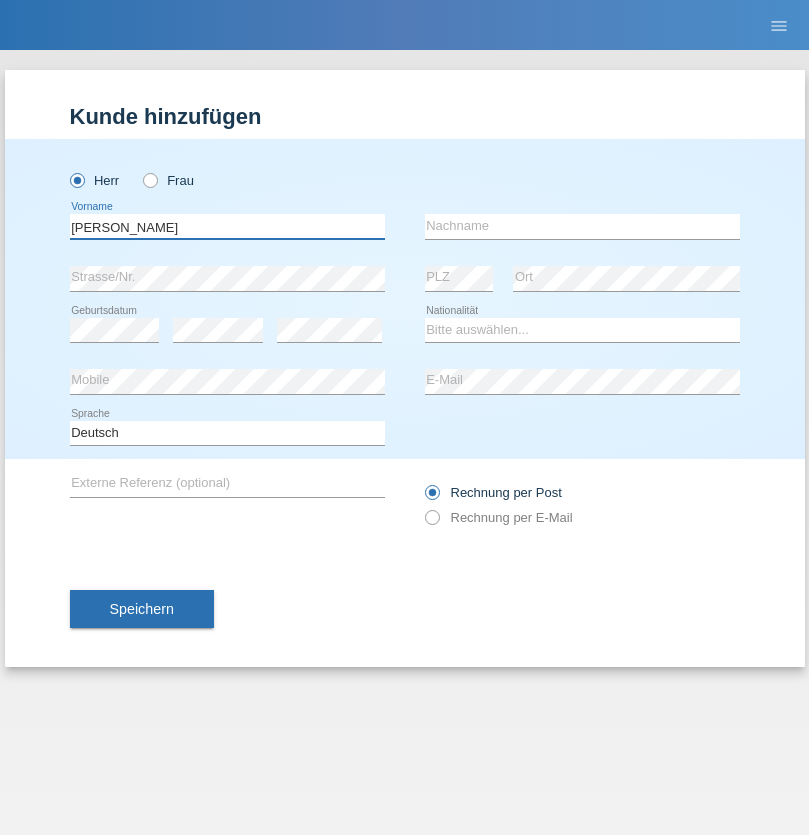 type on "[PERSON_NAME]" 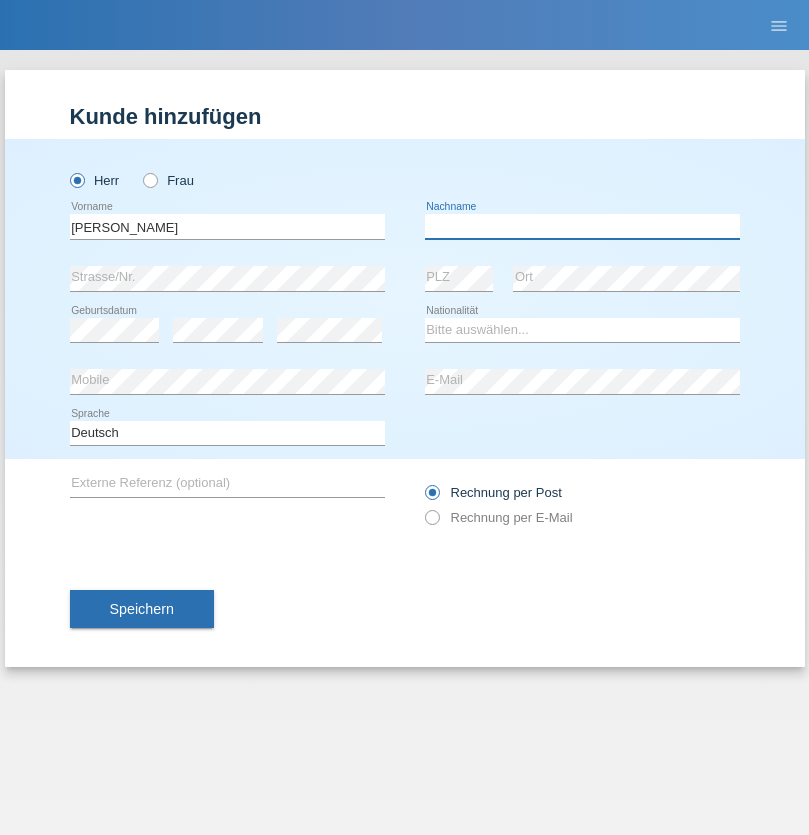 click at bounding box center (582, 226) 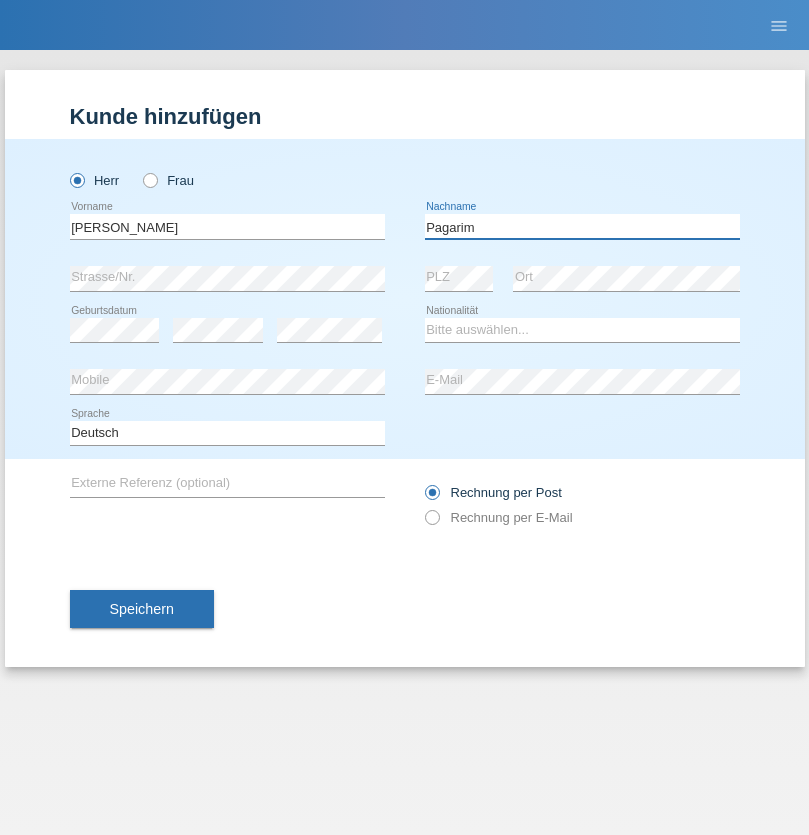 type on "Pagarim" 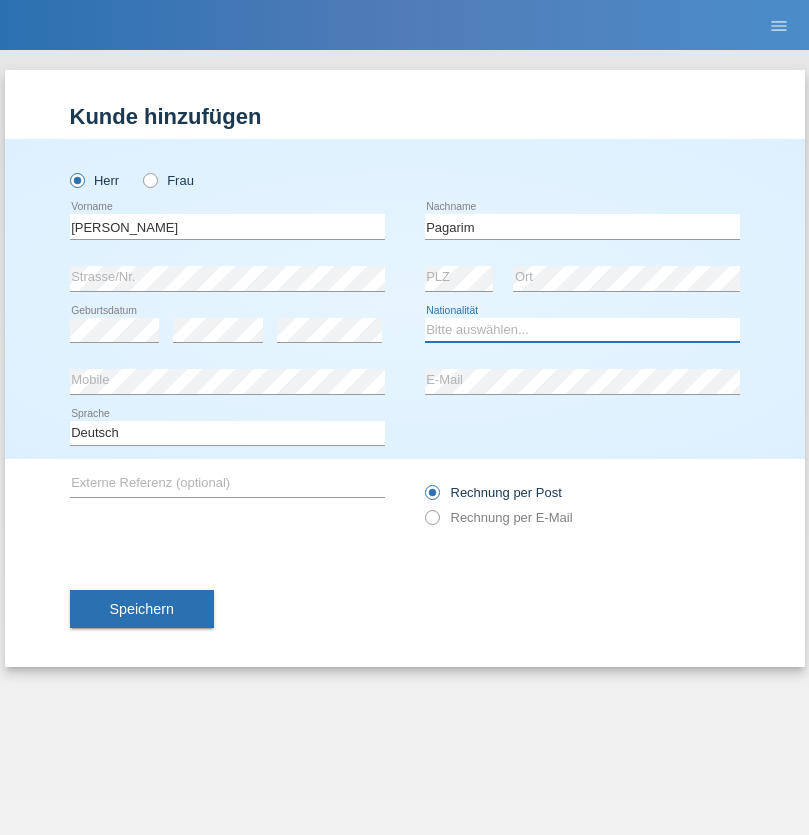 select on "CH" 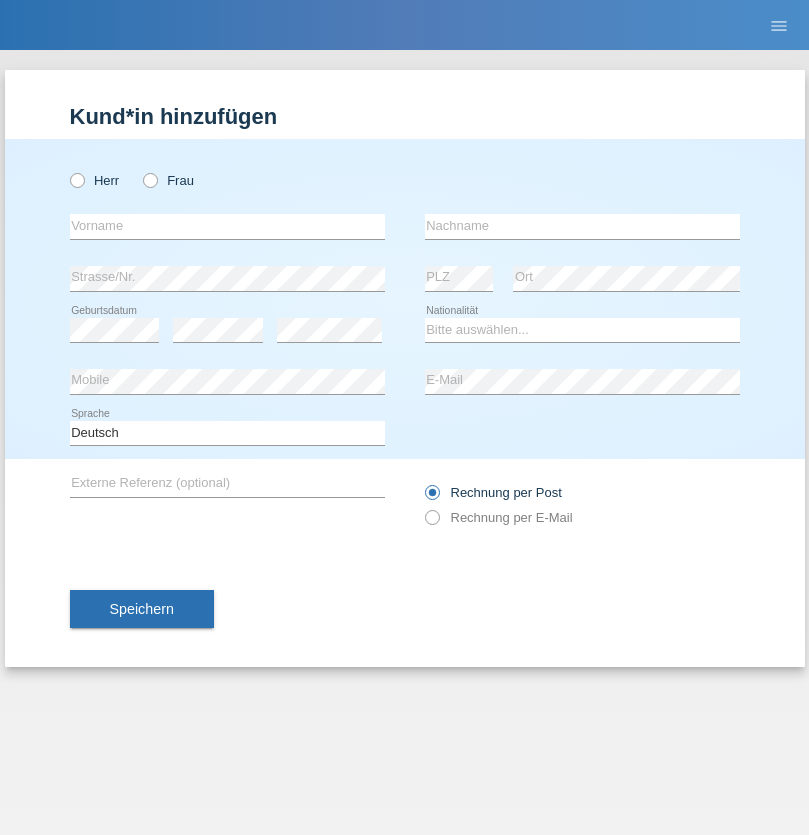 scroll, scrollTop: 0, scrollLeft: 0, axis: both 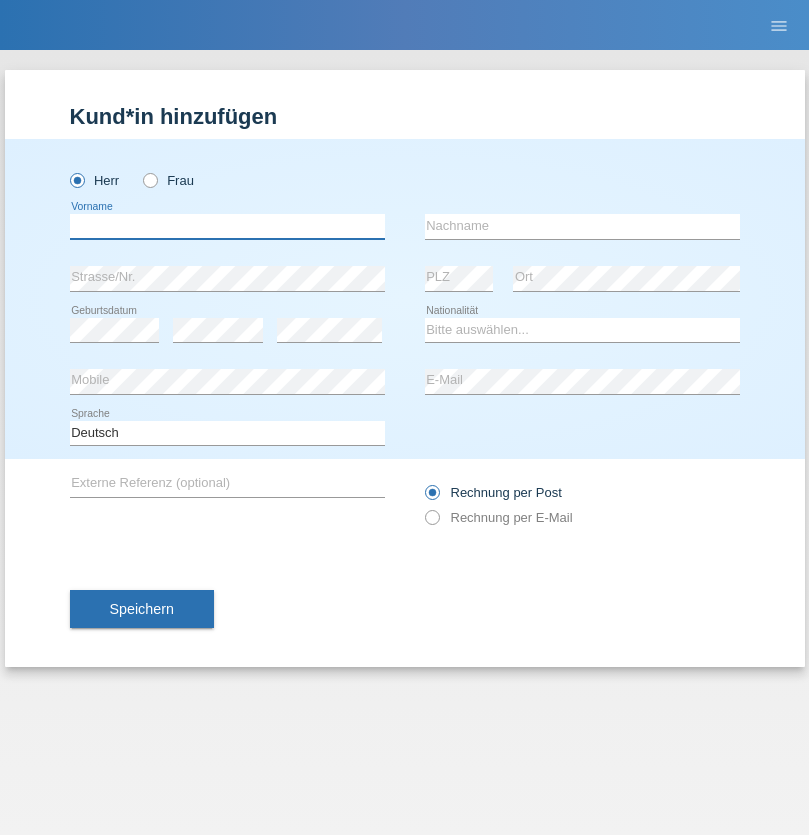 click at bounding box center (227, 226) 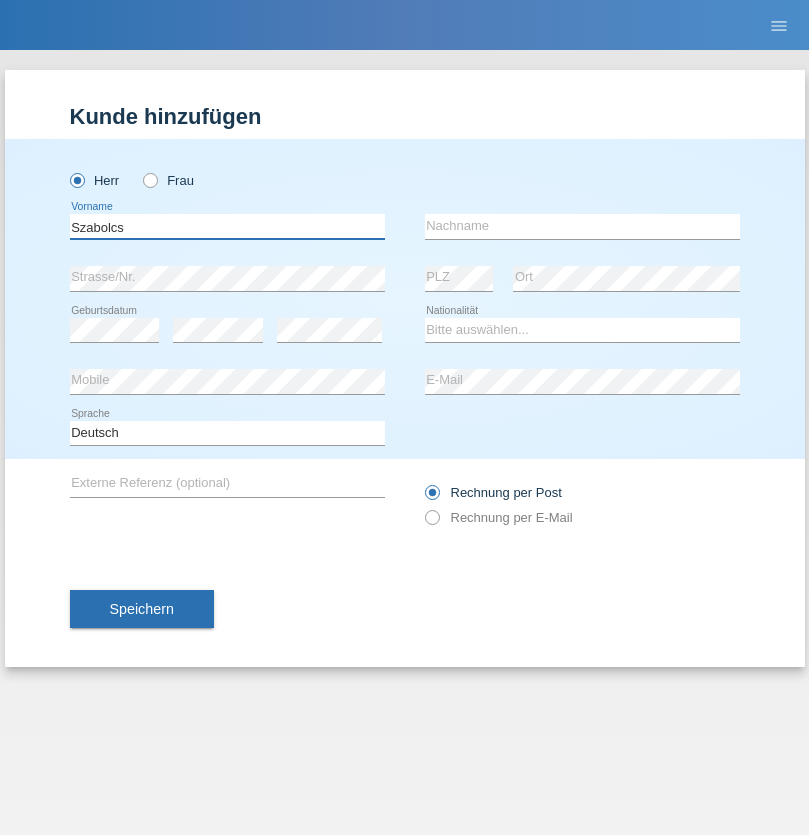 type on "Szabolcs" 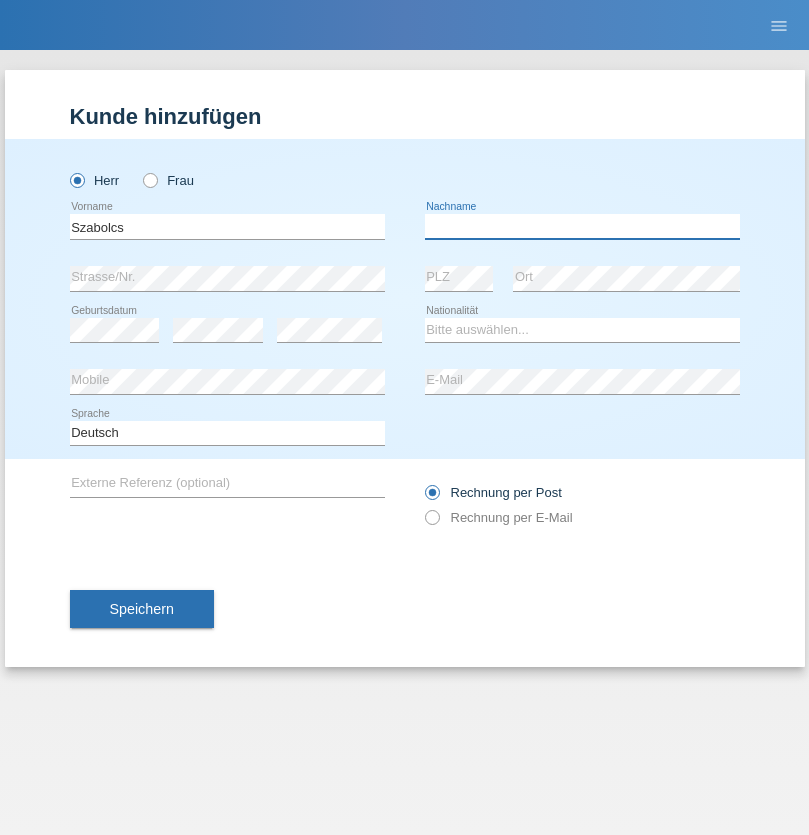 click at bounding box center [582, 226] 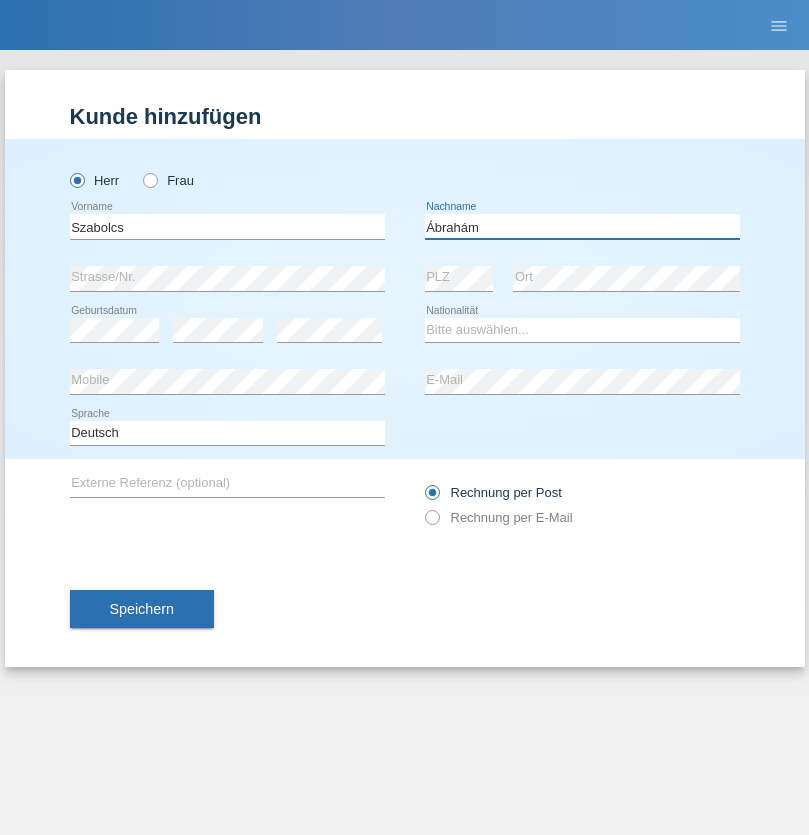 type on "Ábrahám" 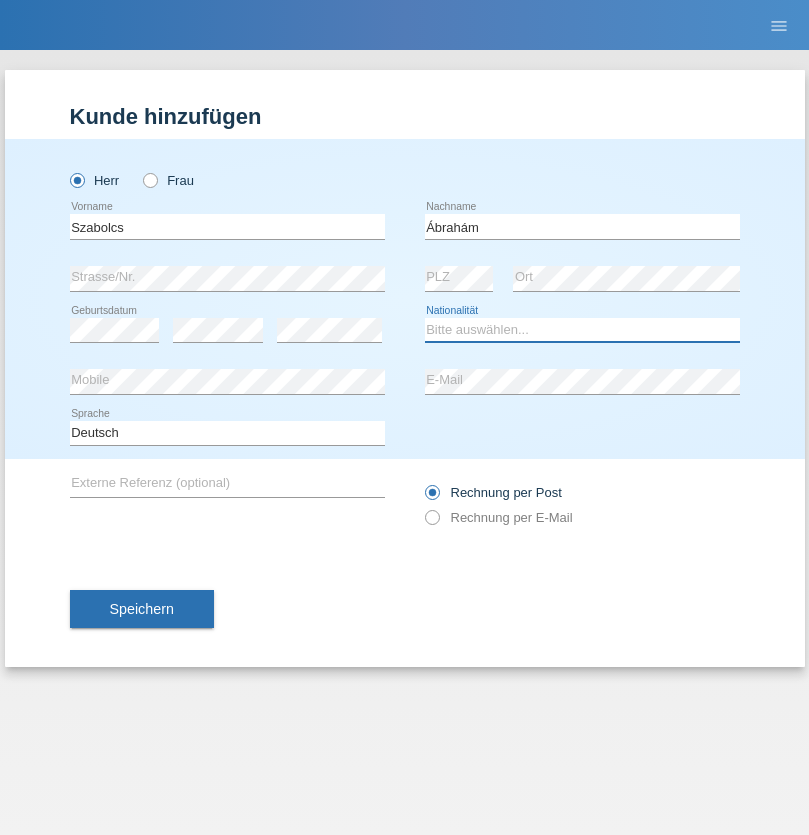 select on "HU" 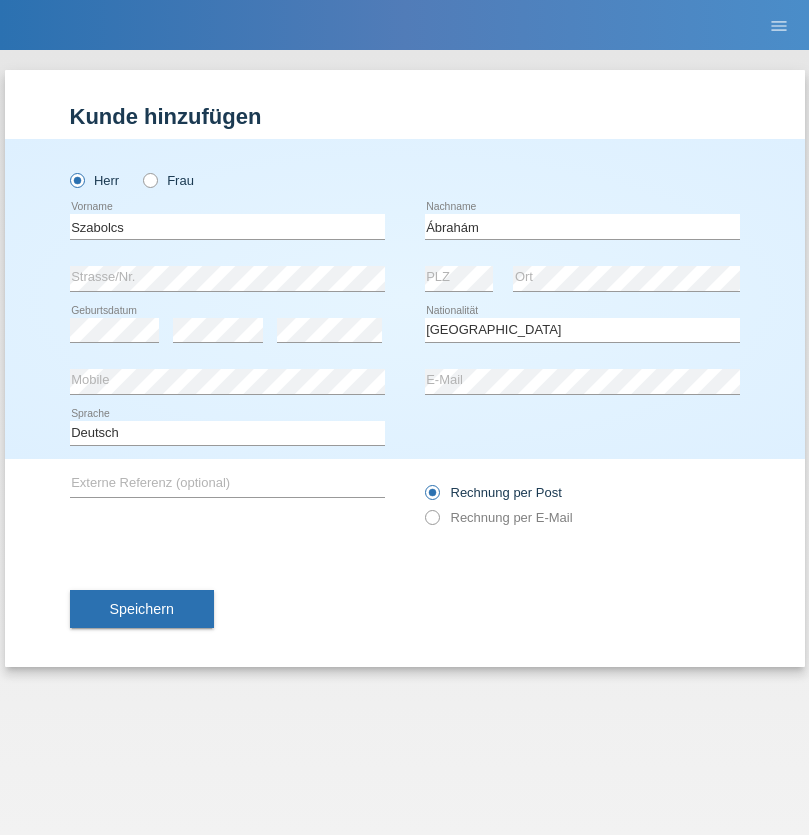 select on "C" 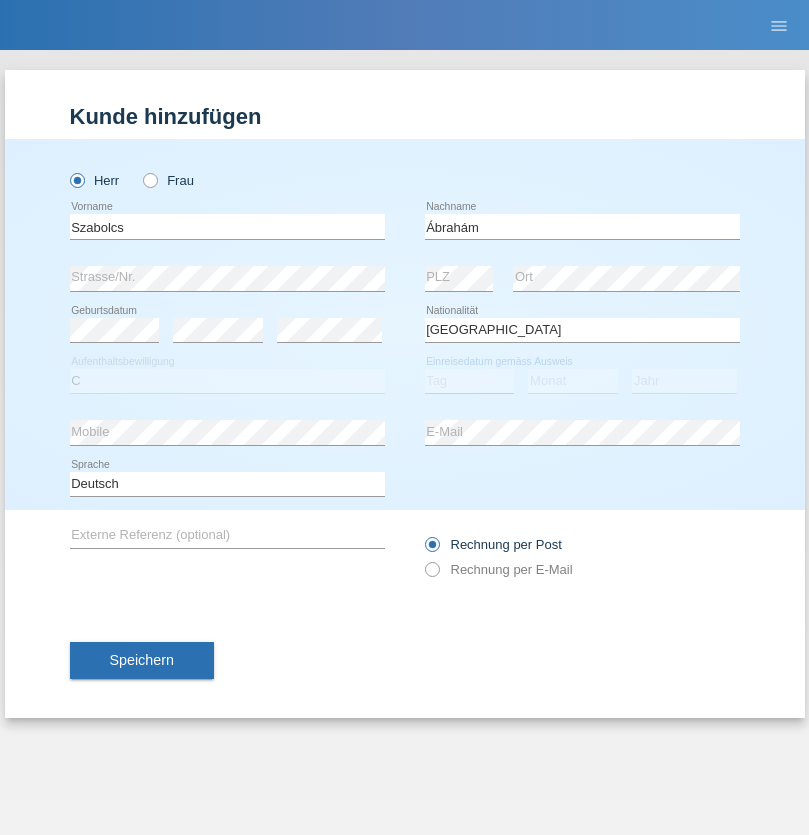 select on "09" 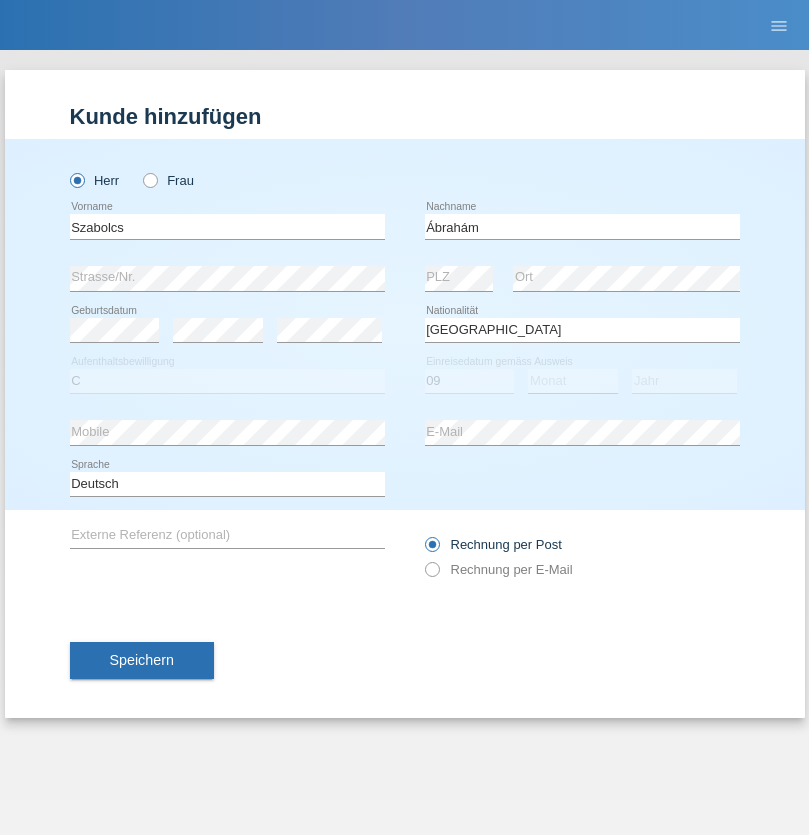 select on "12" 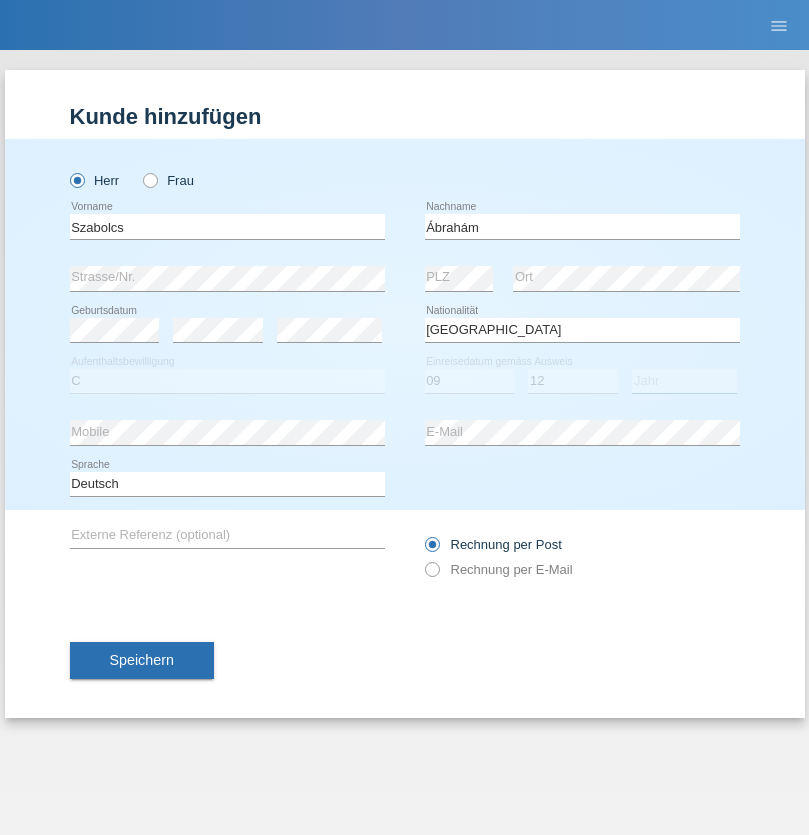 select on "2021" 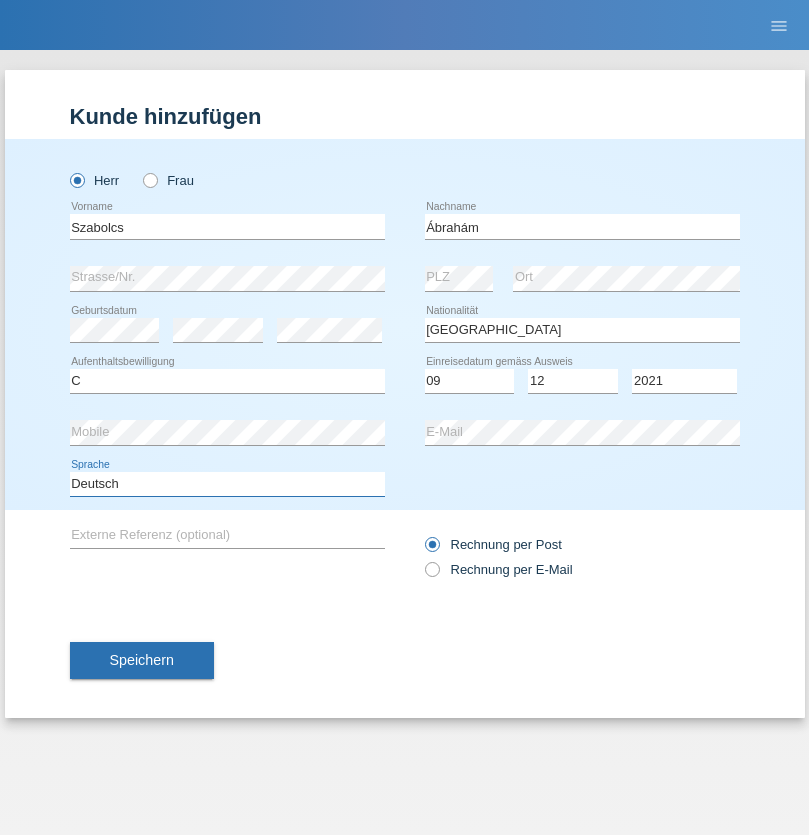 select on "en" 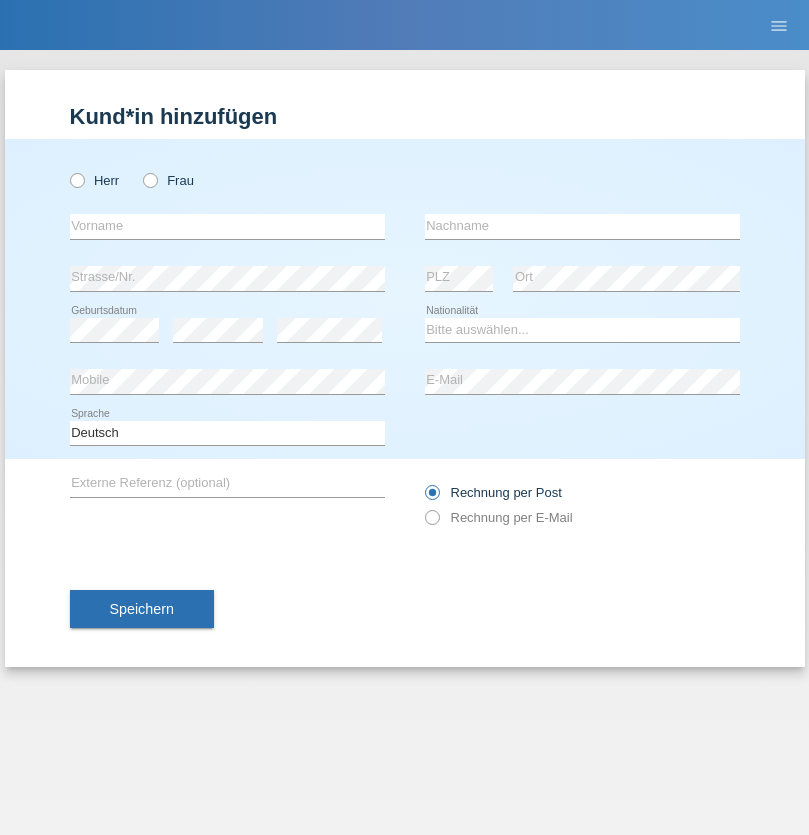 scroll, scrollTop: 0, scrollLeft: 0, axis: both 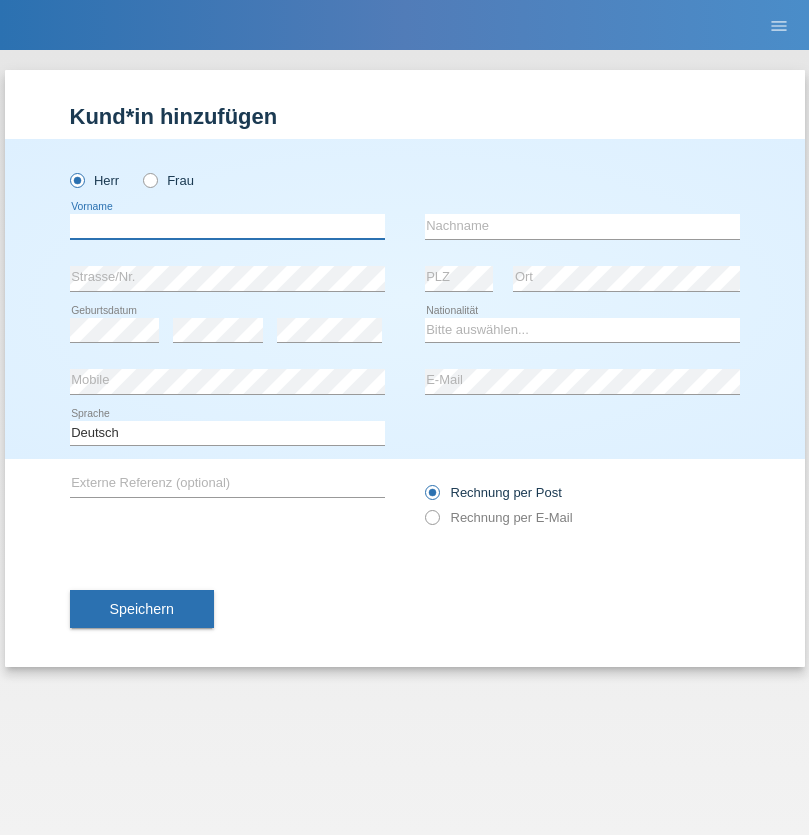 click at bounding box center (227, 226) 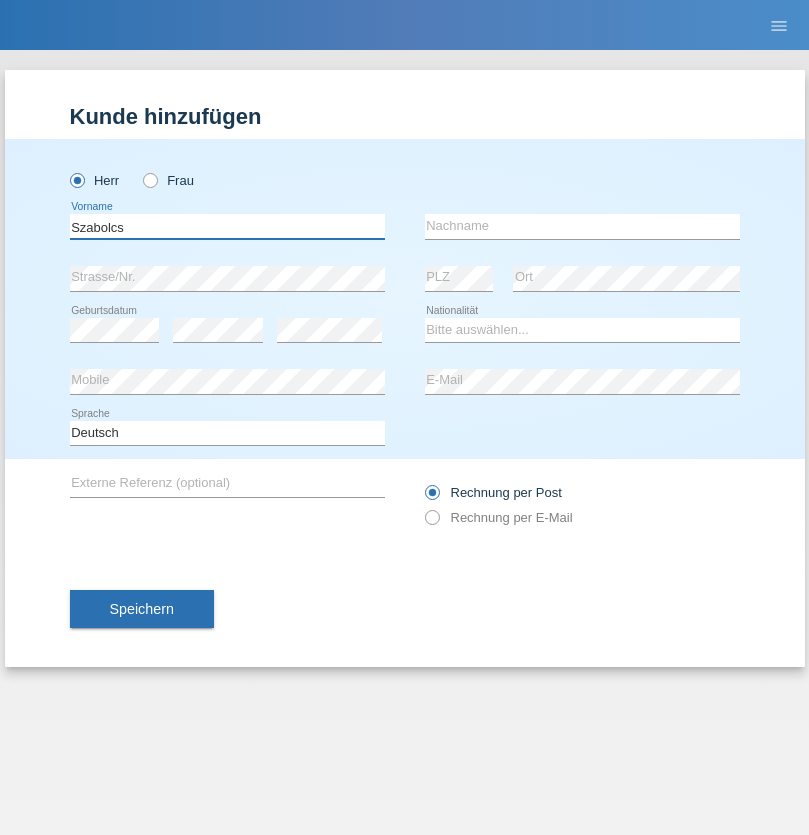 type on "Szabolcs" 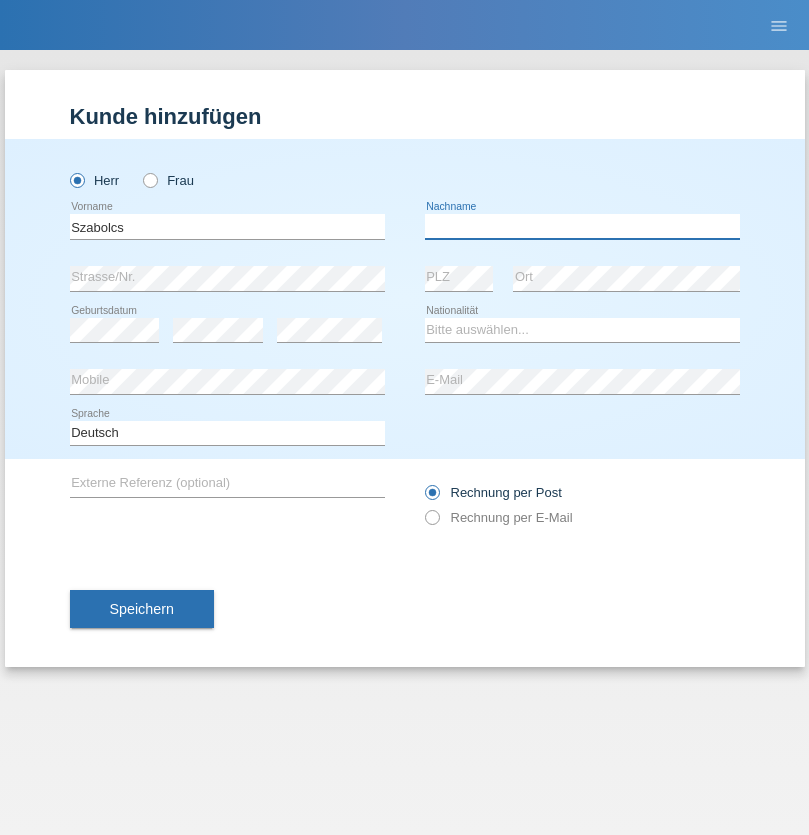 click at bounding box center (582, 226) 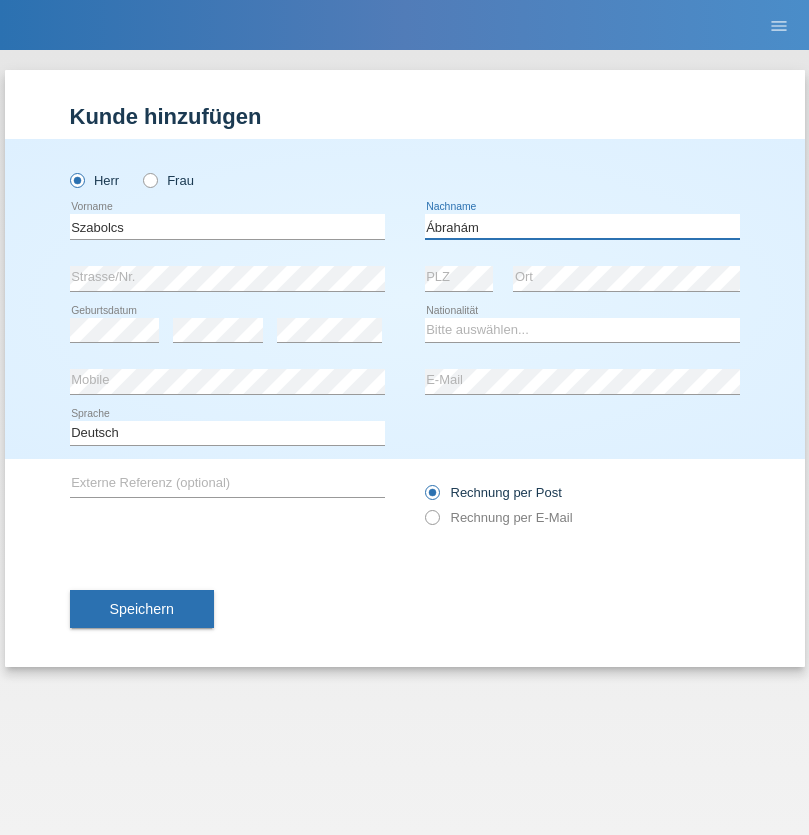 type on "Ábrahám" 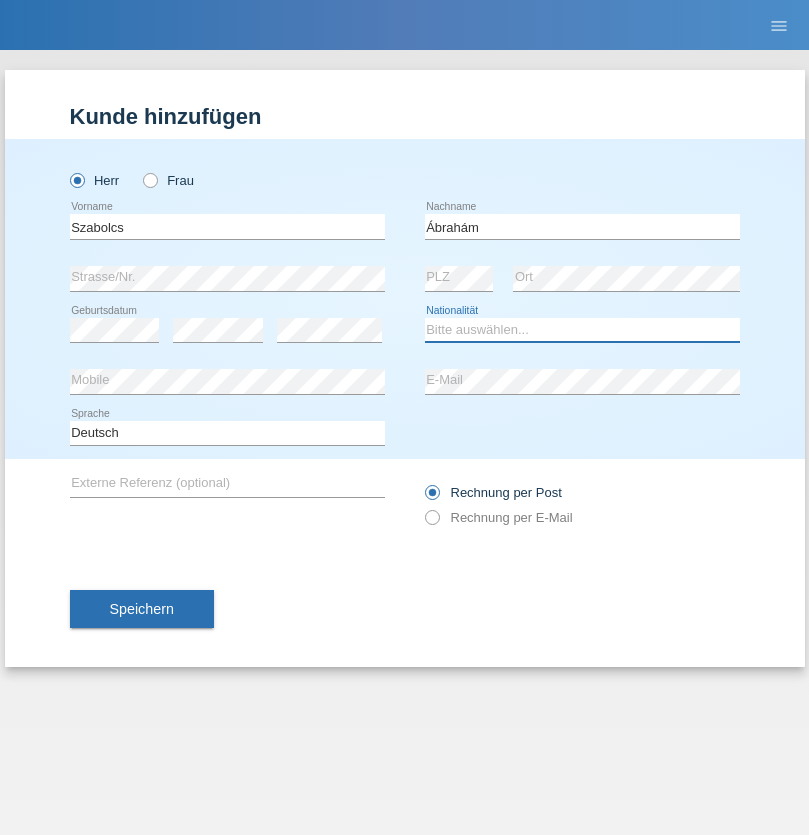 select on "HU" 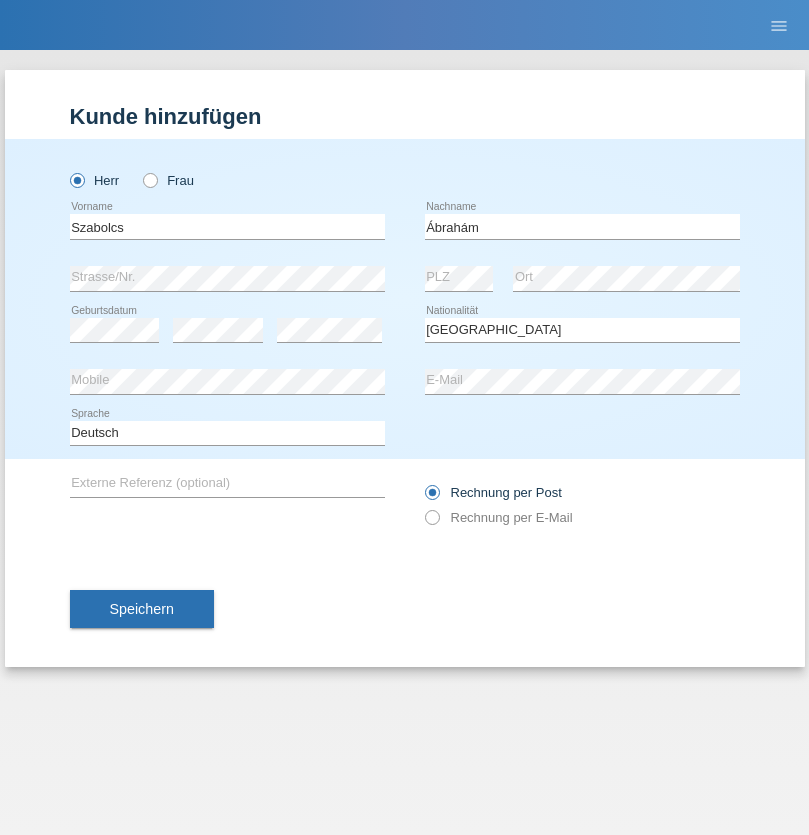 select on "C" 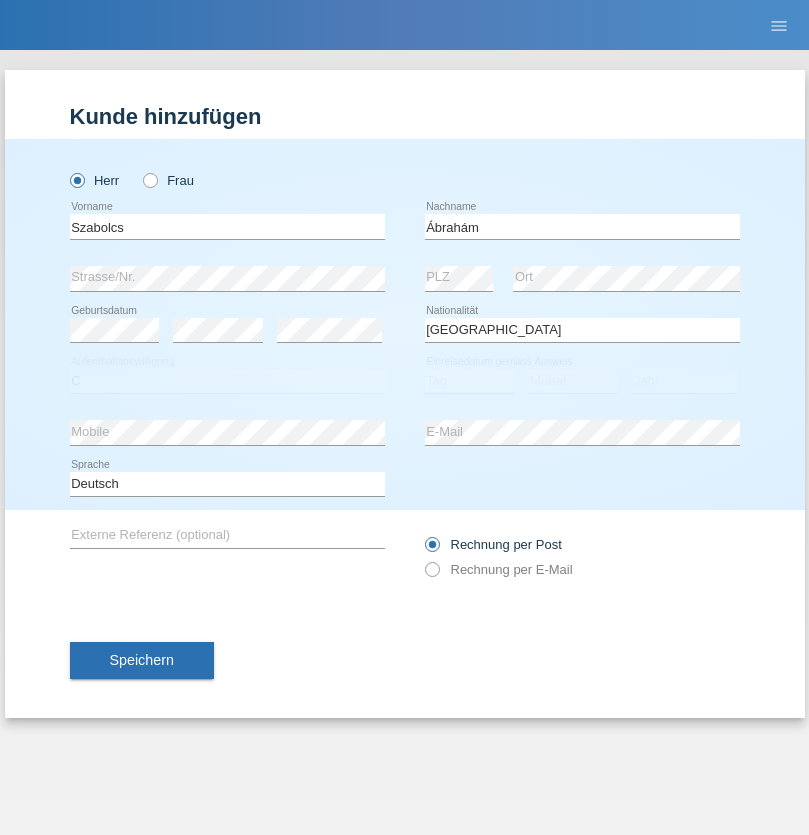 select on "09" 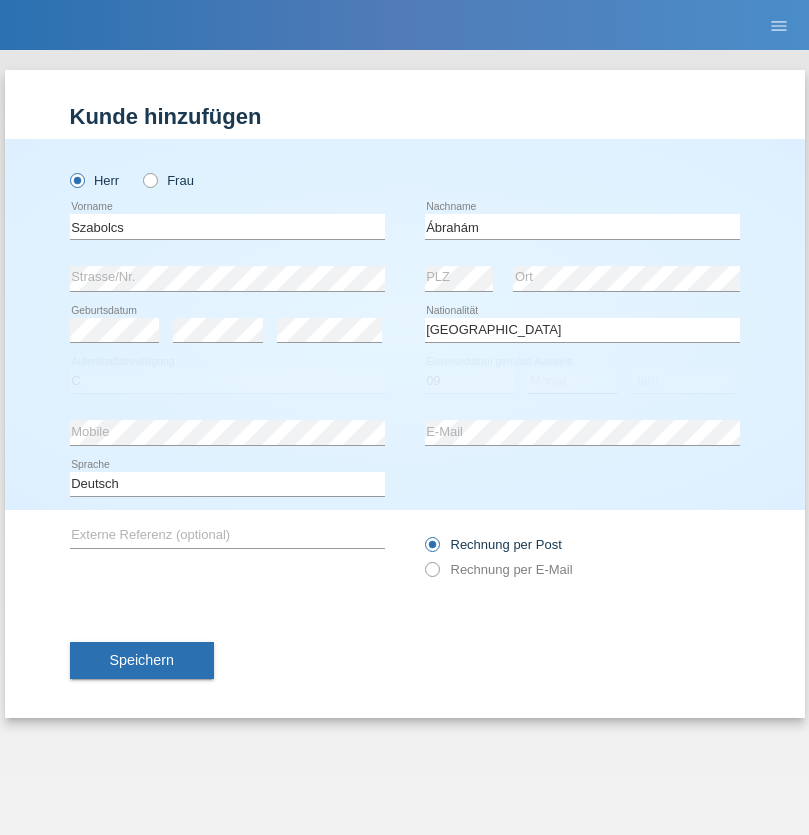 select on "12" 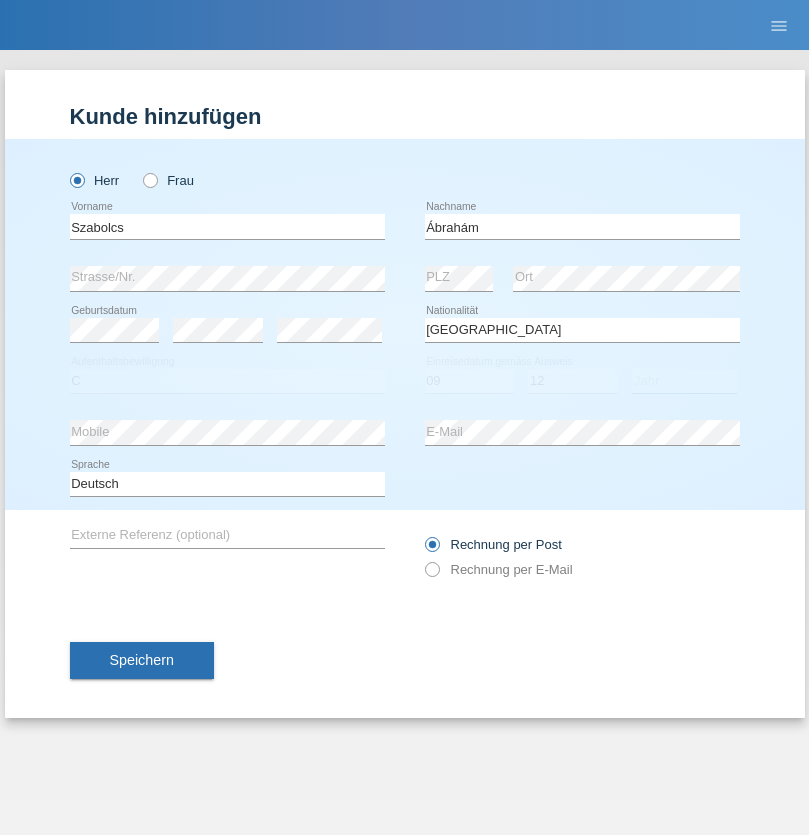 select on "2021" 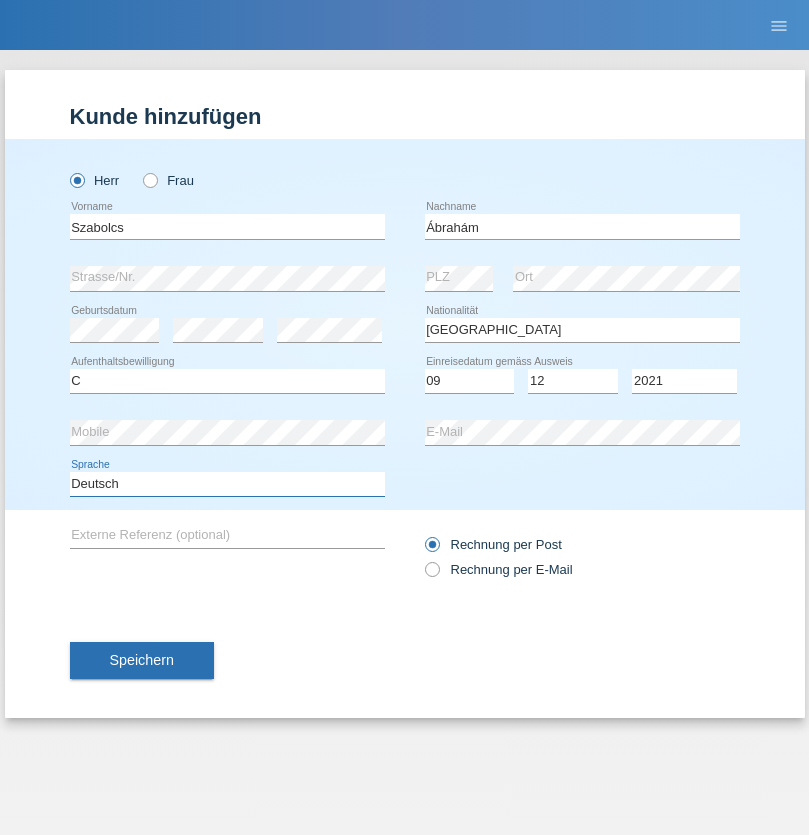 select on "en" 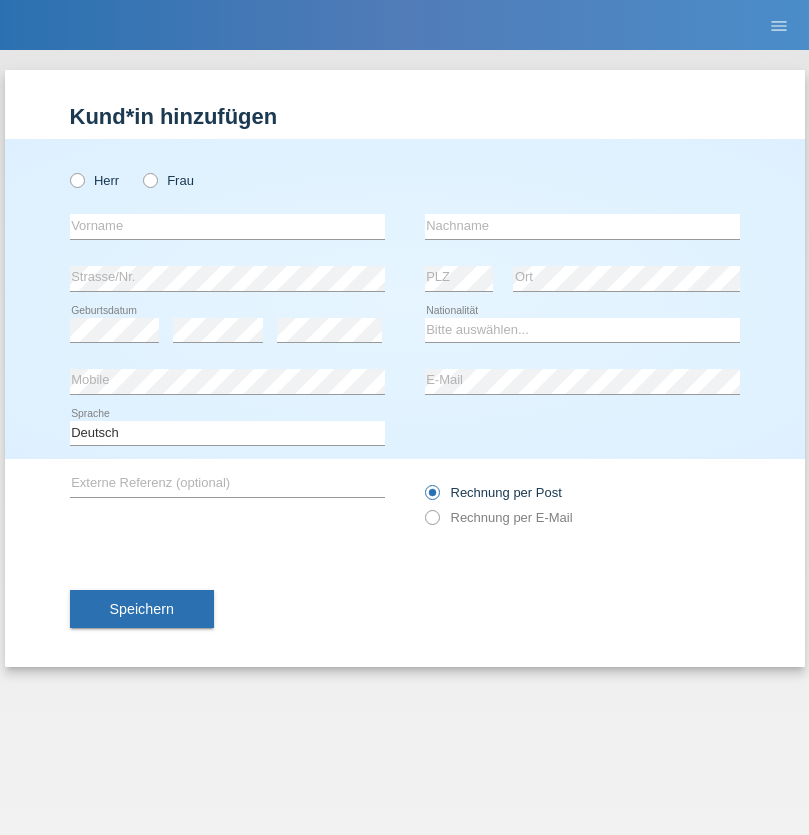 scroll, scrollTop: 0, scrollLeft: 0, axis: both 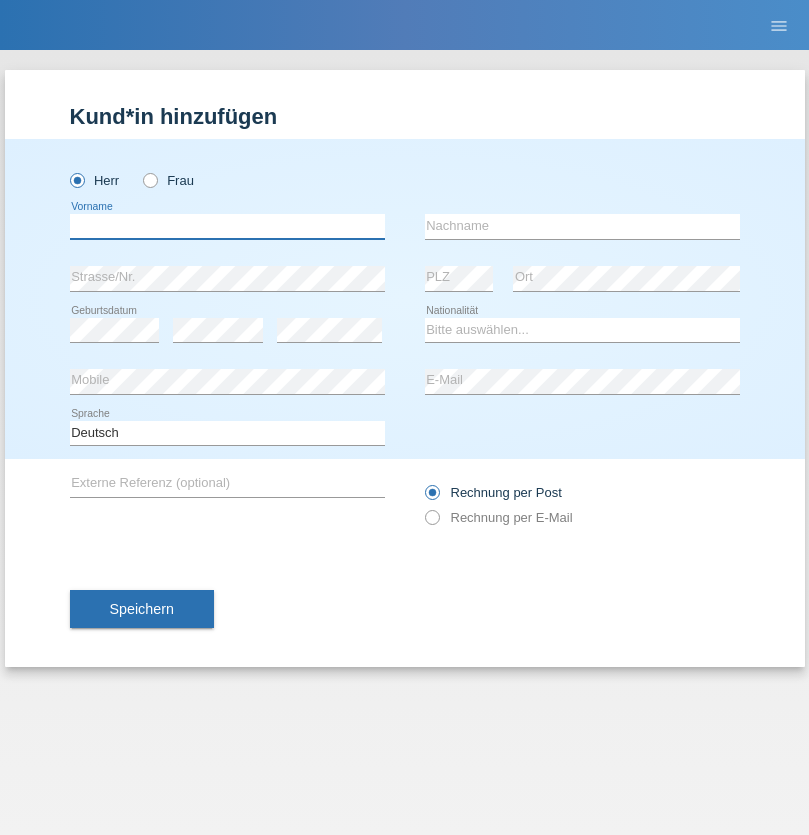 click at bounding box center (227, 226) 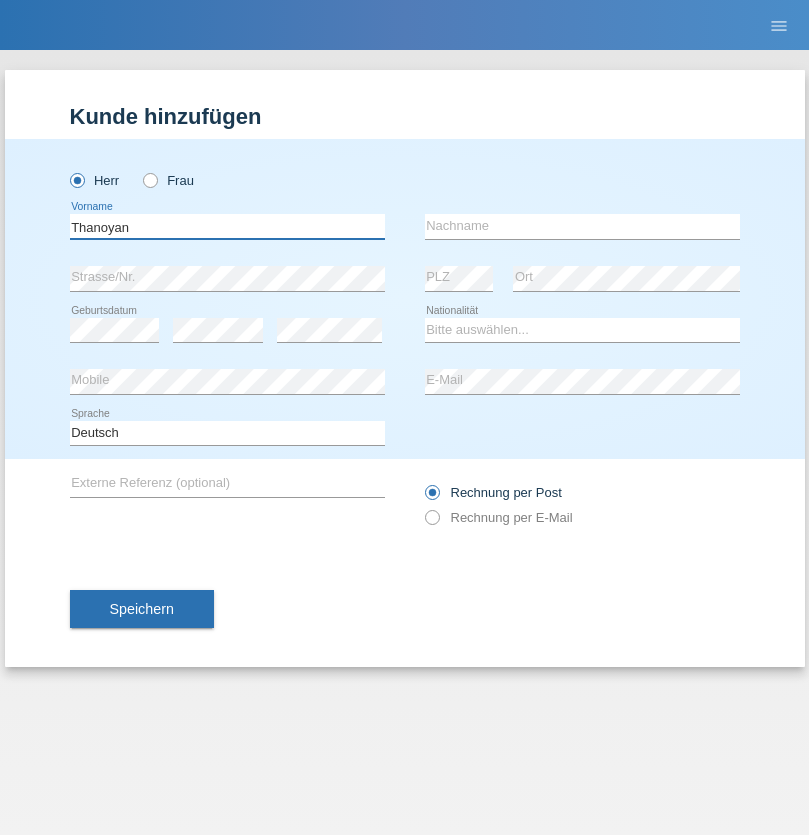 type on "Thanoyan" 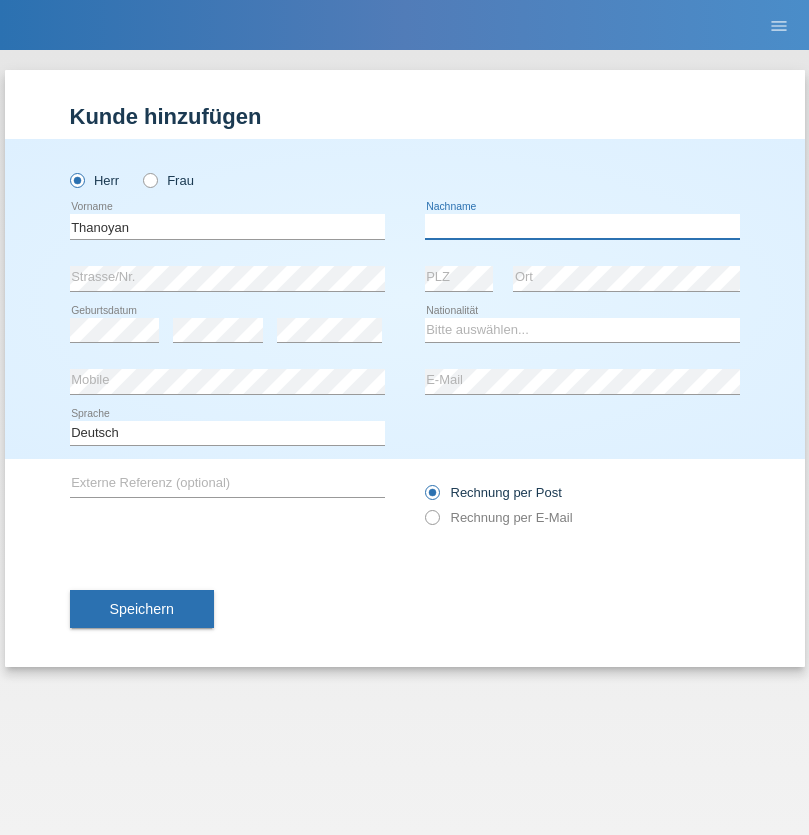 click at bounding box center (582, 226) 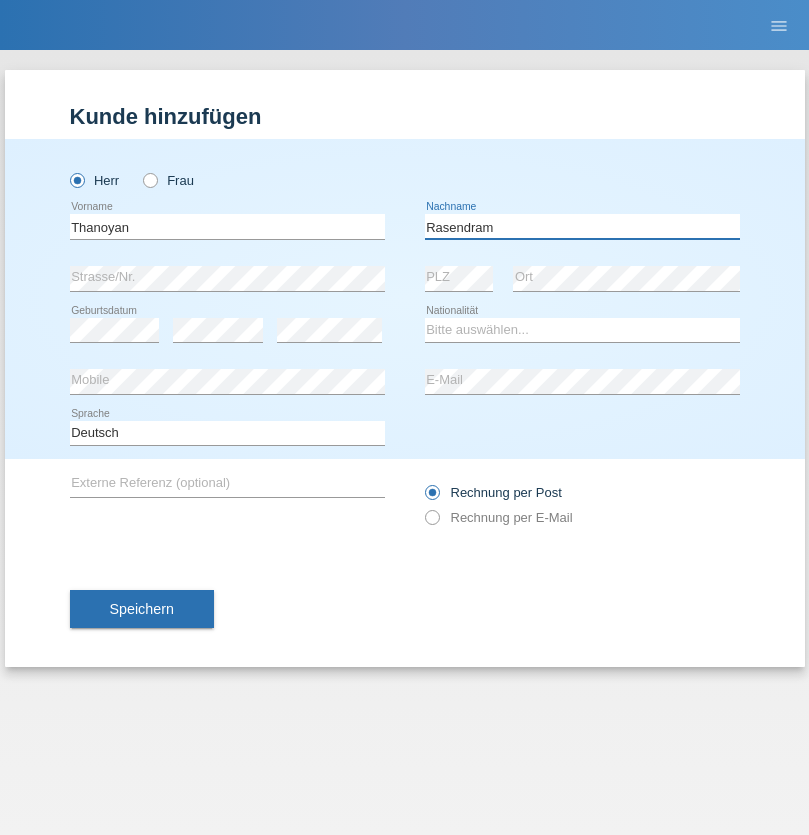 type on "Rasendram" 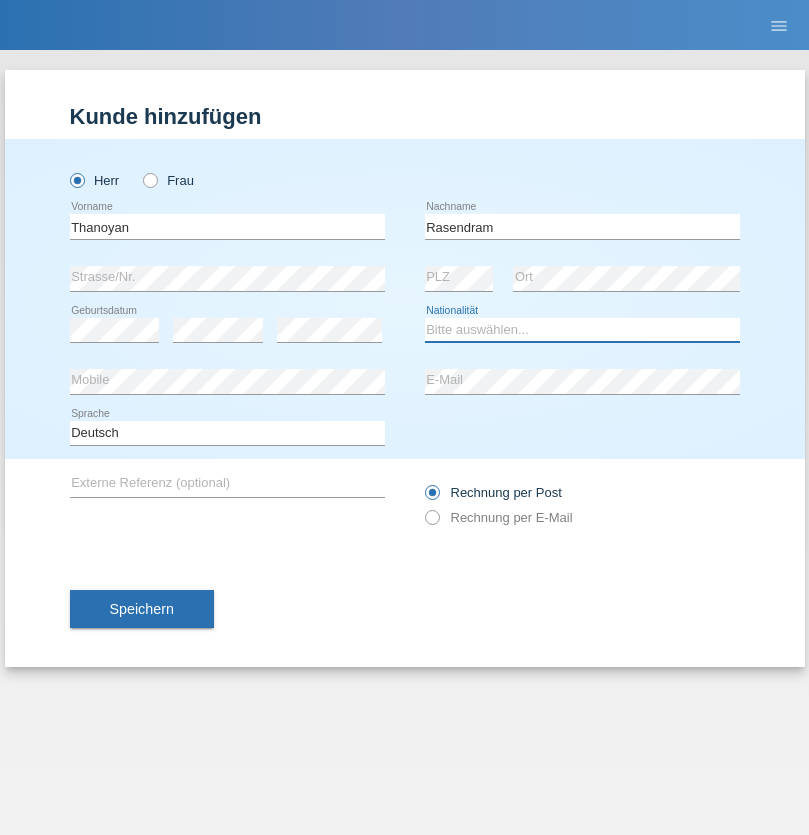 select on "LK" 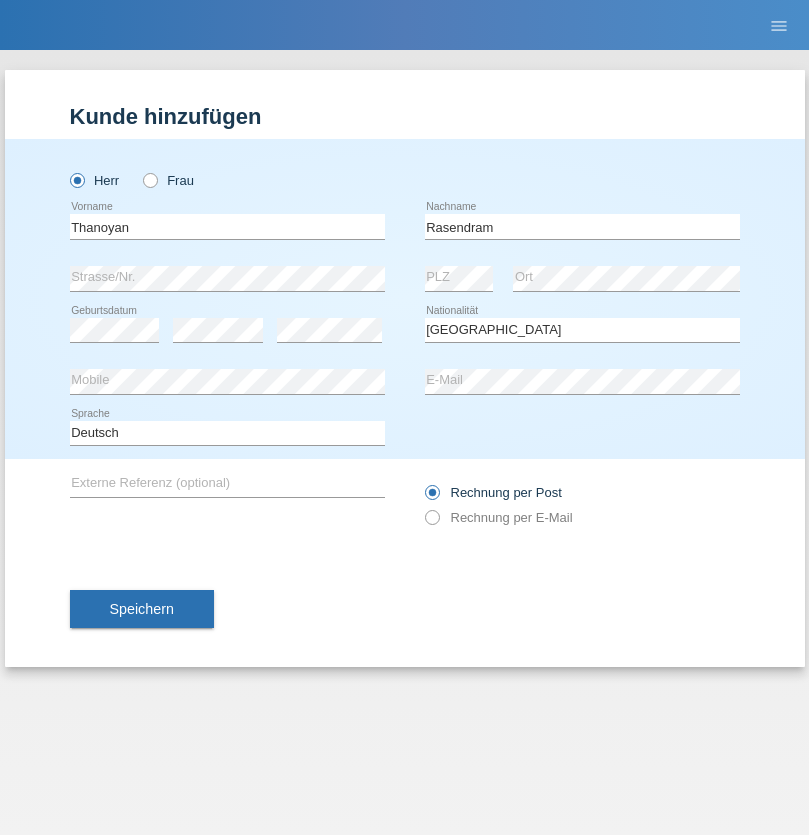 select on "C" 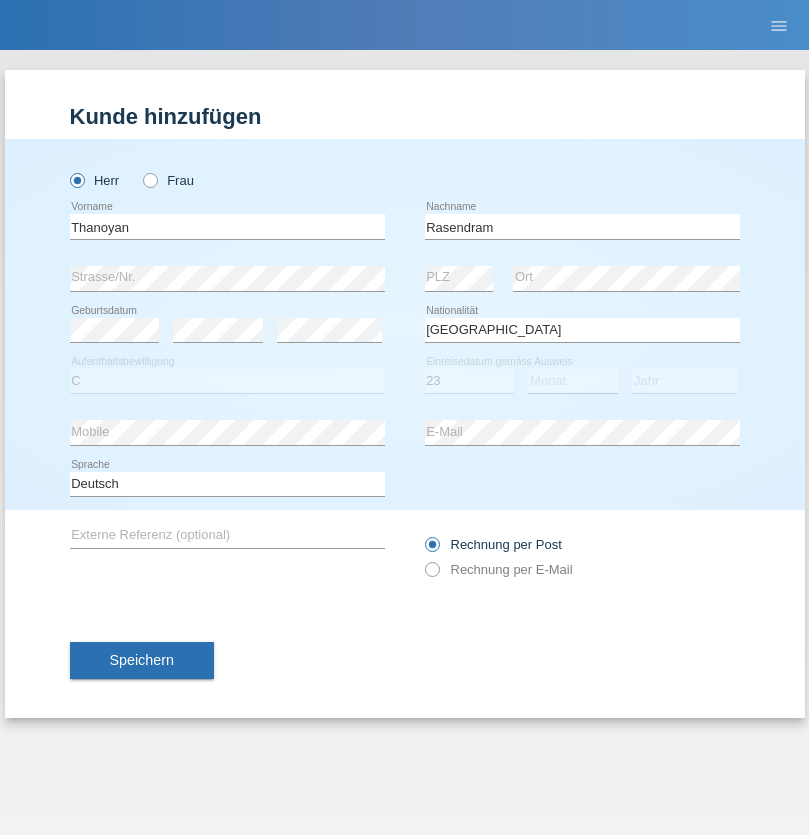 select on "02" 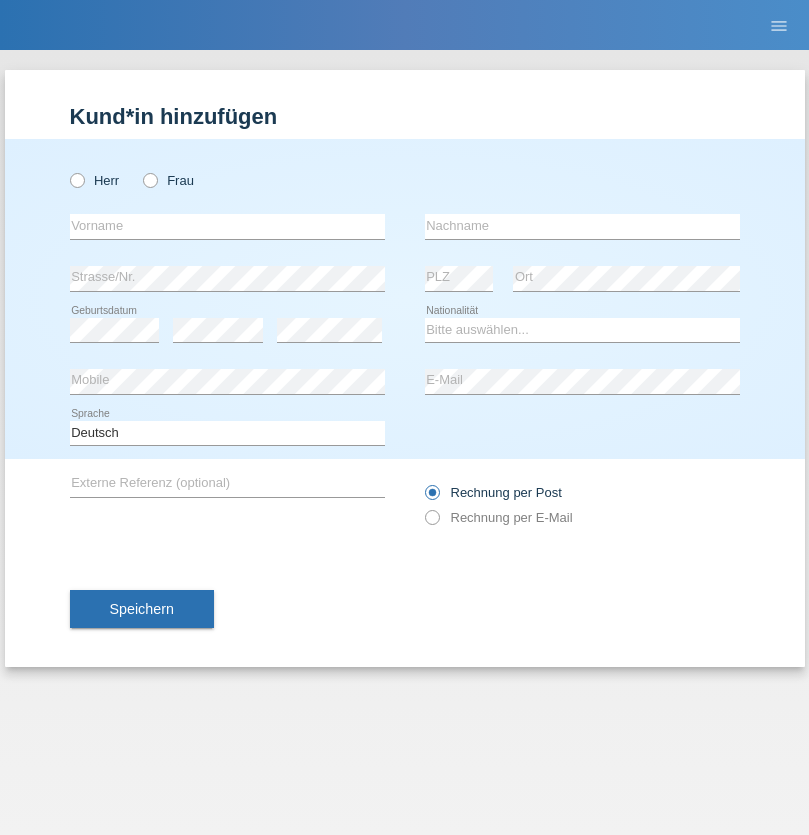 scroll, scrollTop: 0, scrollLeft: 0, axis: both 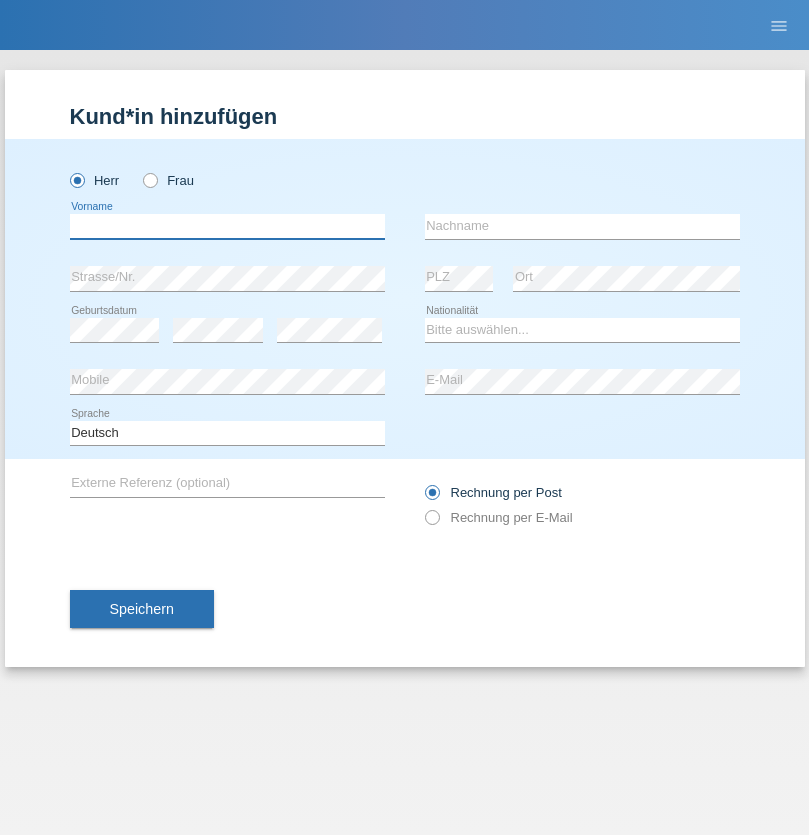 click at bounding box center [227, 226] 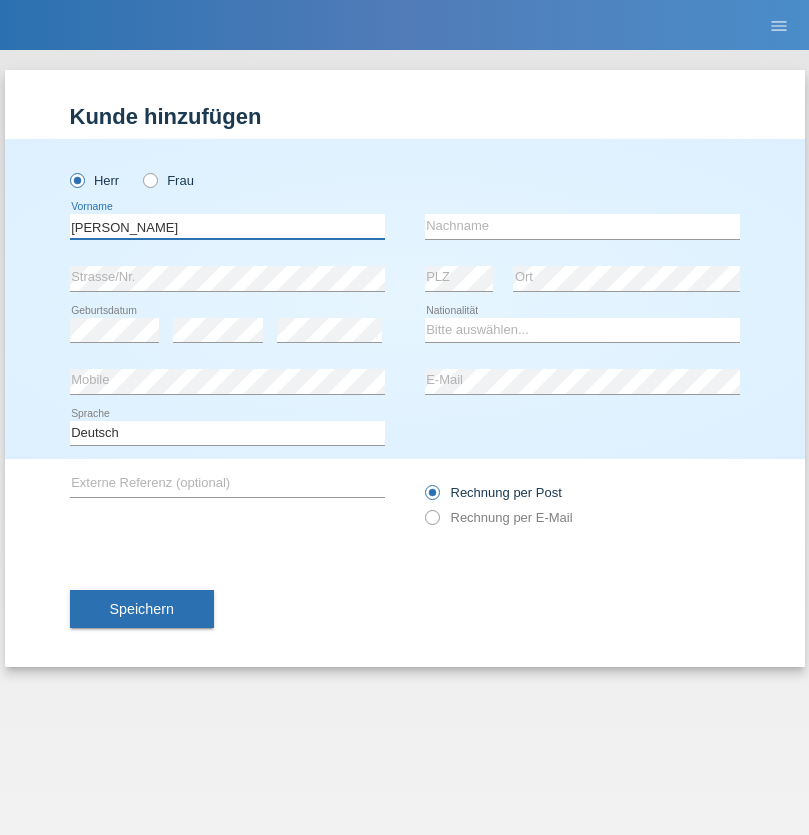 type on "[PERSON_NAME]" 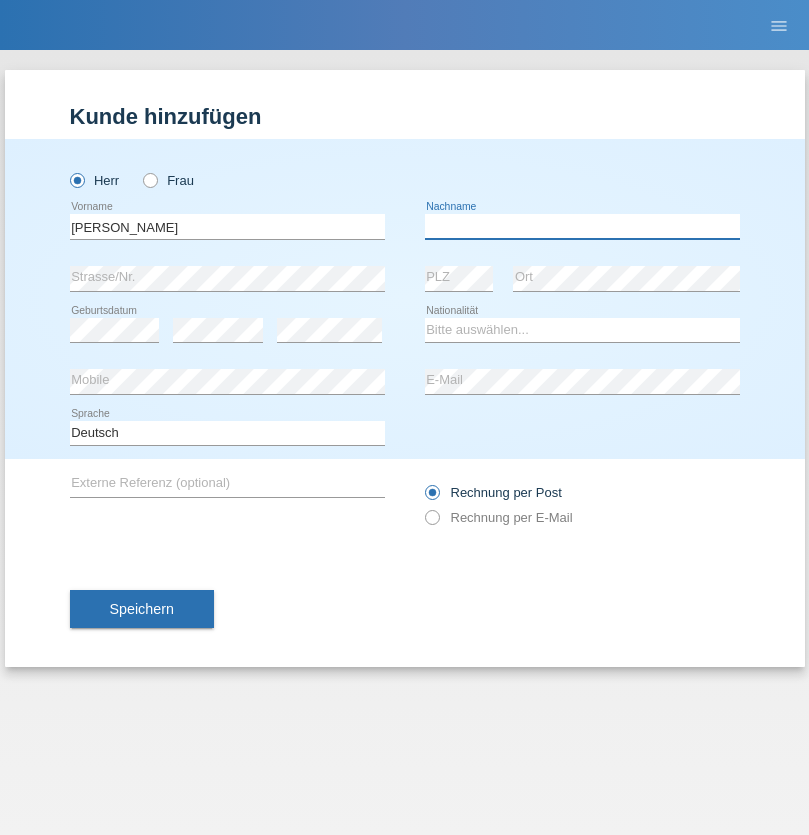 click at bounding box center (582, 226) 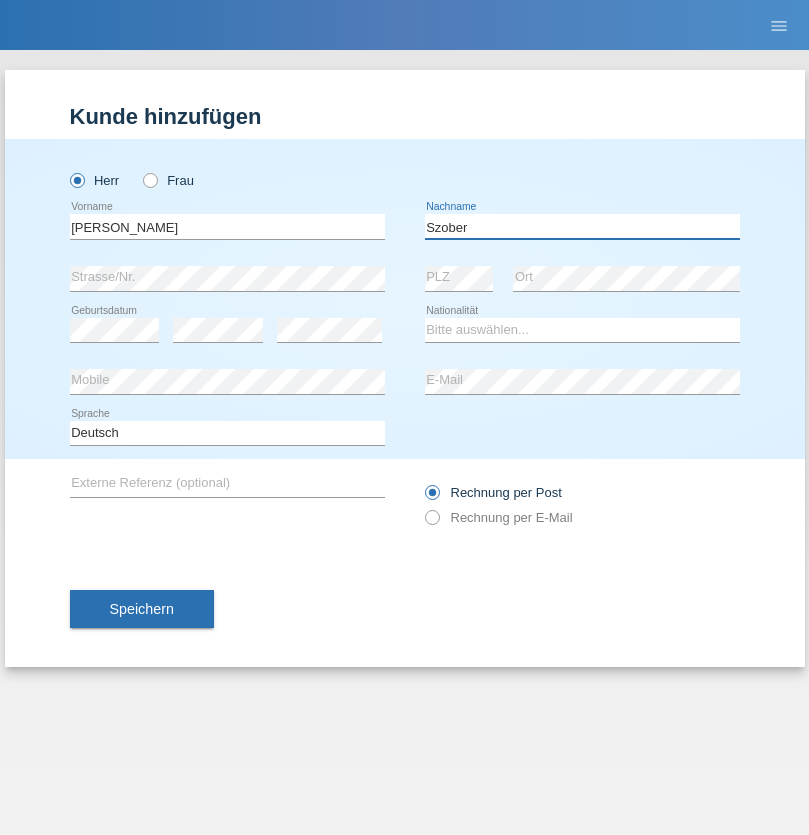 type on "Szober" 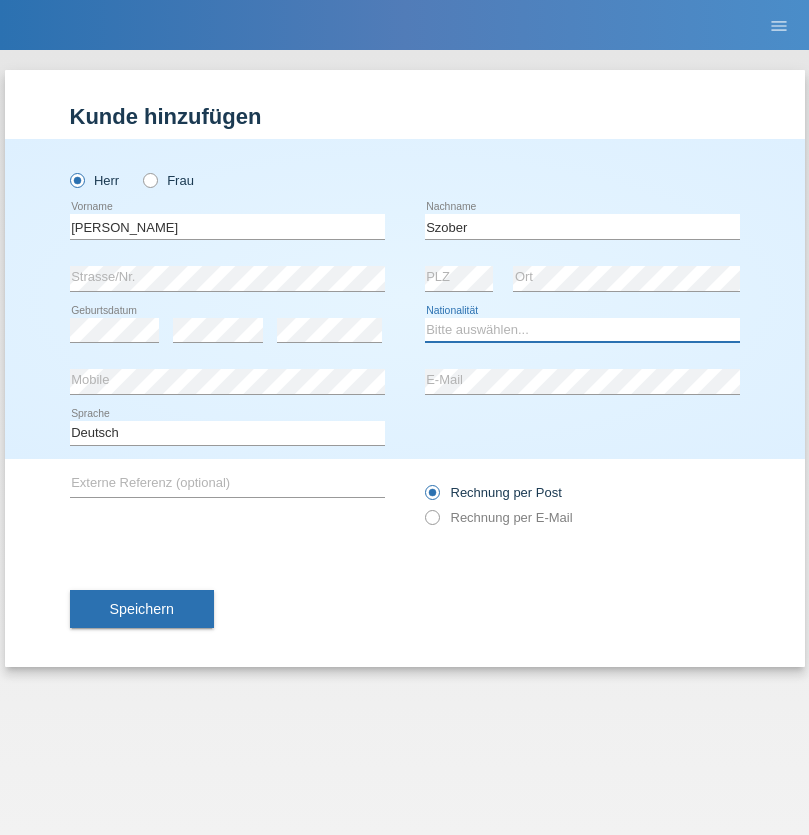 select on "PL" 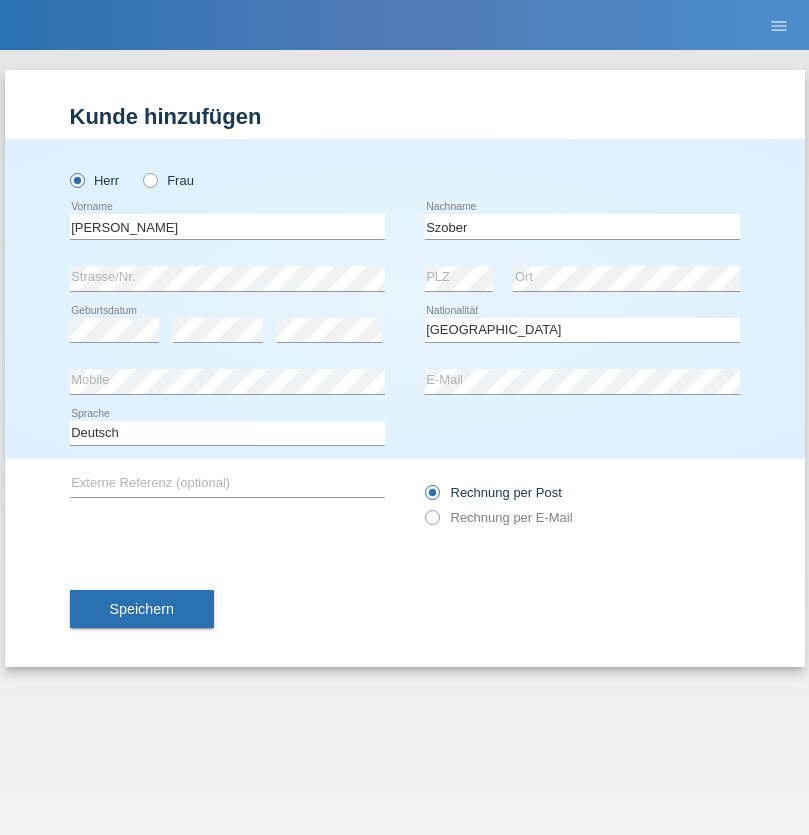 select on "C" 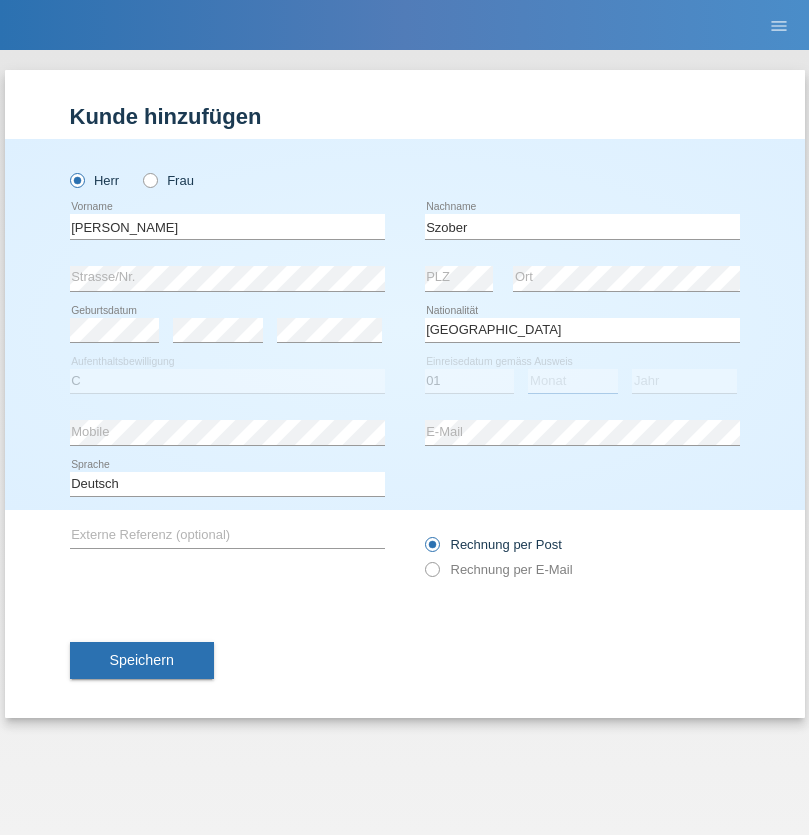 select on "05" 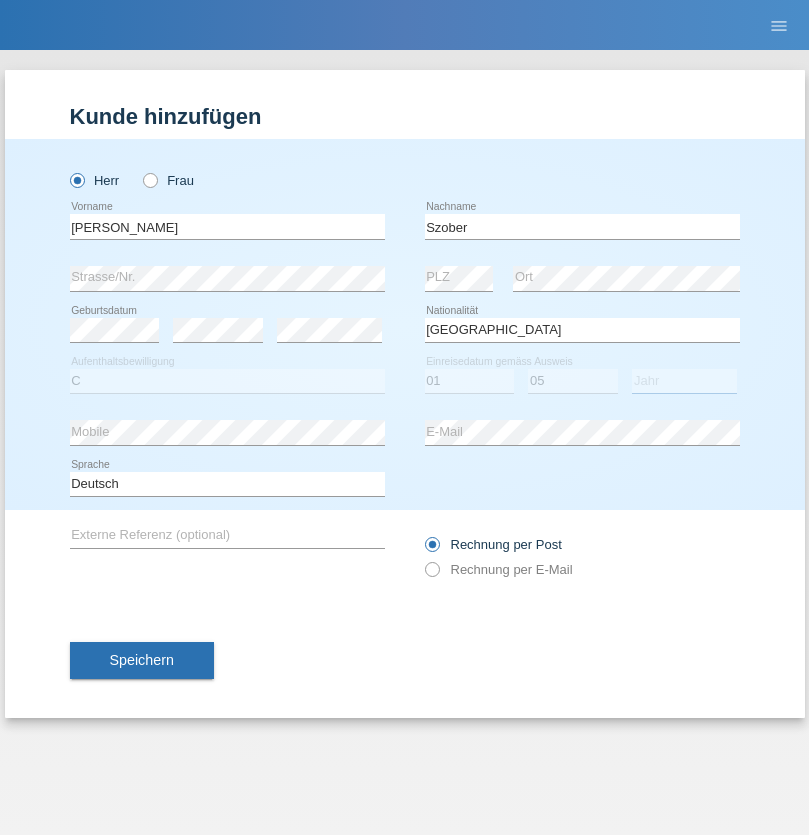 select on "2021" 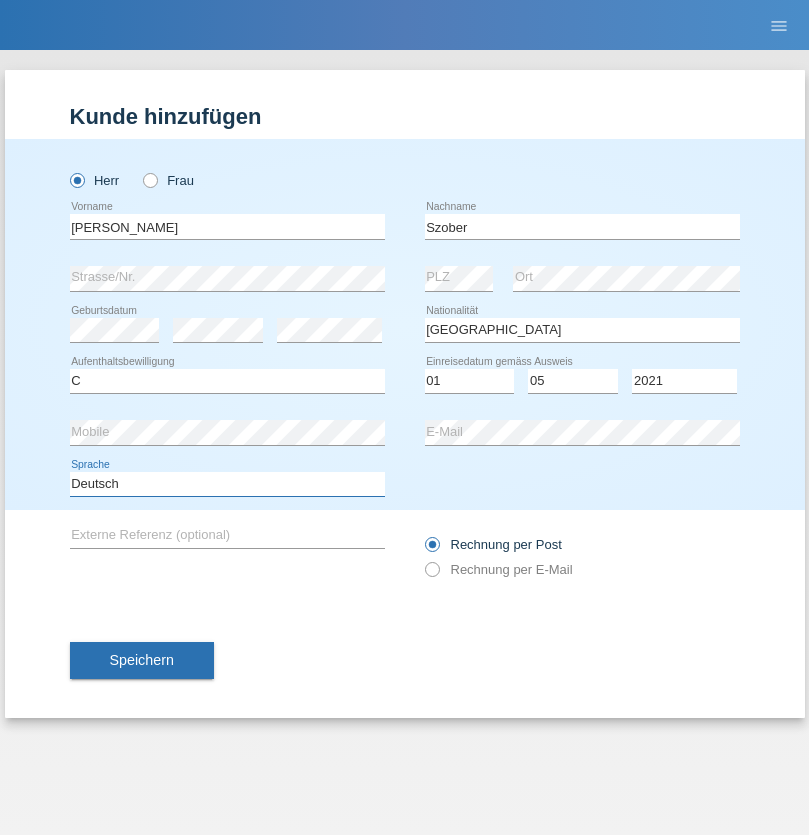 select on "en" 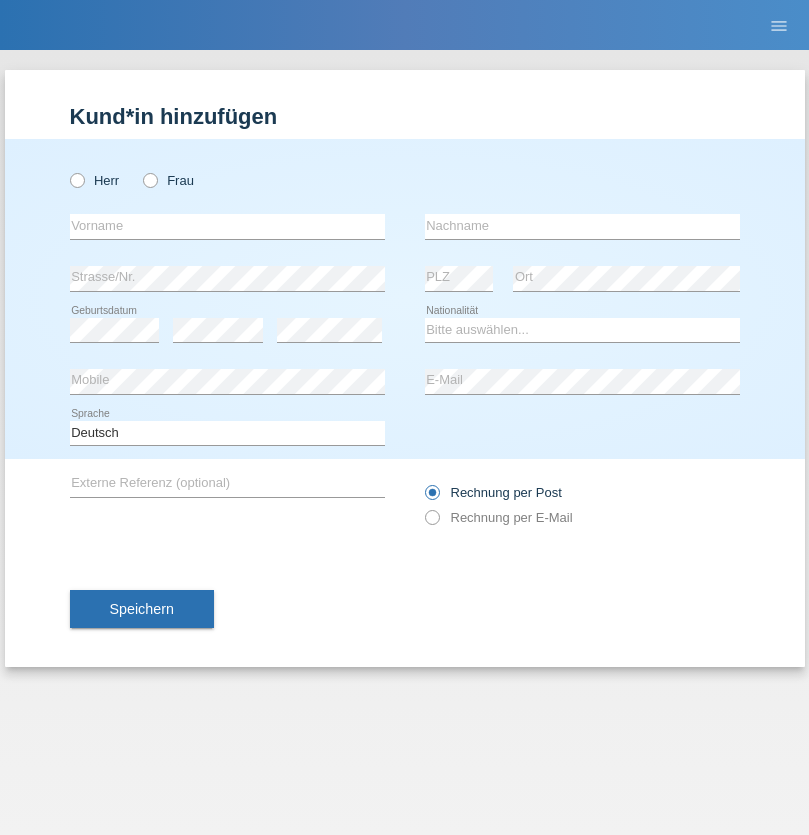 scroll, scrollTop: 0, scrollLeft: 0, axis: both 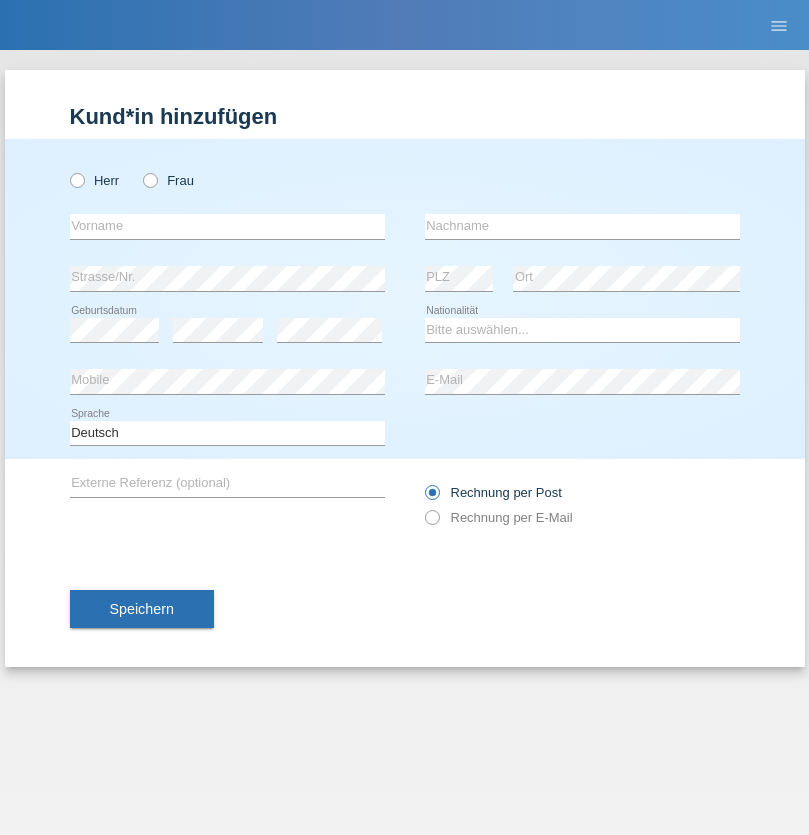 radio on "true" 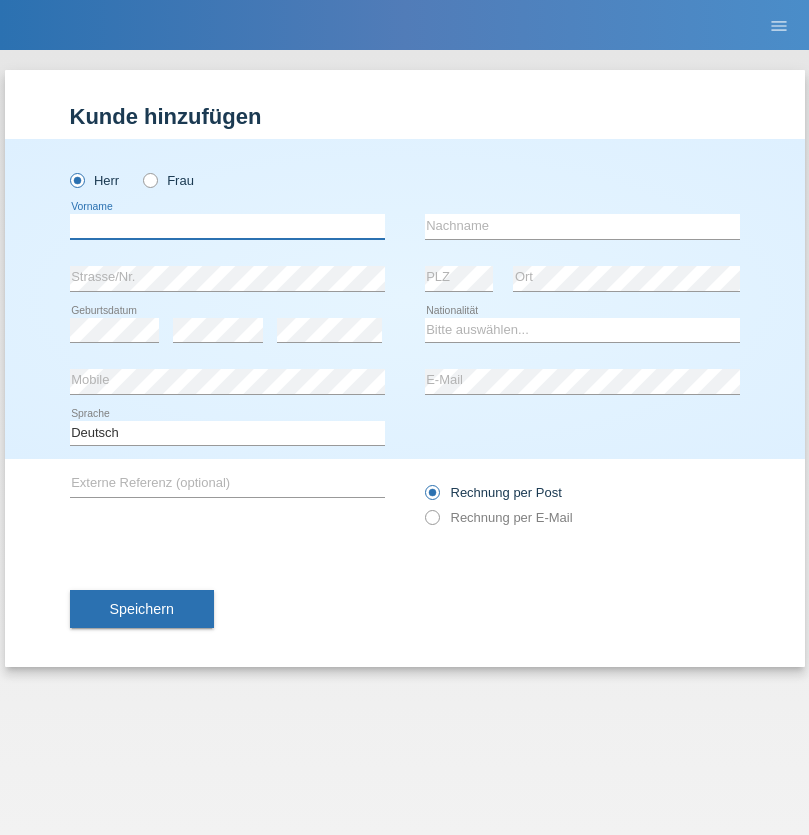 click at bounding box center [227, 226] 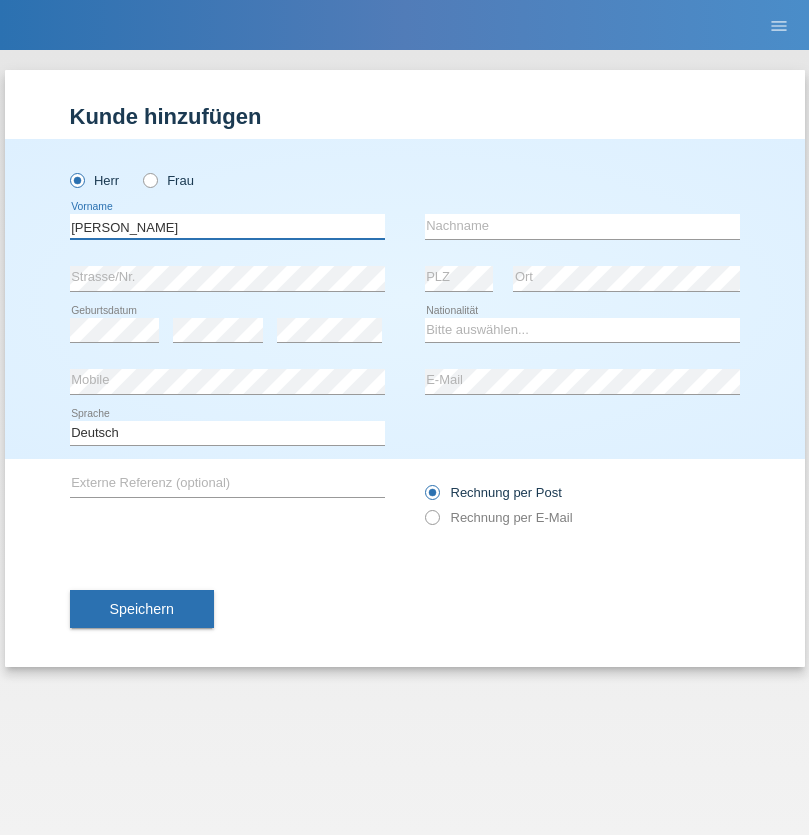 type on "[PERSON_NAME]" 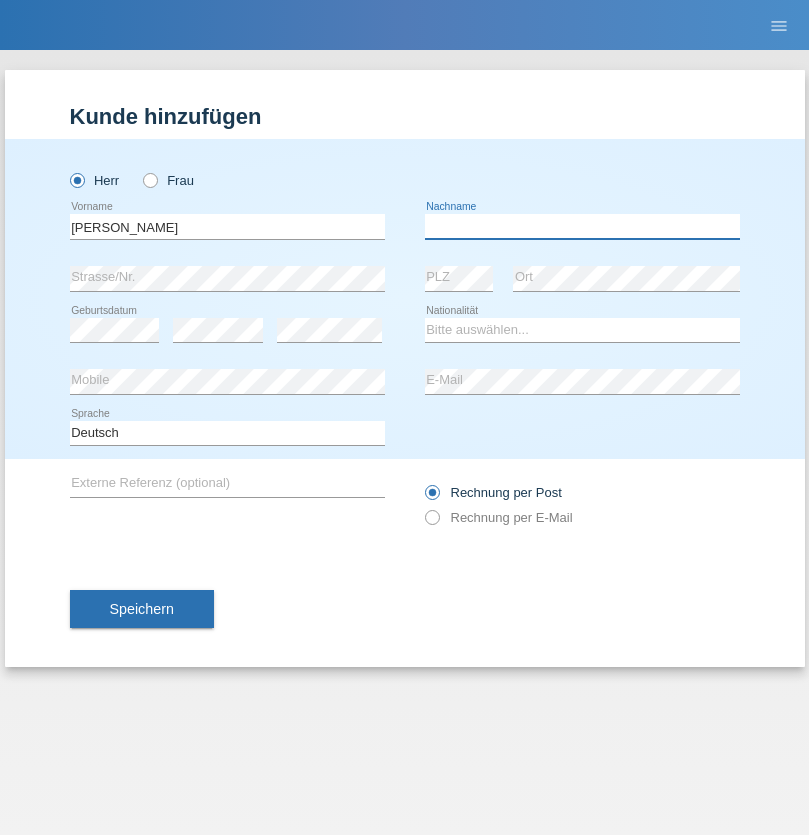 click at bounding box center [582, 226] 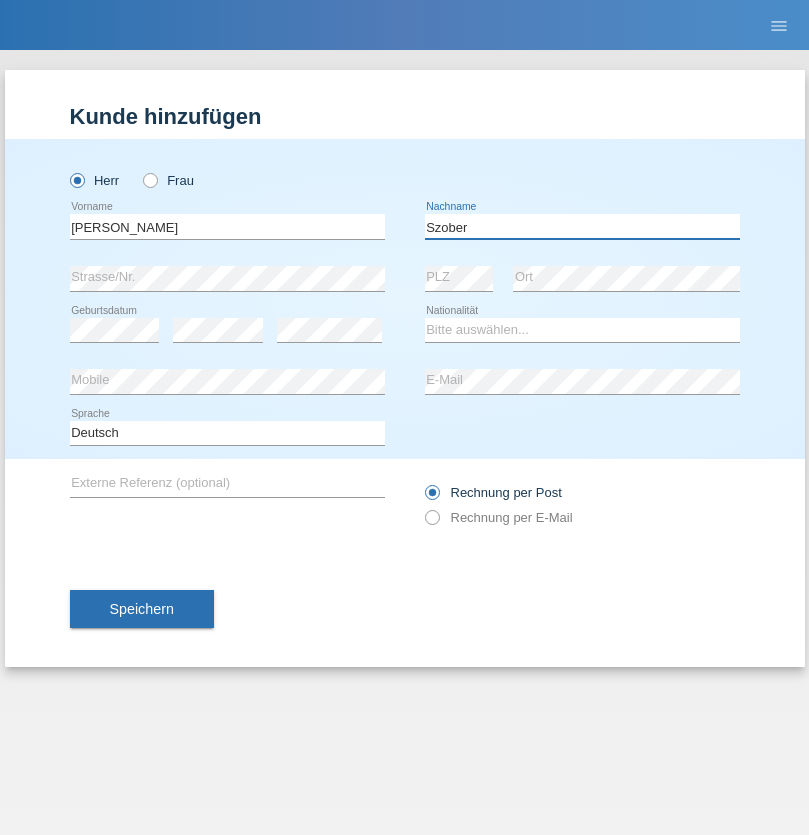 type on "Szober" 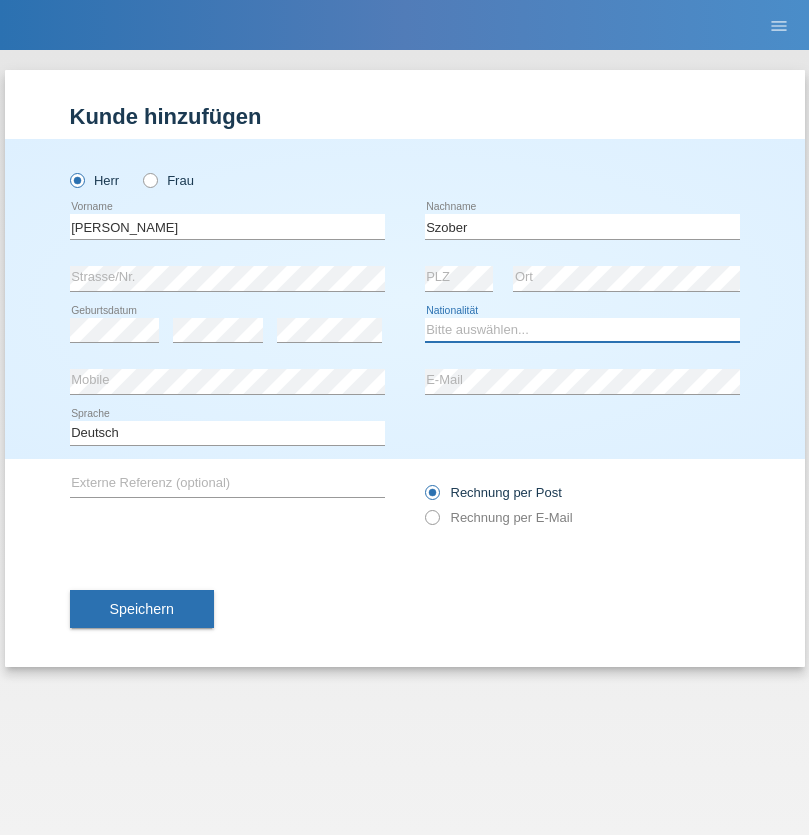 select on "PL" 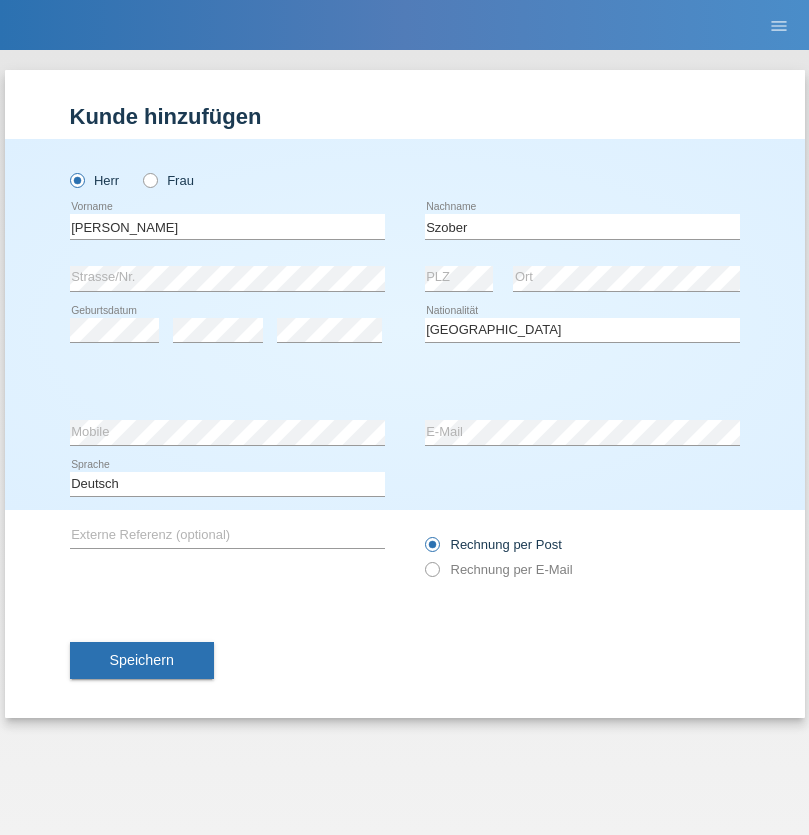 select on "C" 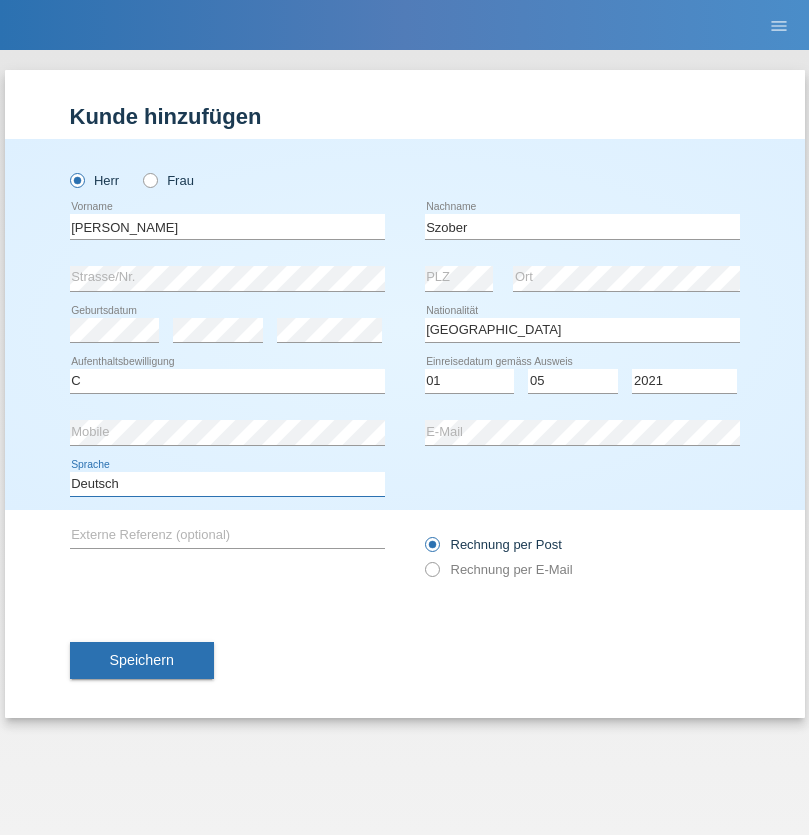 select on "en" 